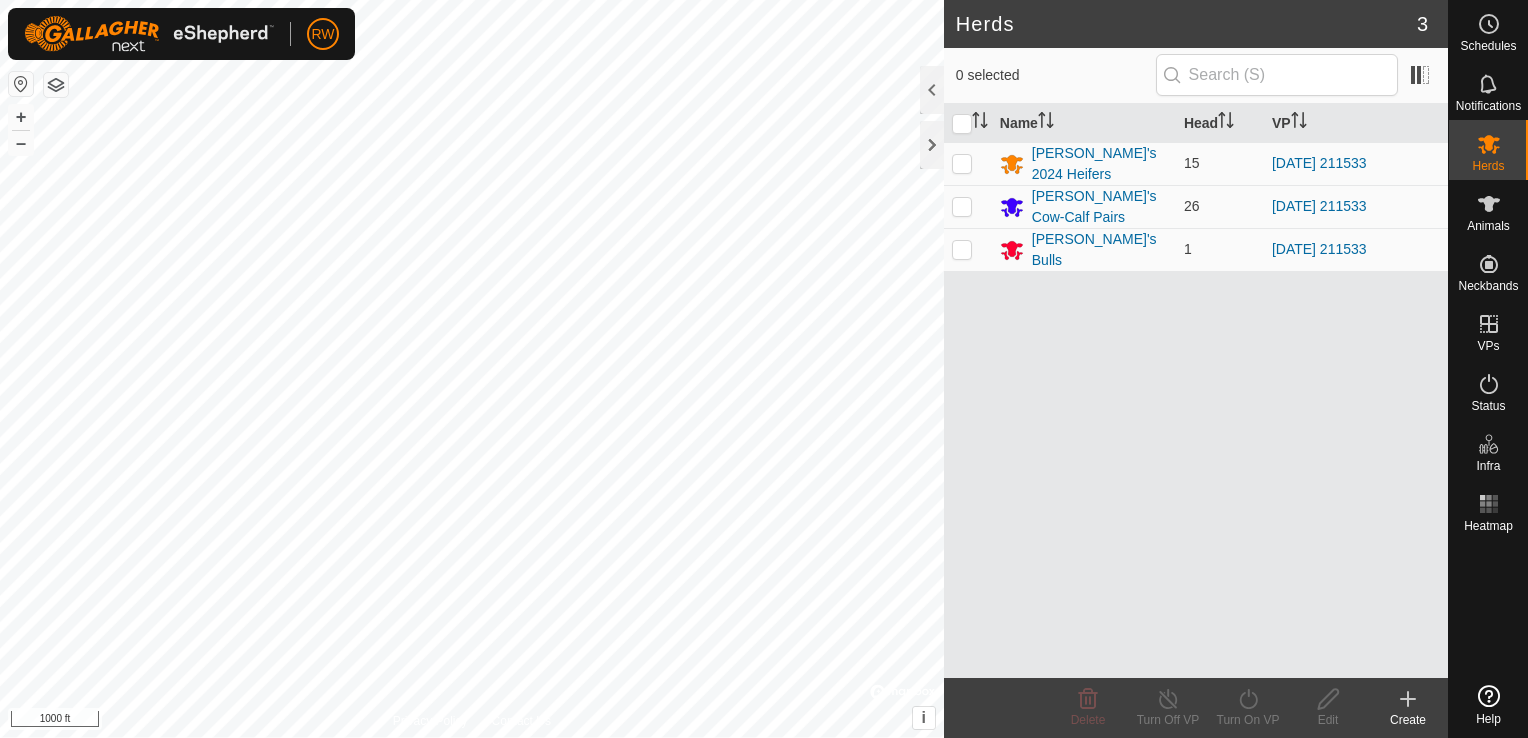 scroll, scrollTop: 0, scrollLeft: 0, axis: both 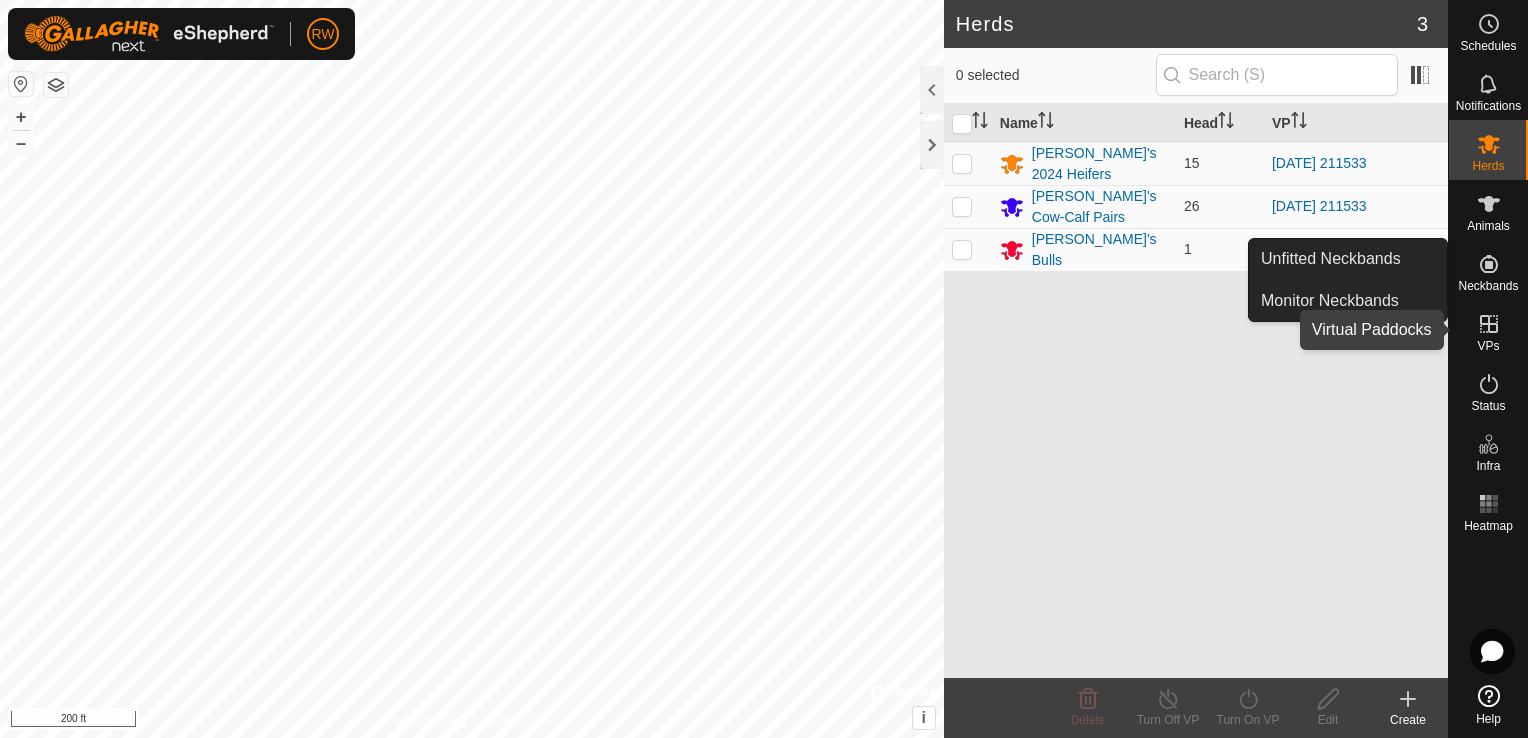 click 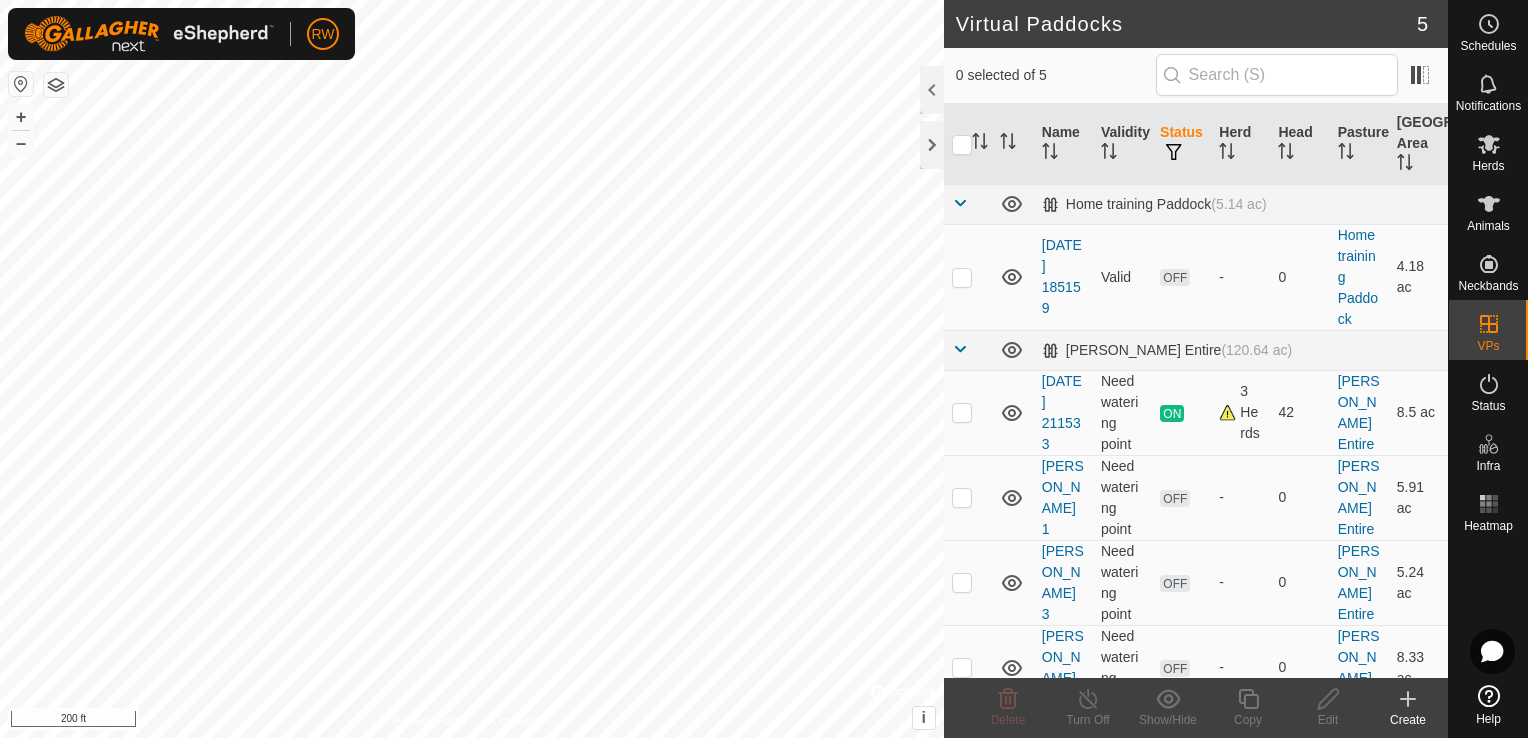 scroll, scrollTop: 30, scrollLeft: 0, axis: vertical 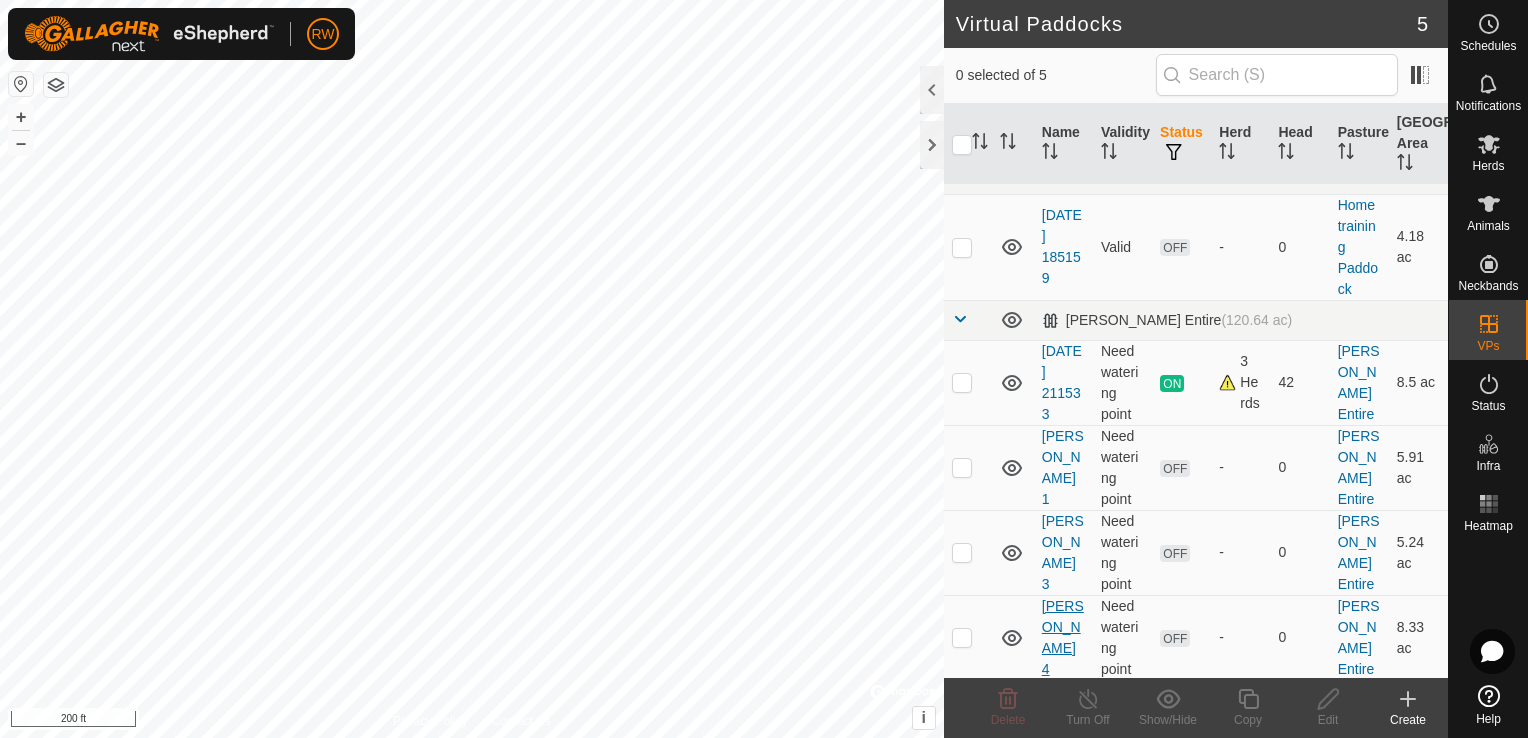 click on "[PERSON_NAME] 4" at bounding box center (1063, 637) 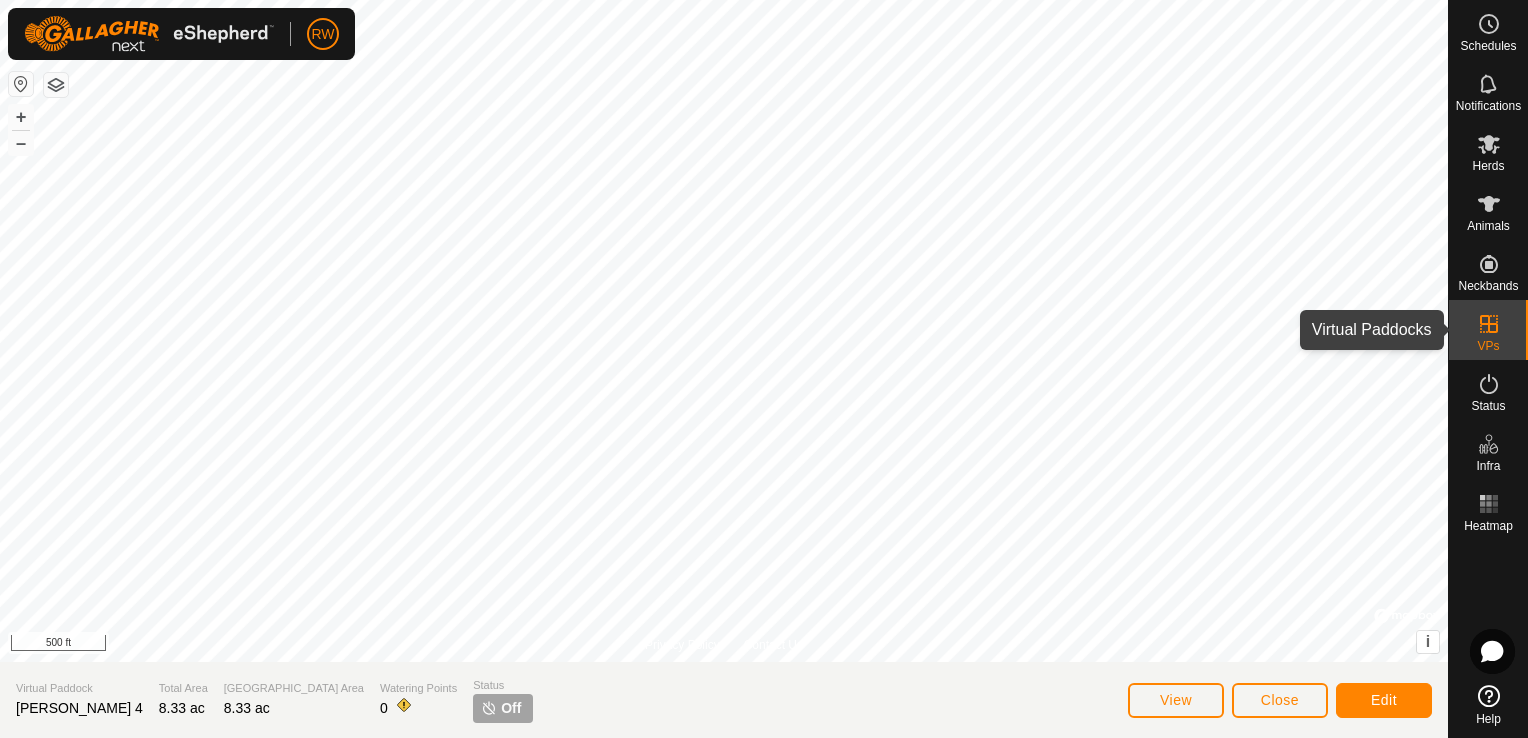 click 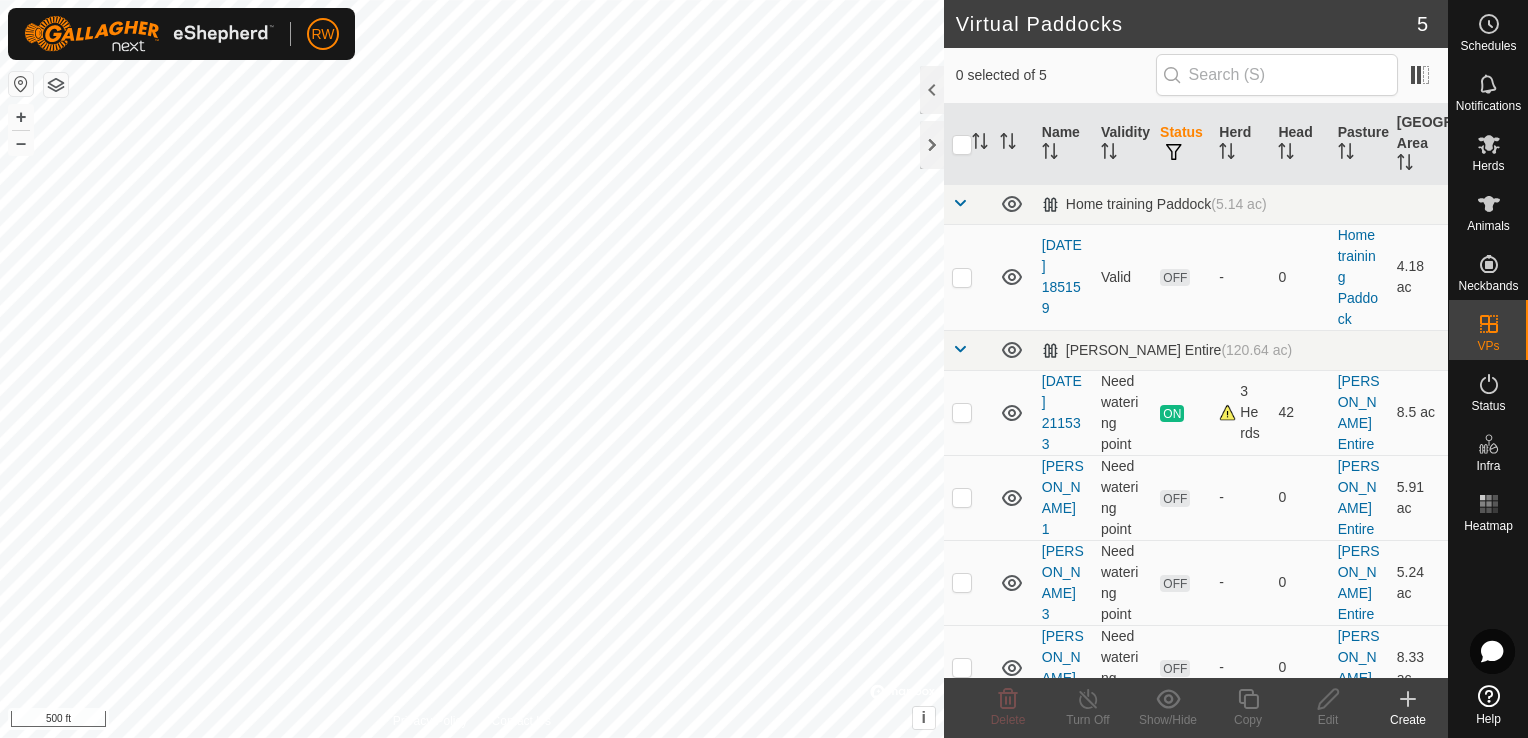 scroll, scrollTop: 30, scrollLeft: 0, axis: vertical 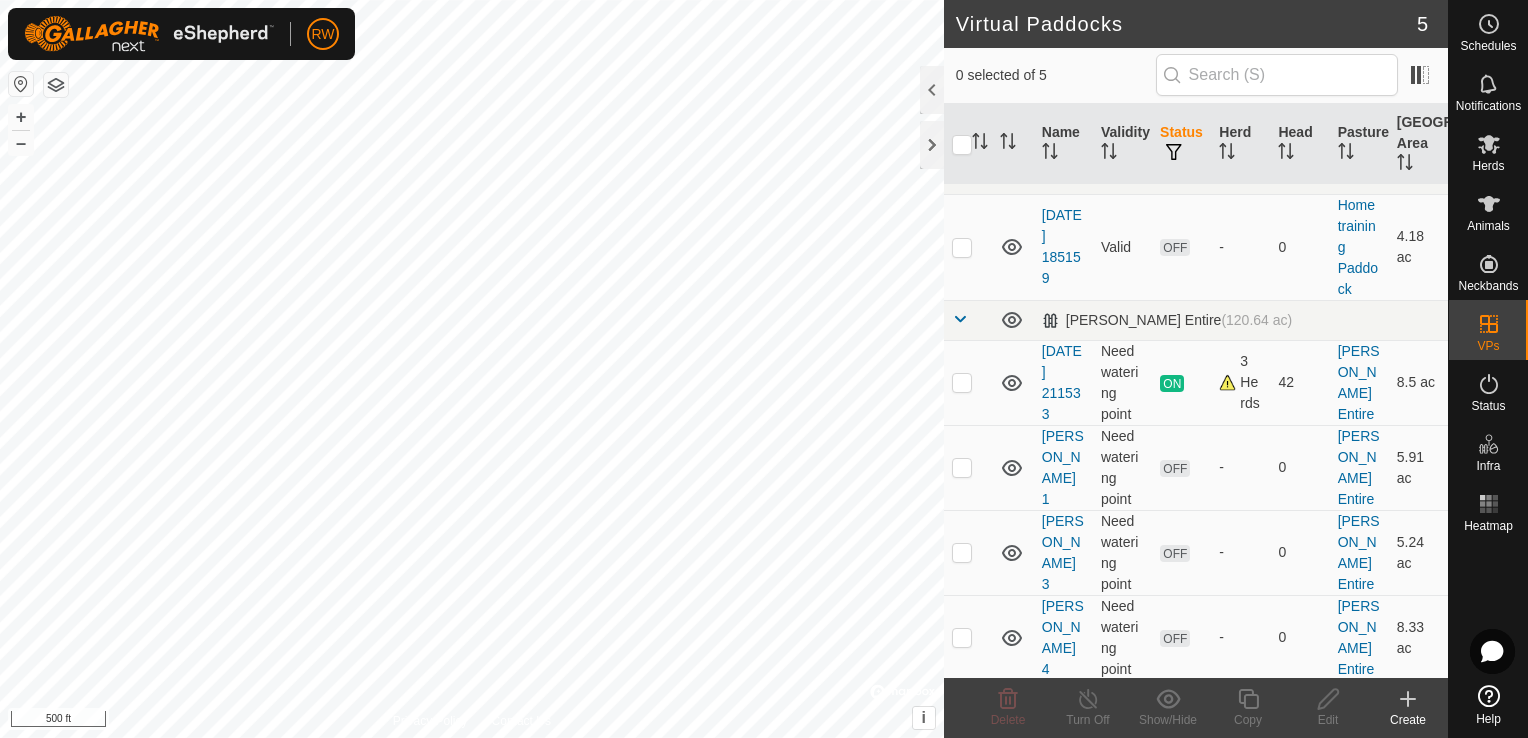 checkbox on "true" 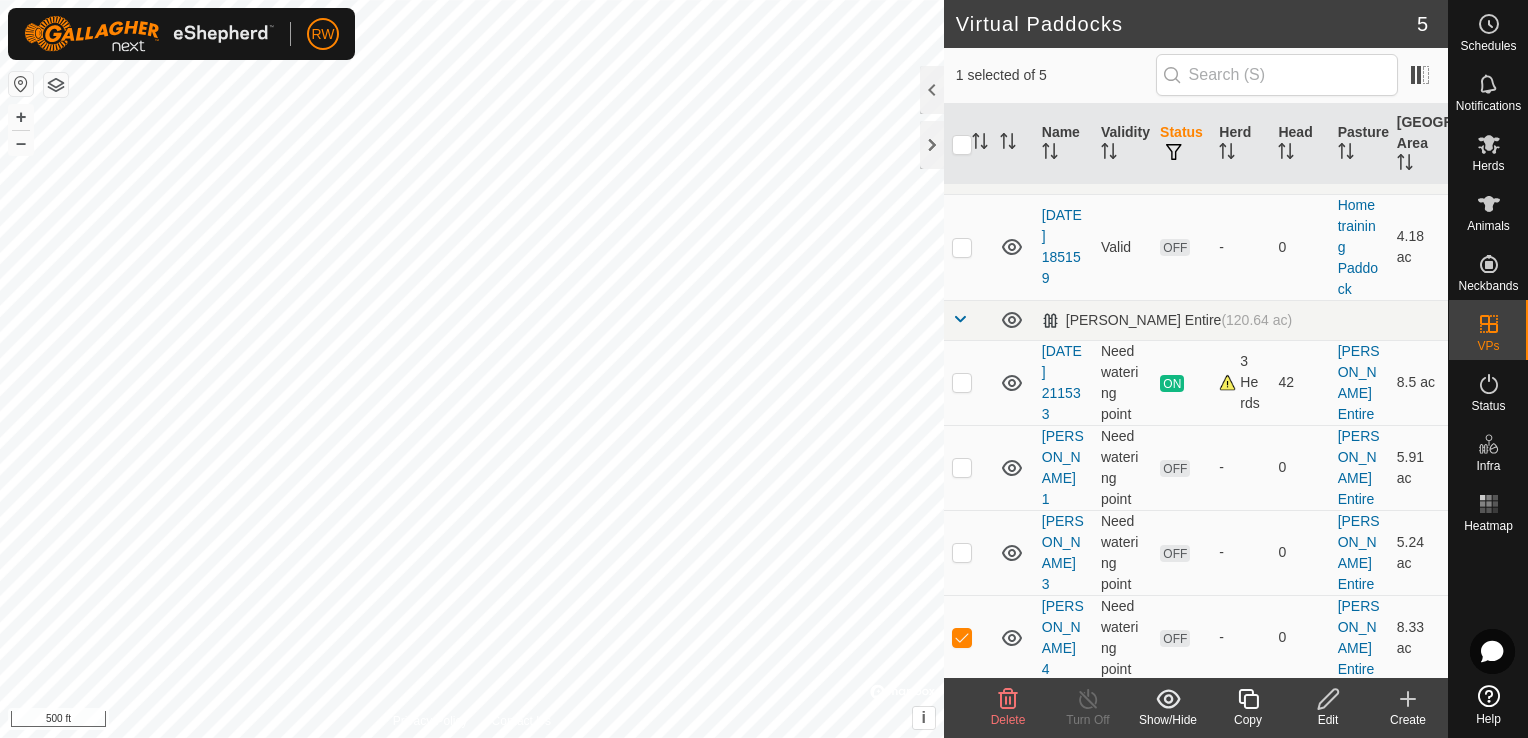 click 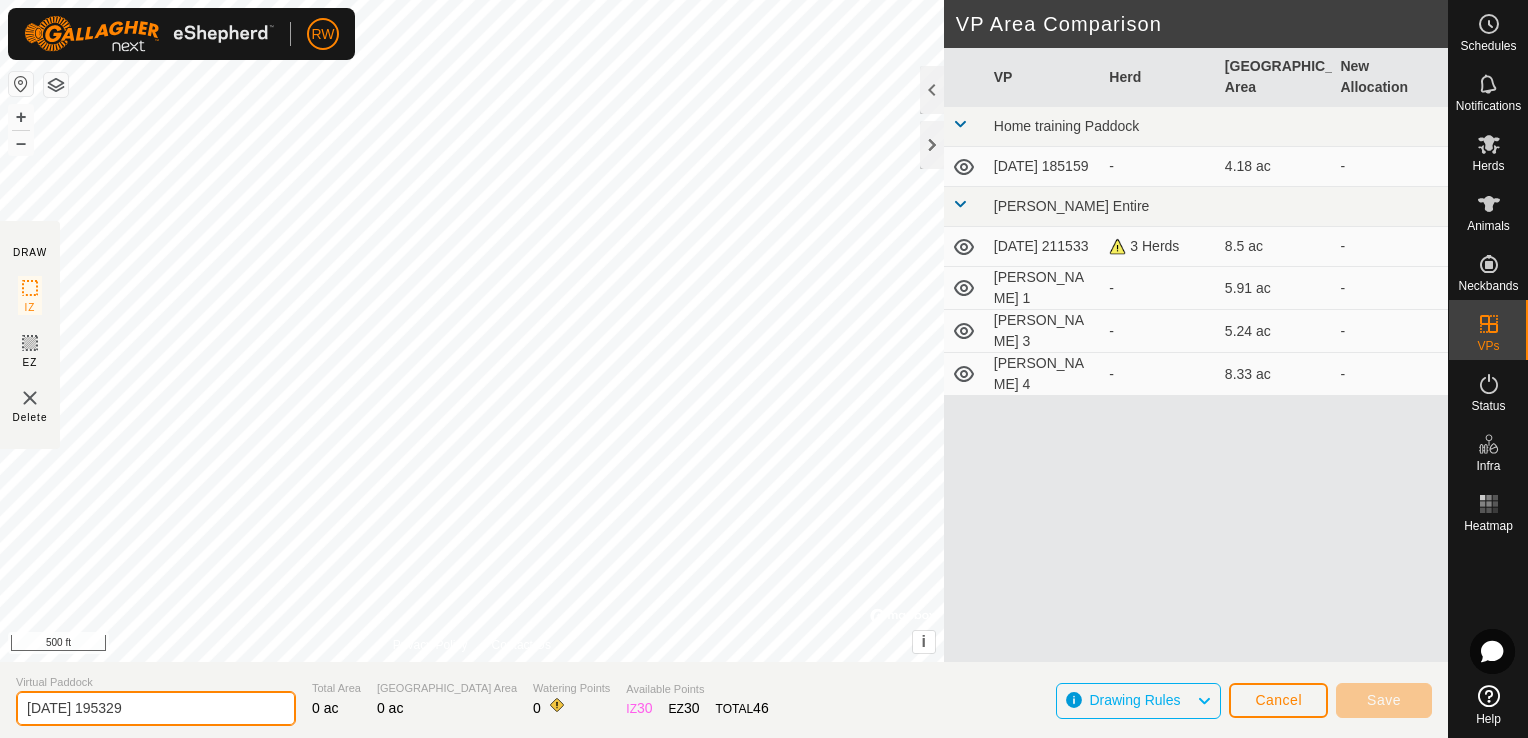 drag, startPoint x: 178, startPoint y: 715, endPoint x: 29, endPoint y: 718, distance: 149.0302 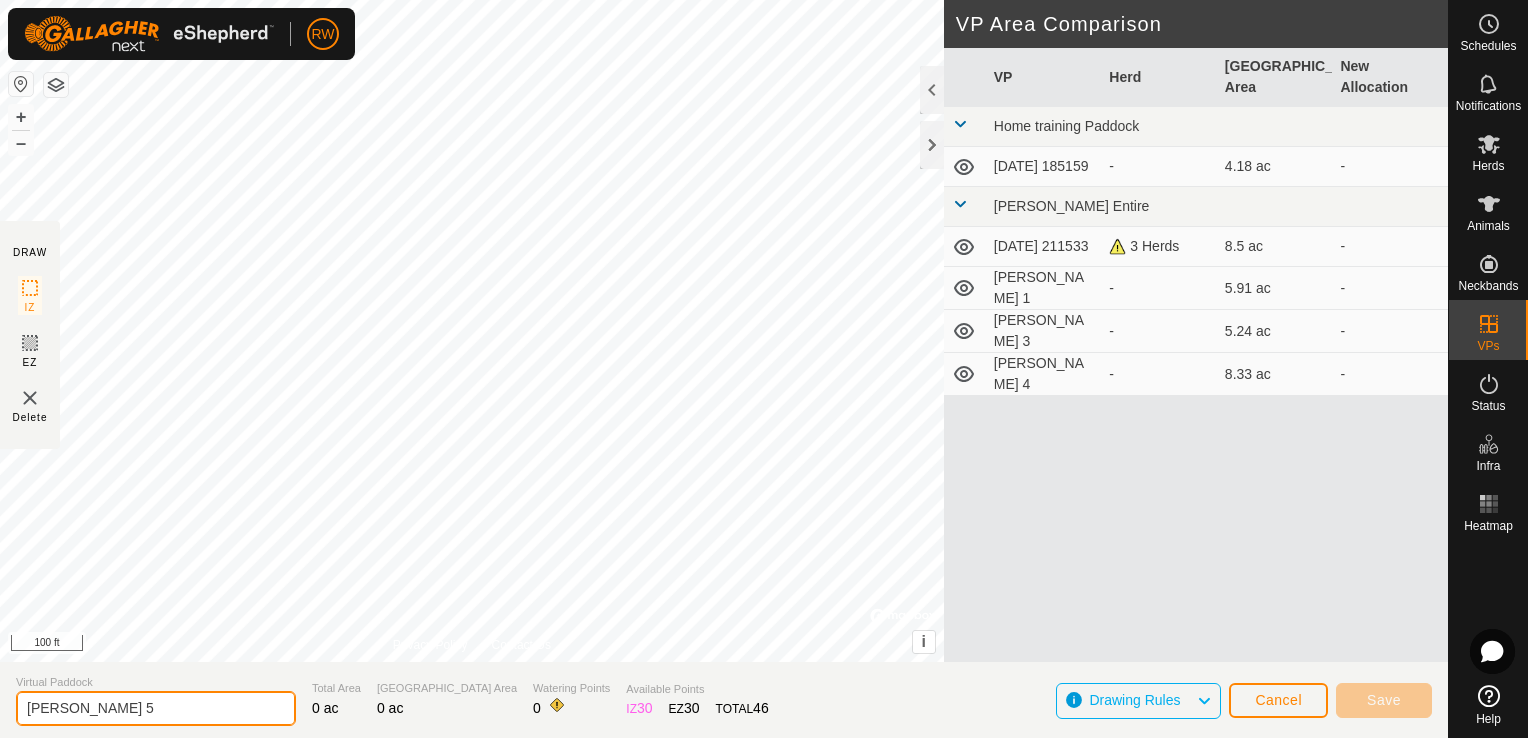 type on "[PERSON_NAME] 5" 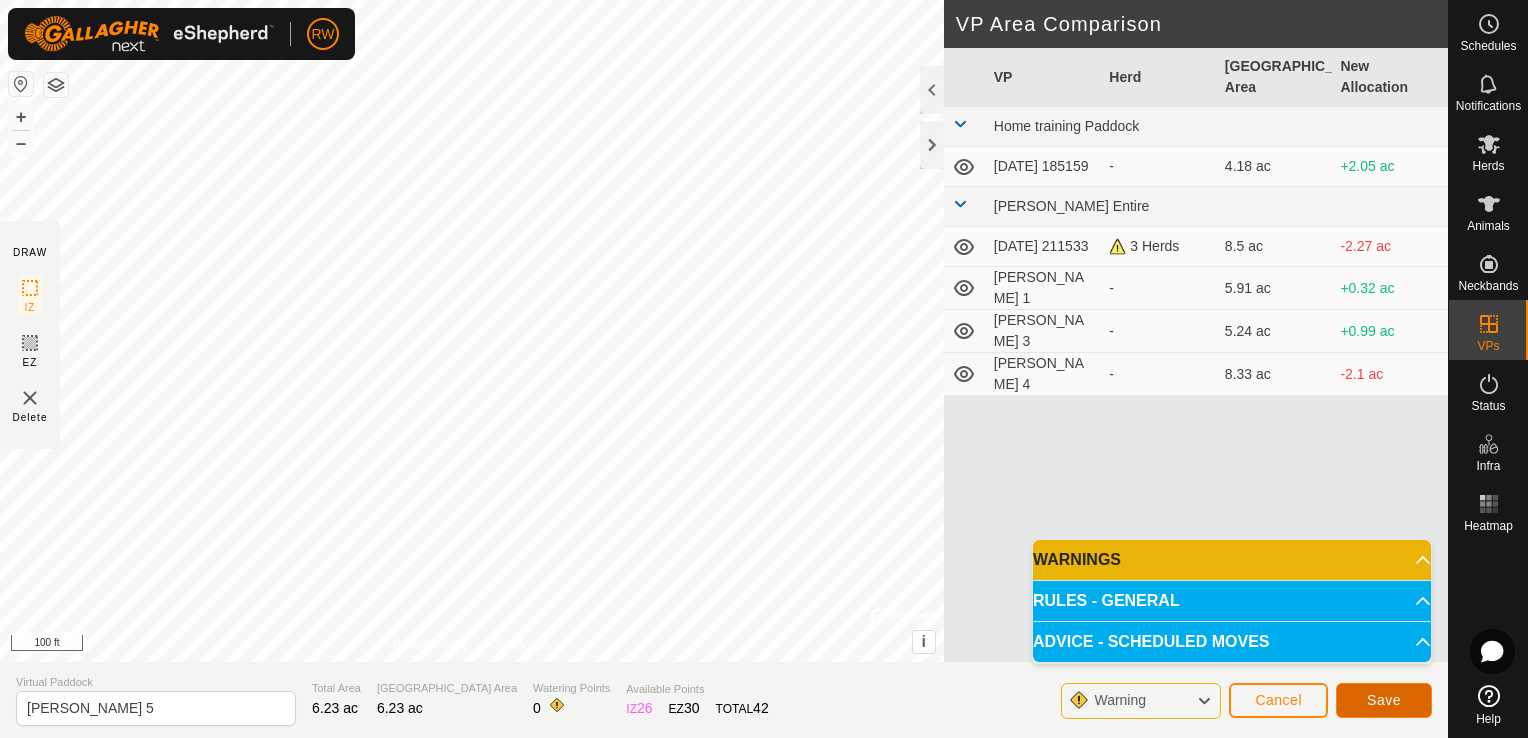 drag, startPoint x: 206, startPoint y: 662, endPoint x: 1382, endPoint y: 702, distance: 1176.68 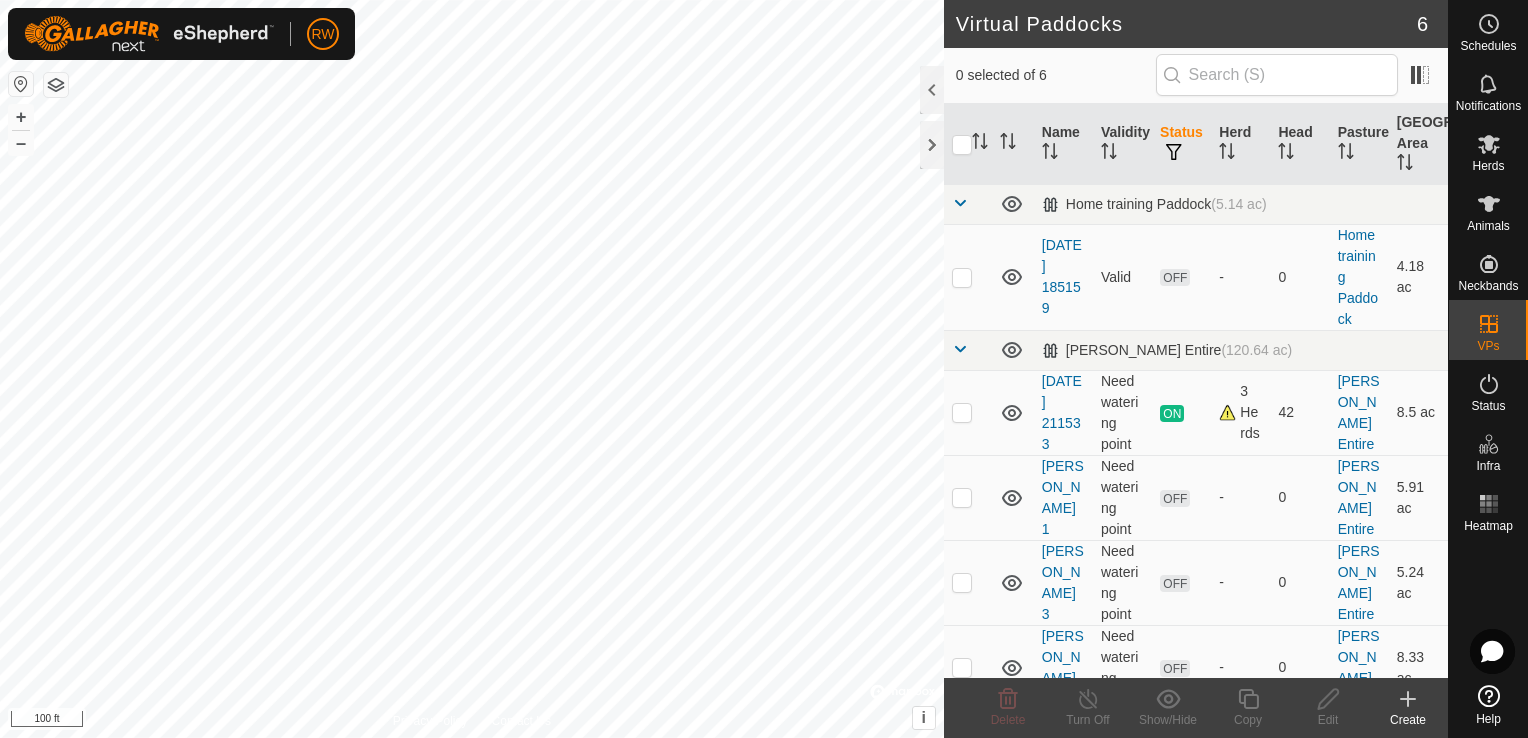 click 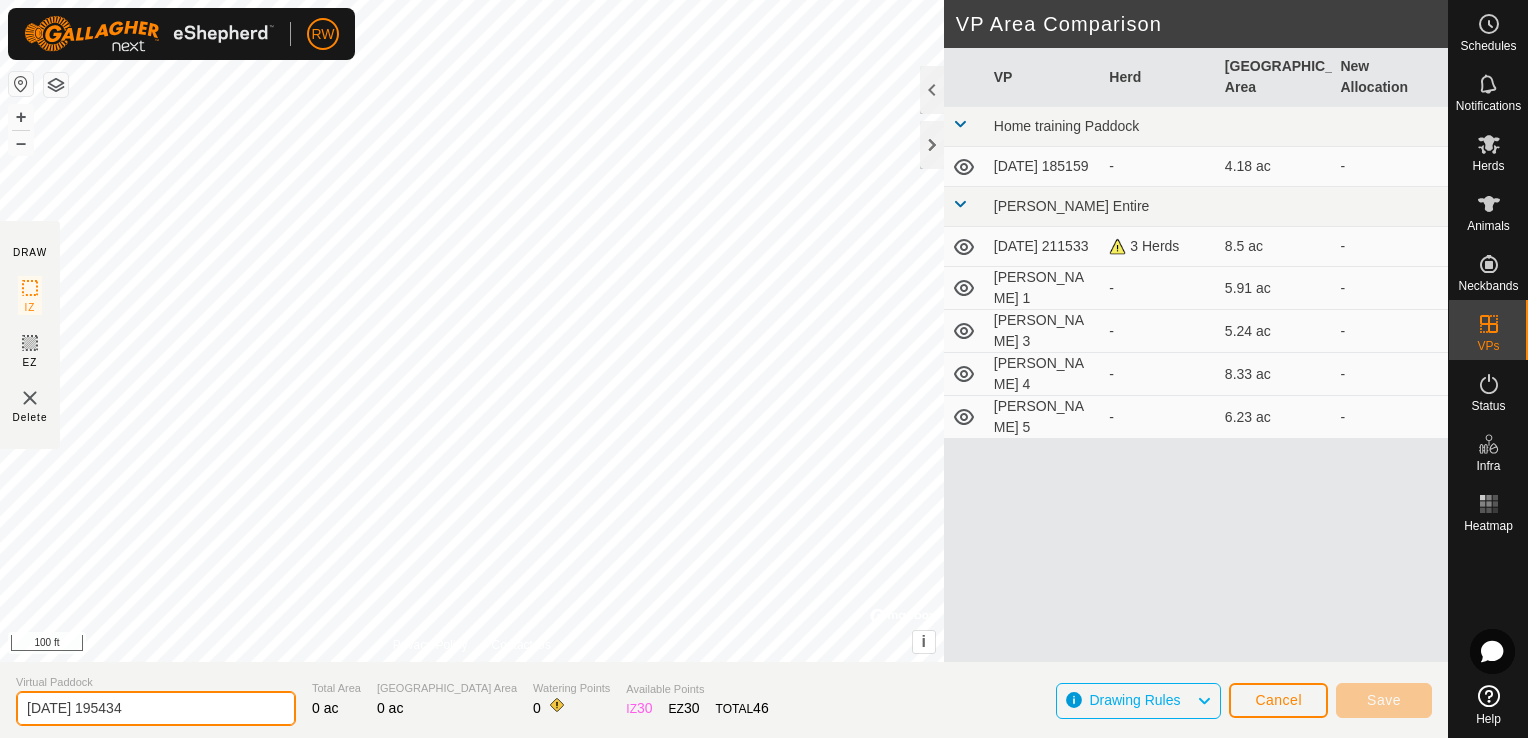 drag, startPoint x: 195, startPoint y: 714, endPoint x: -4, endPoint y: 706, distance: 199.16074 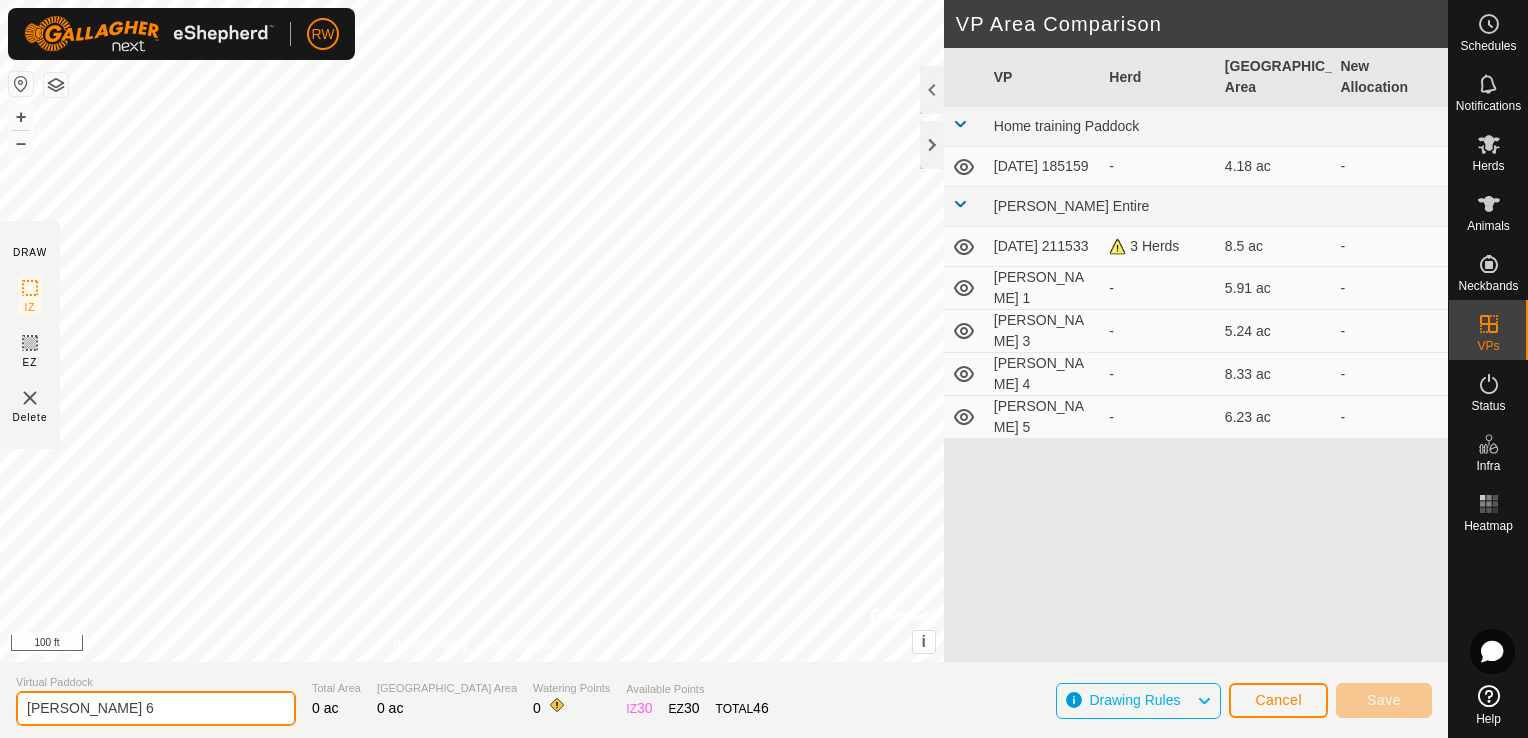 type on "[PERSON_NAME] 6" 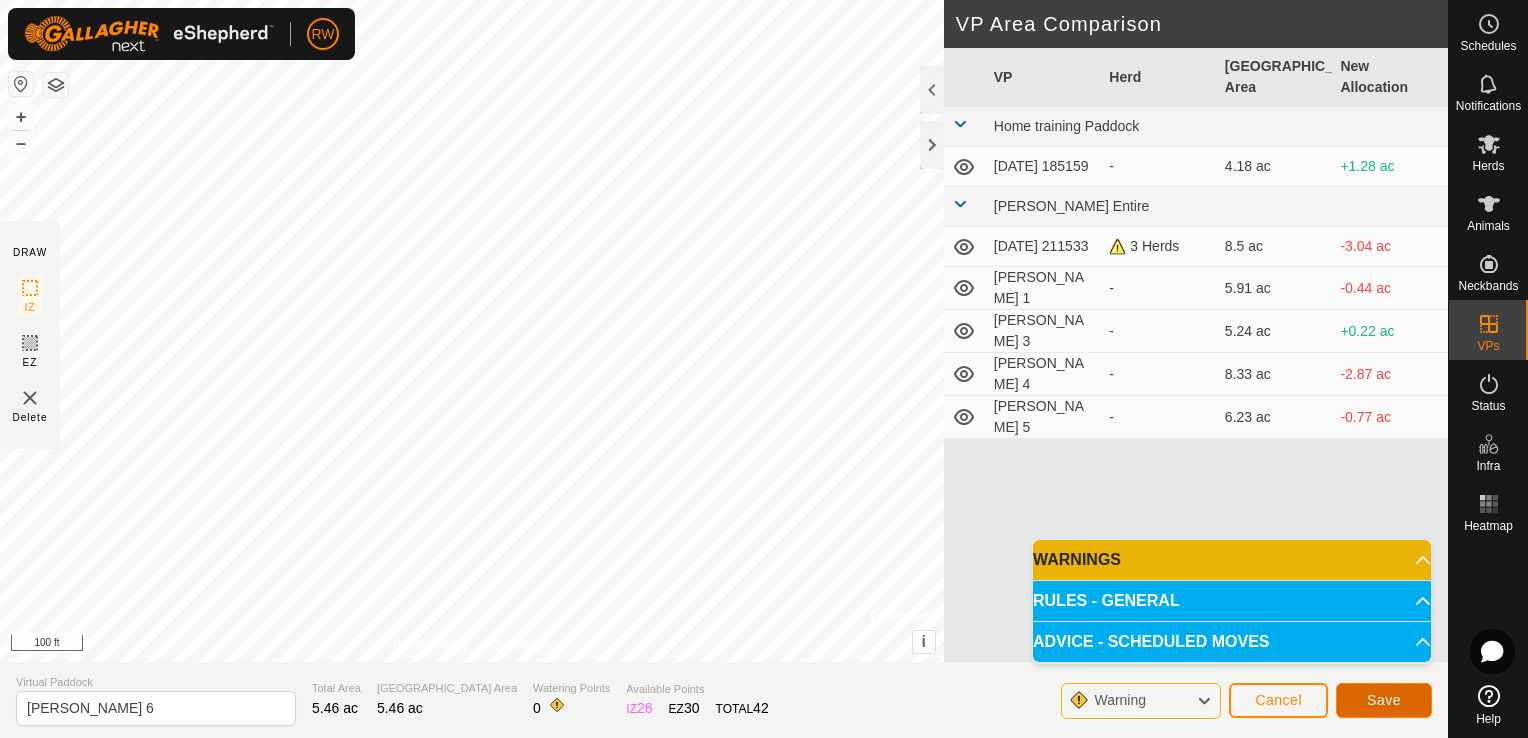 drag, startPoint x: 114, startPoint y: 671, endPoint x: 1395, endPoint y: 698, distance: 1281.2845 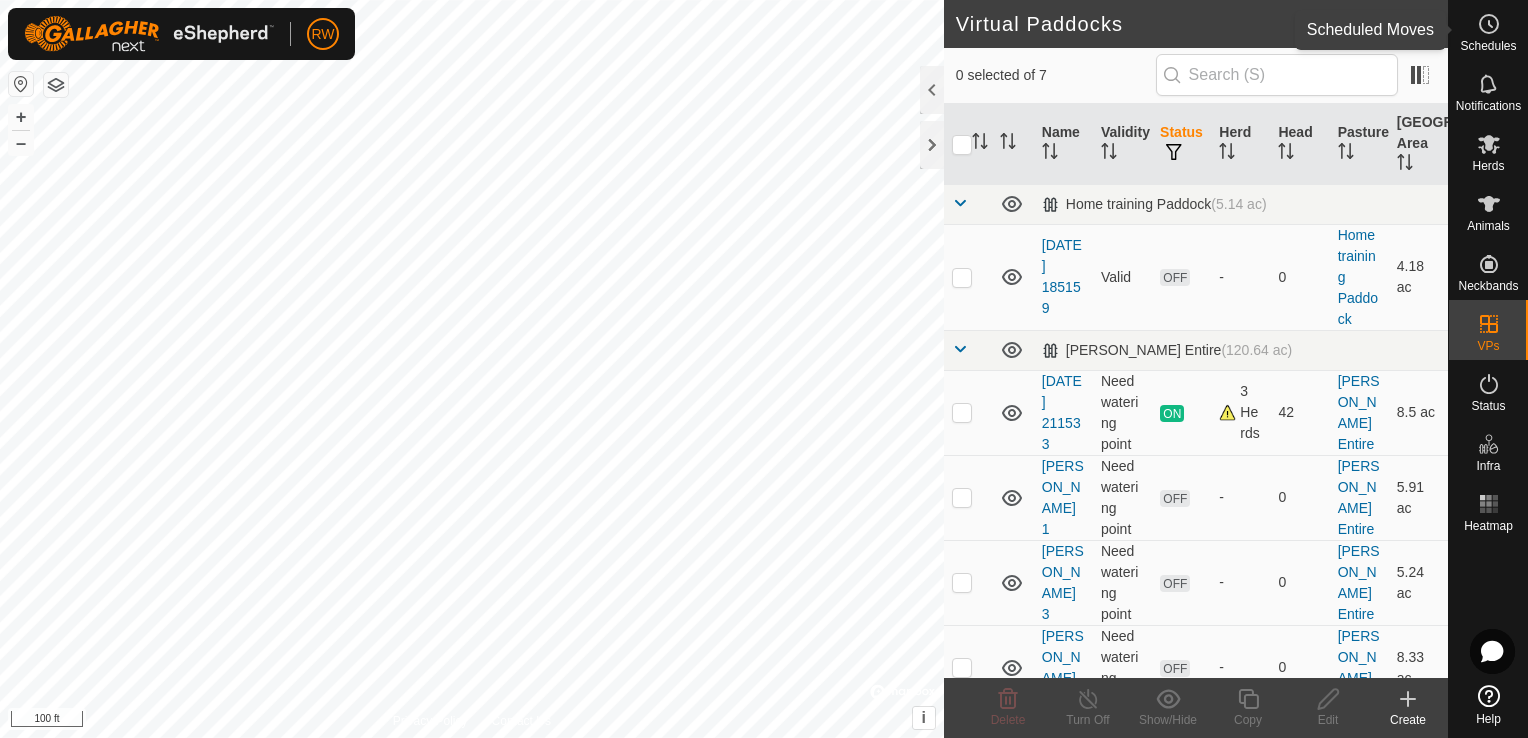 click at bounding box center [1489, 24] 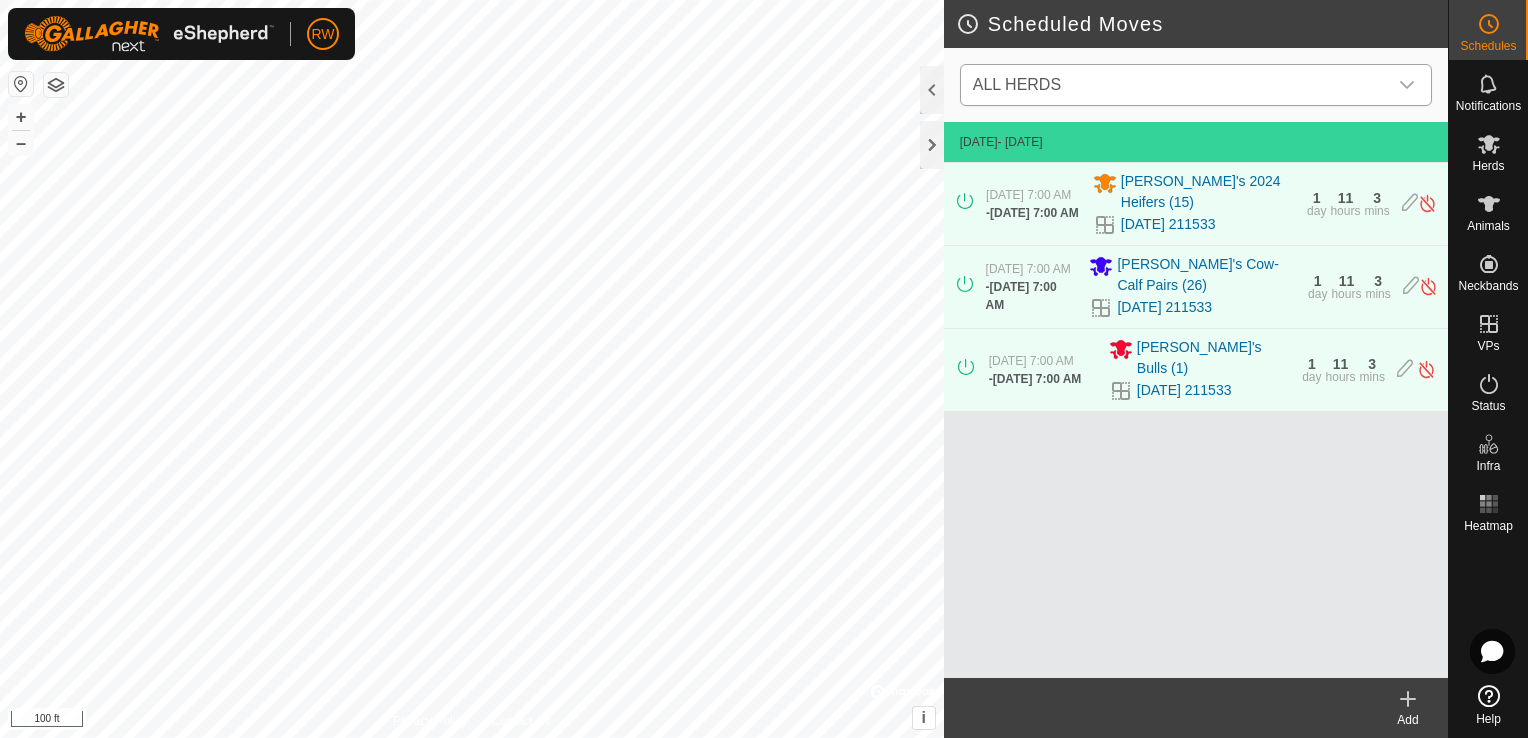click 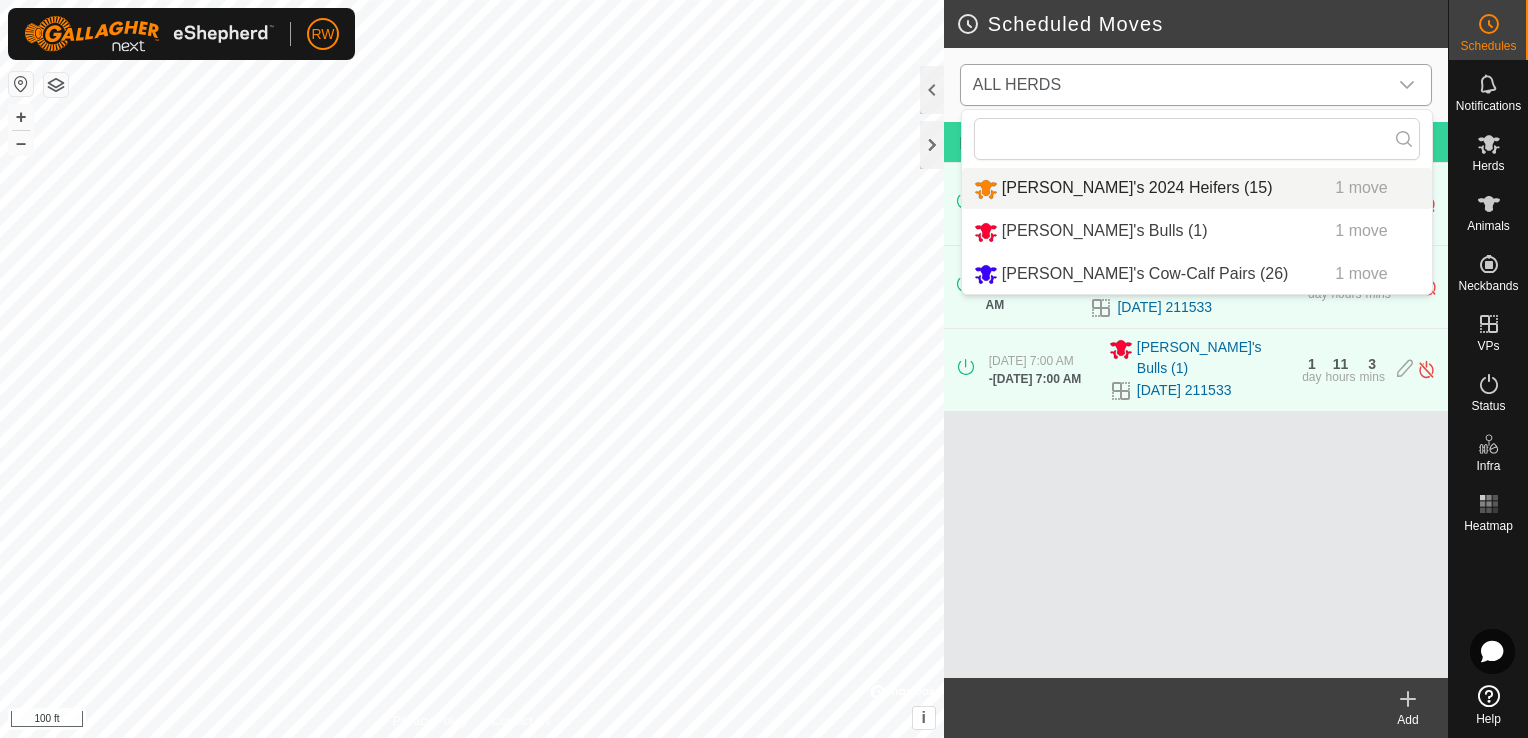 click on "[PERSON_NAME]'s 2024 Heifers (15) 1 move" at bounding box center [1197, 188] 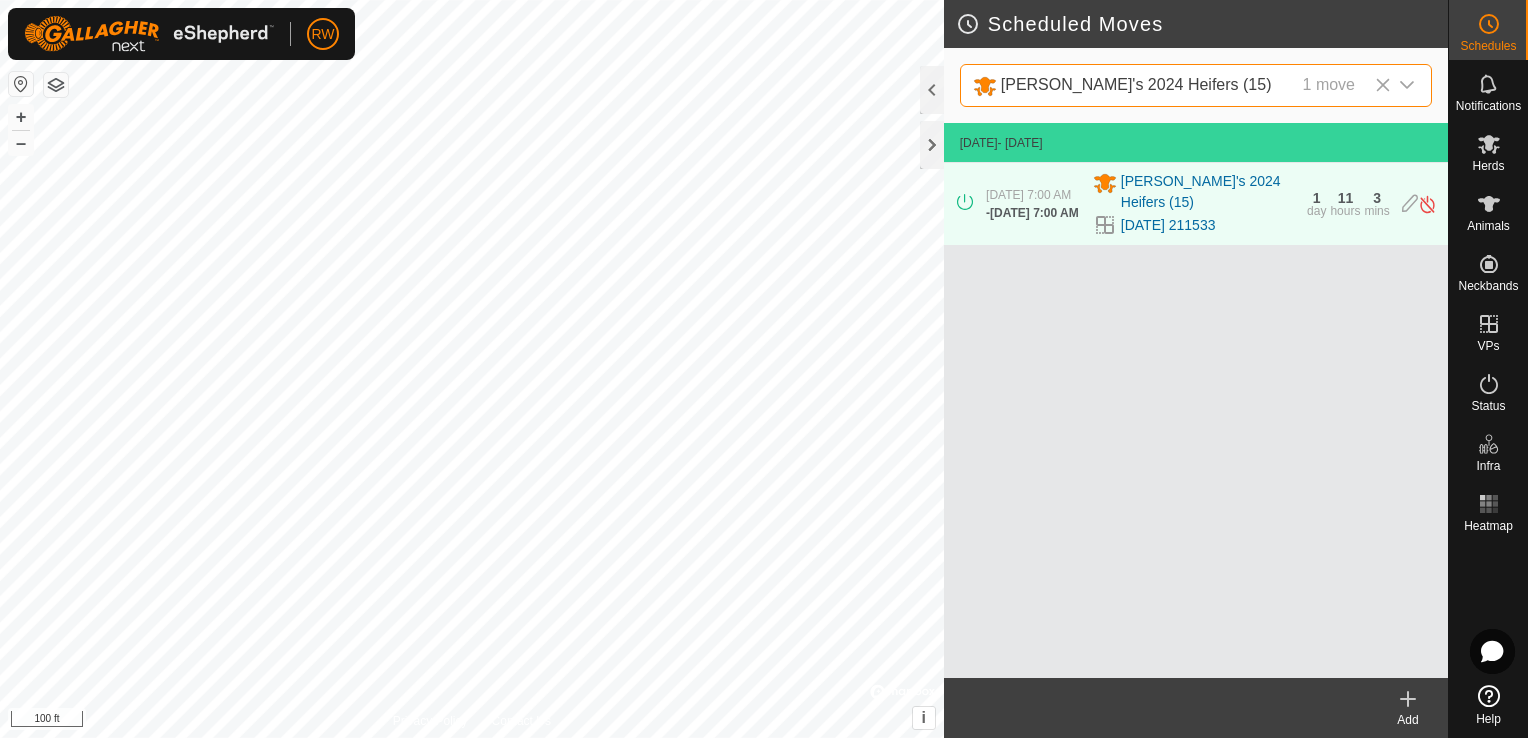 click 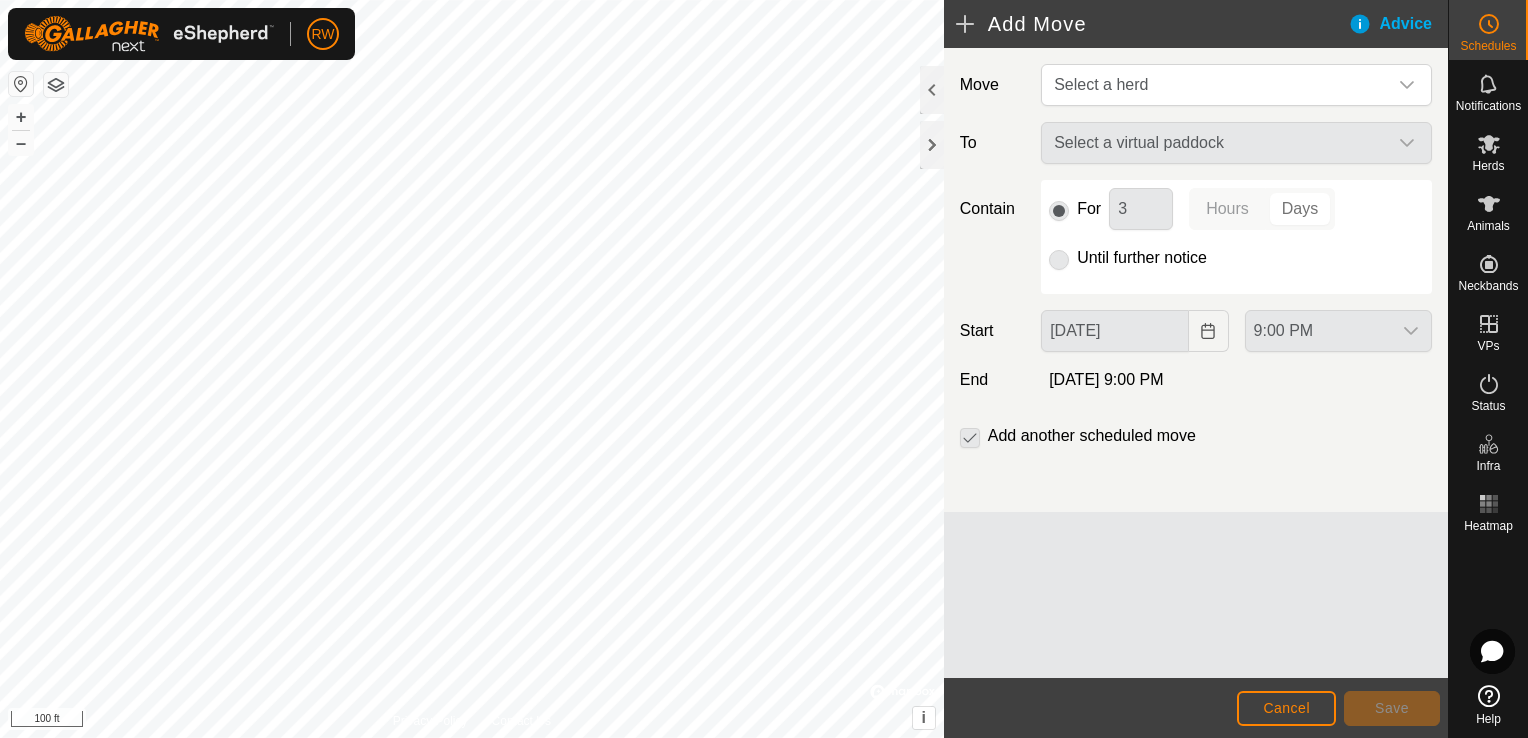 click on "Select a virtual paddock" 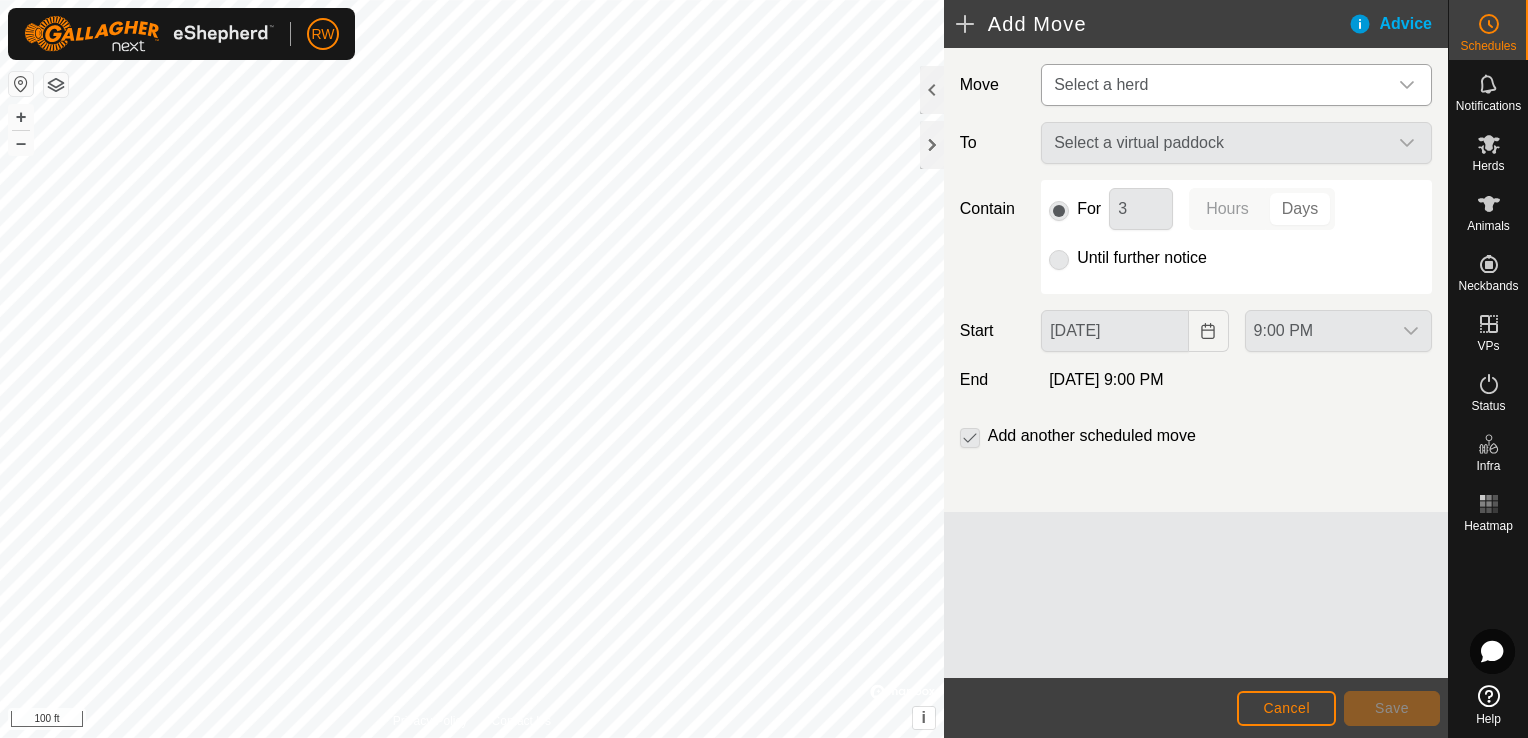 click at bounding box center [1407, 85] 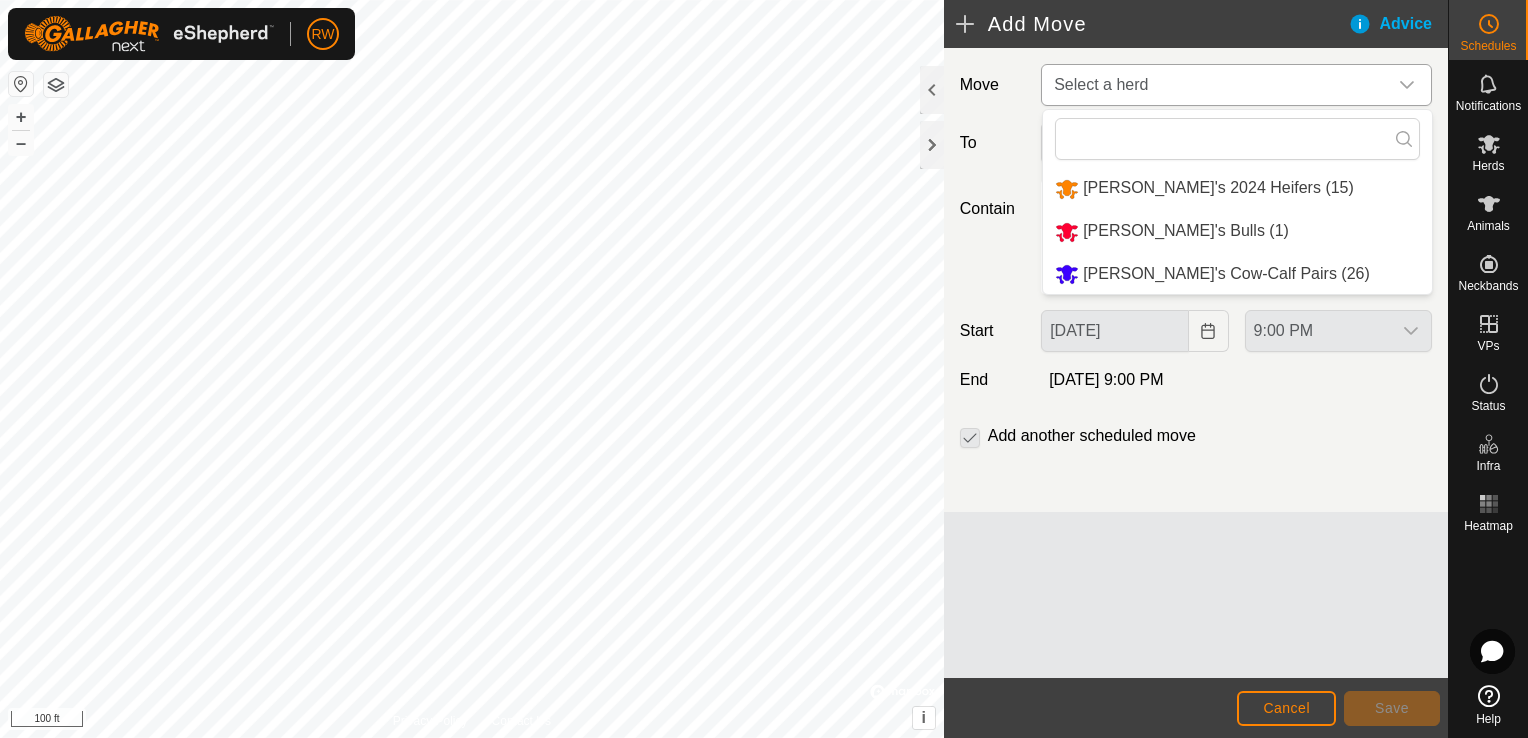 click on "[PERSON_NAME]'s 2024 Heifers (15)" at bounding box center (1237, 188) 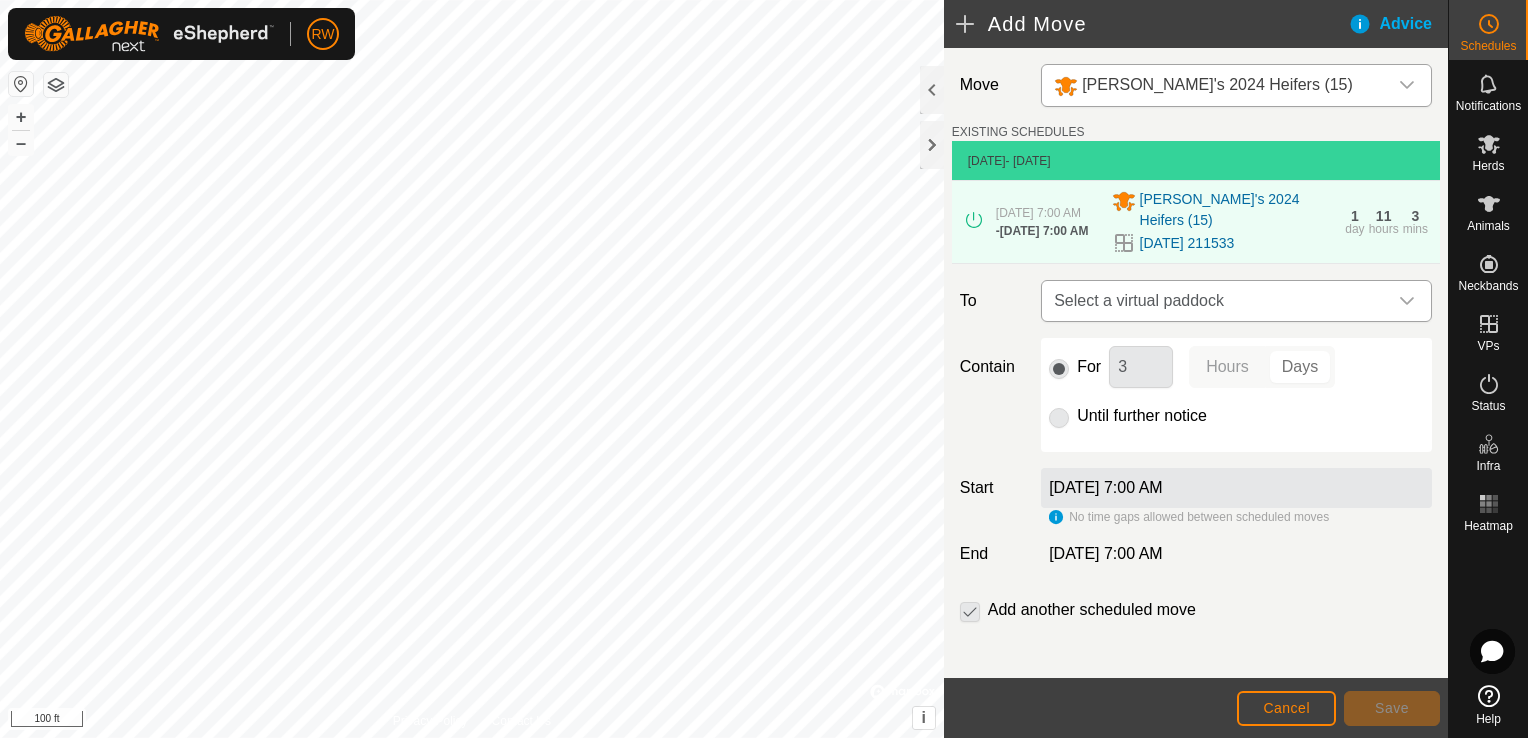 click 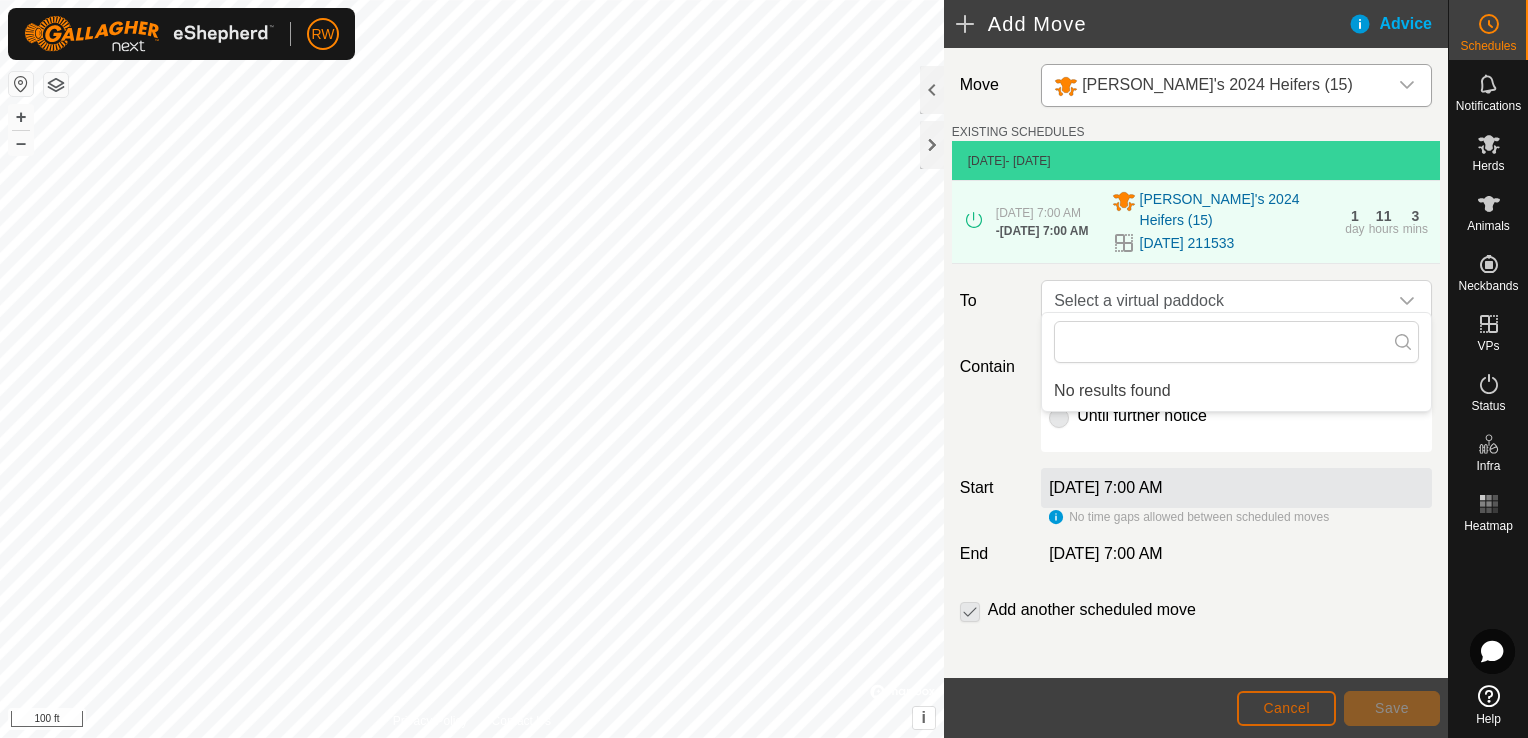 click on "Cancel" 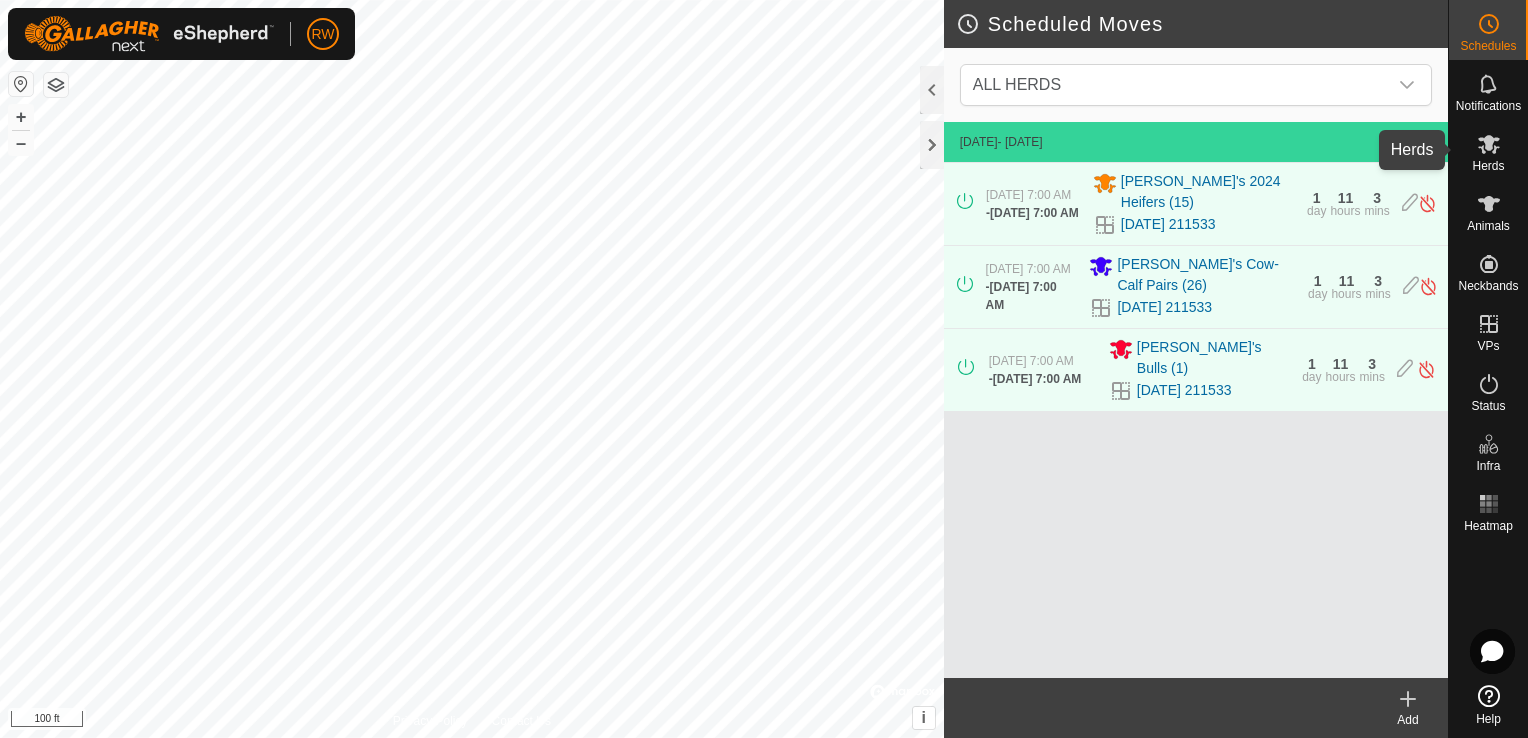click 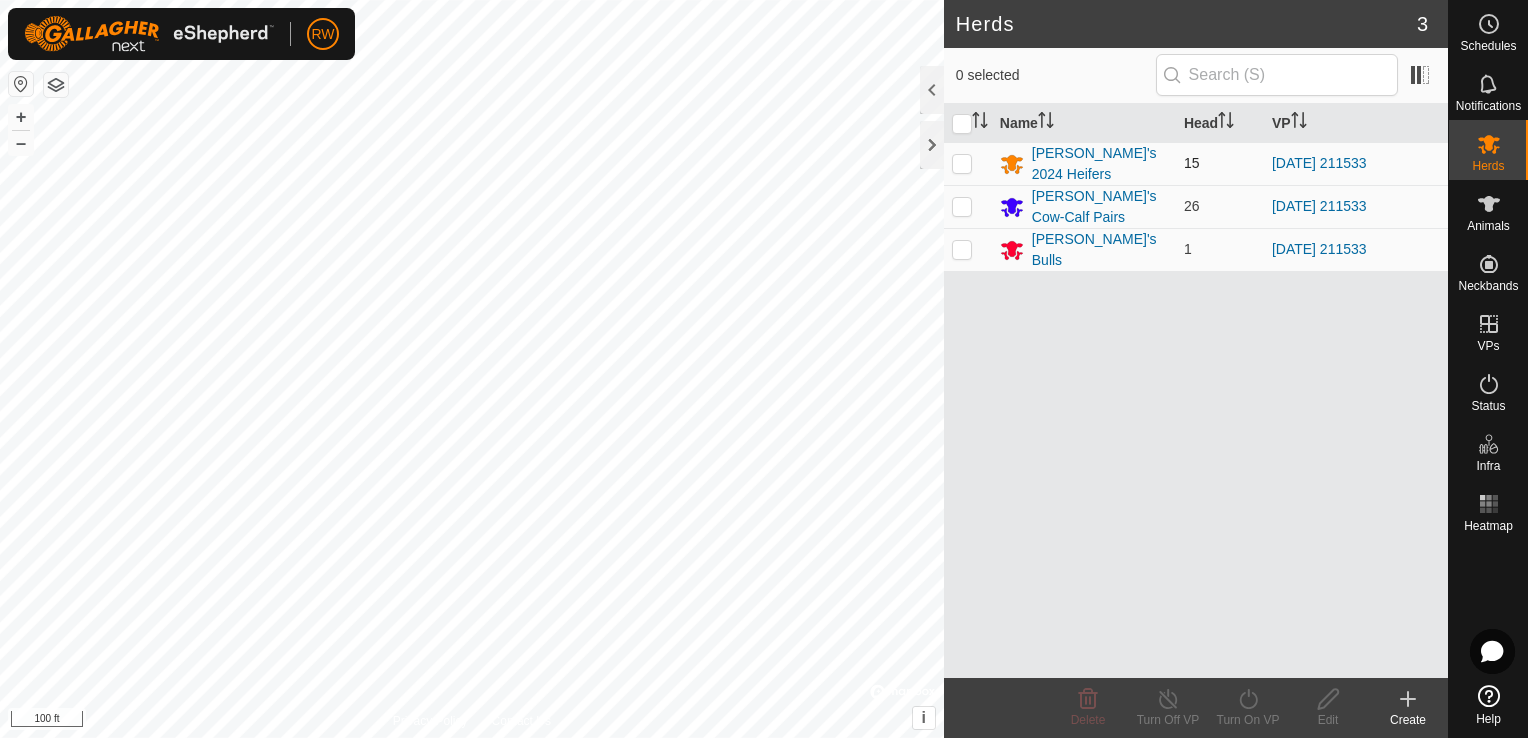 click at bounding box center (962, 163) 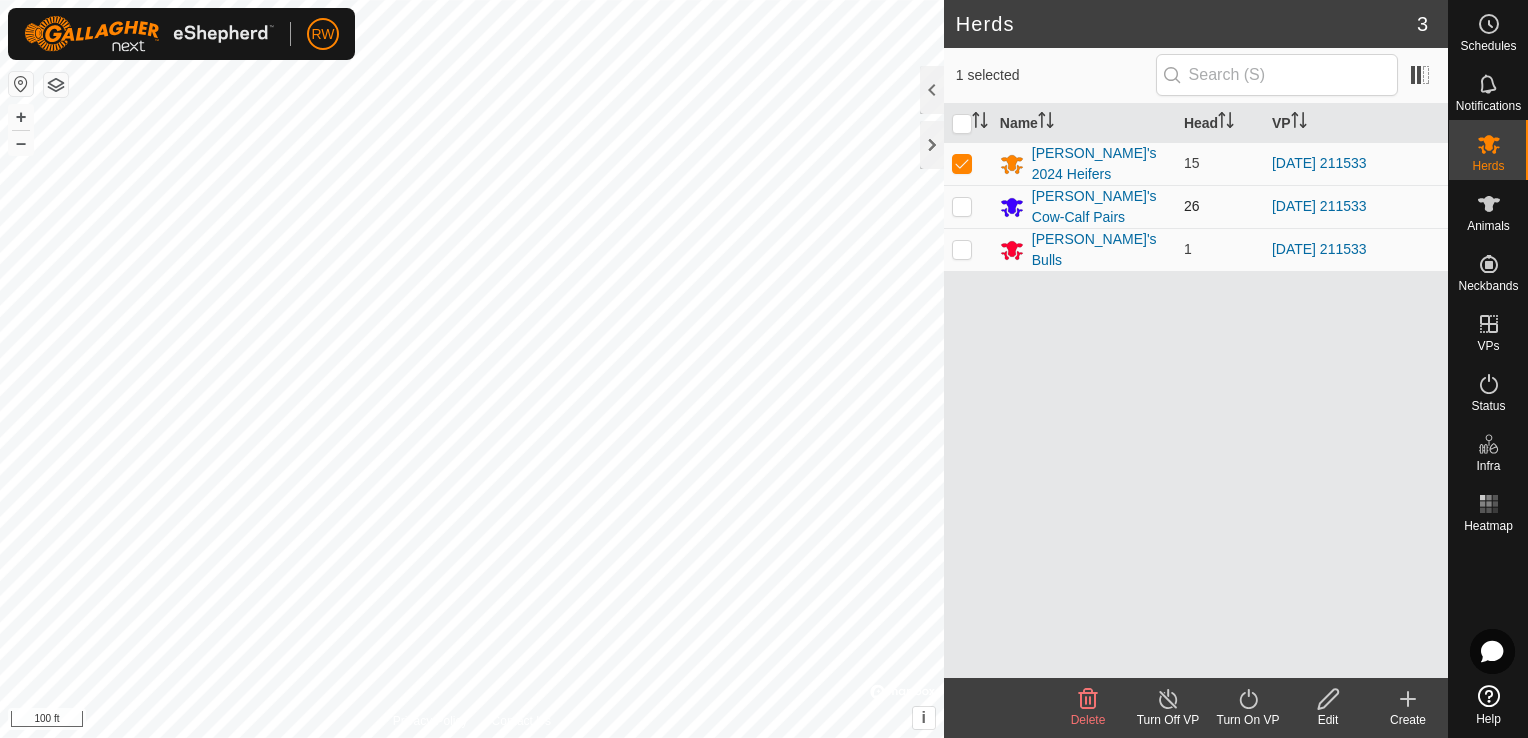 click at bounding box center (962, 206) 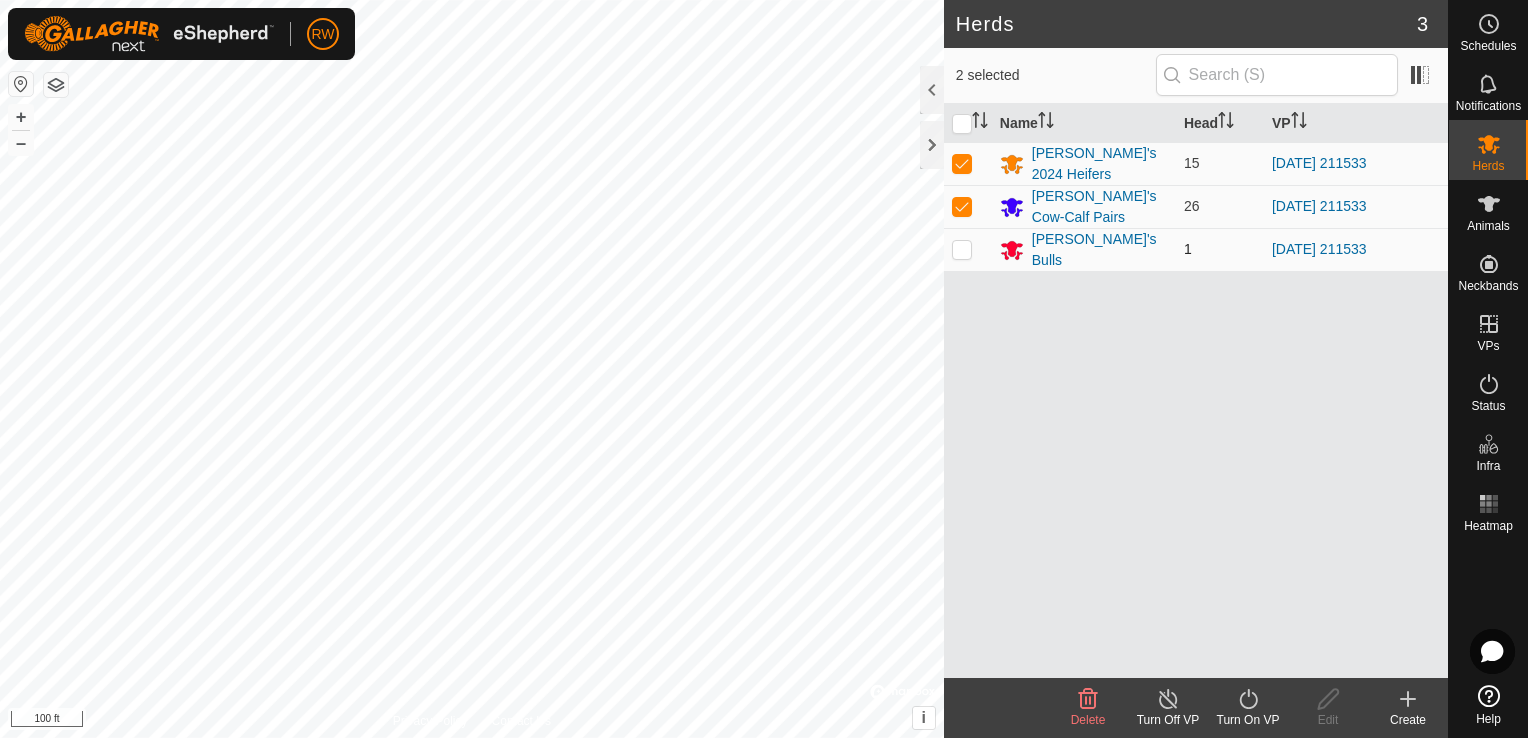 click at bounding box center [962, 249] 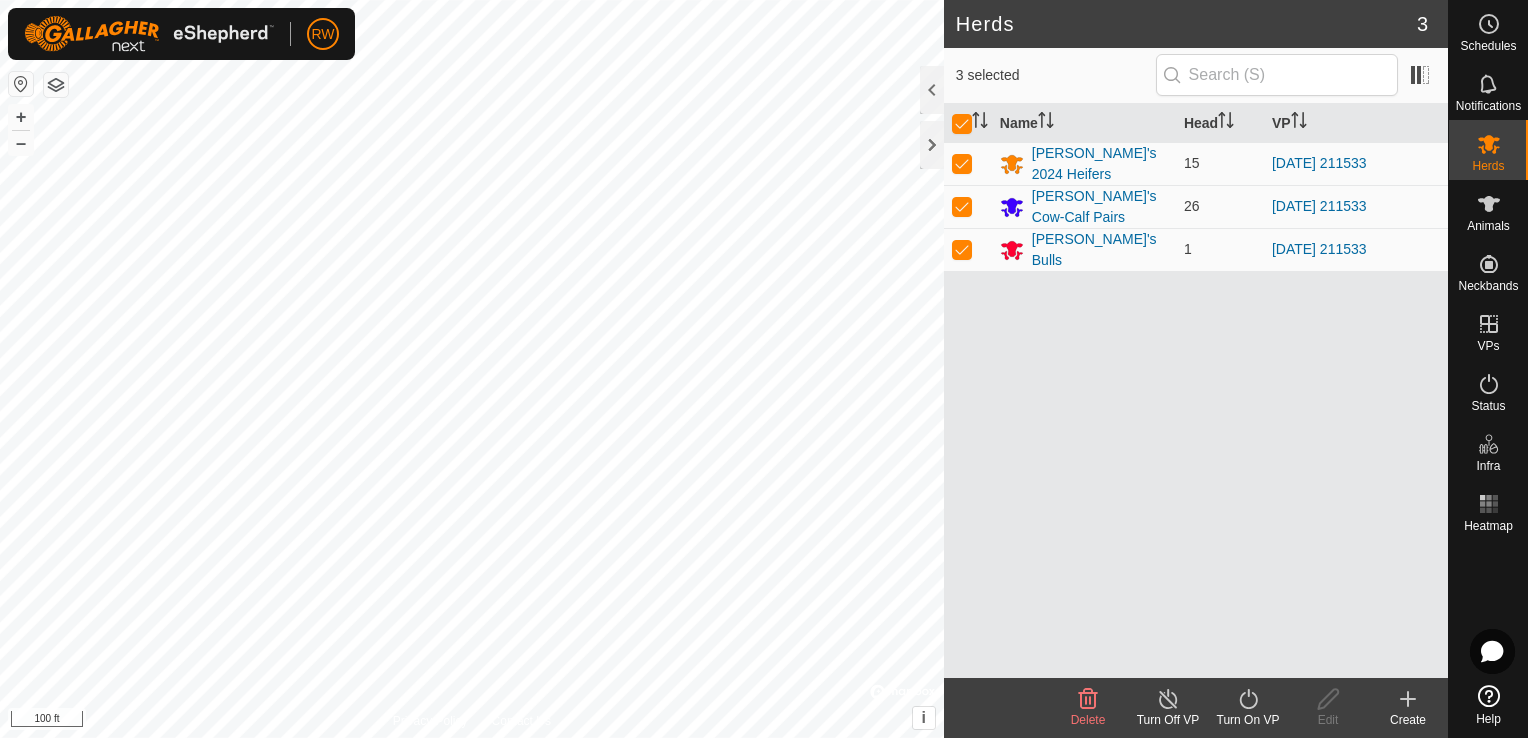 click 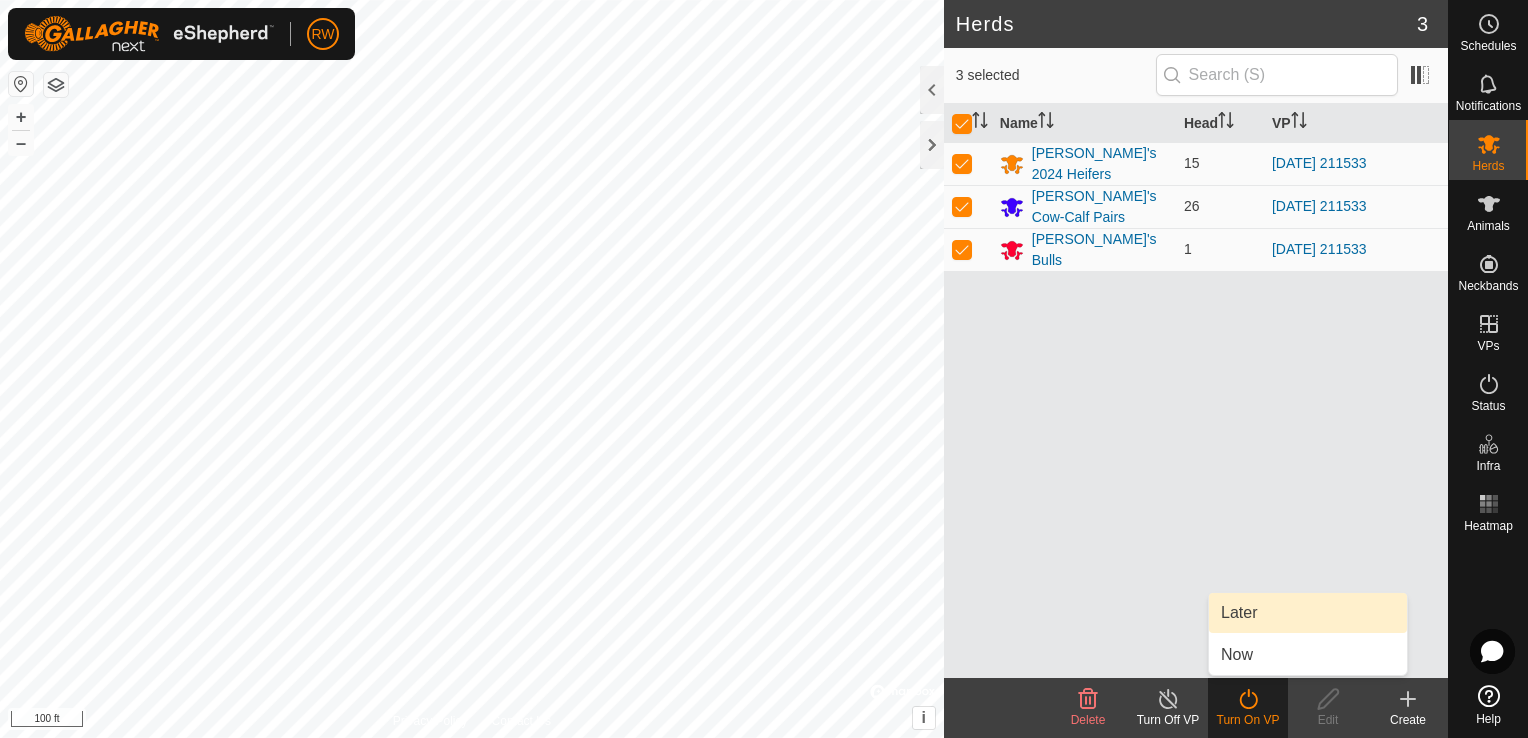 click on "Later" at bounding box center (1239, 613) 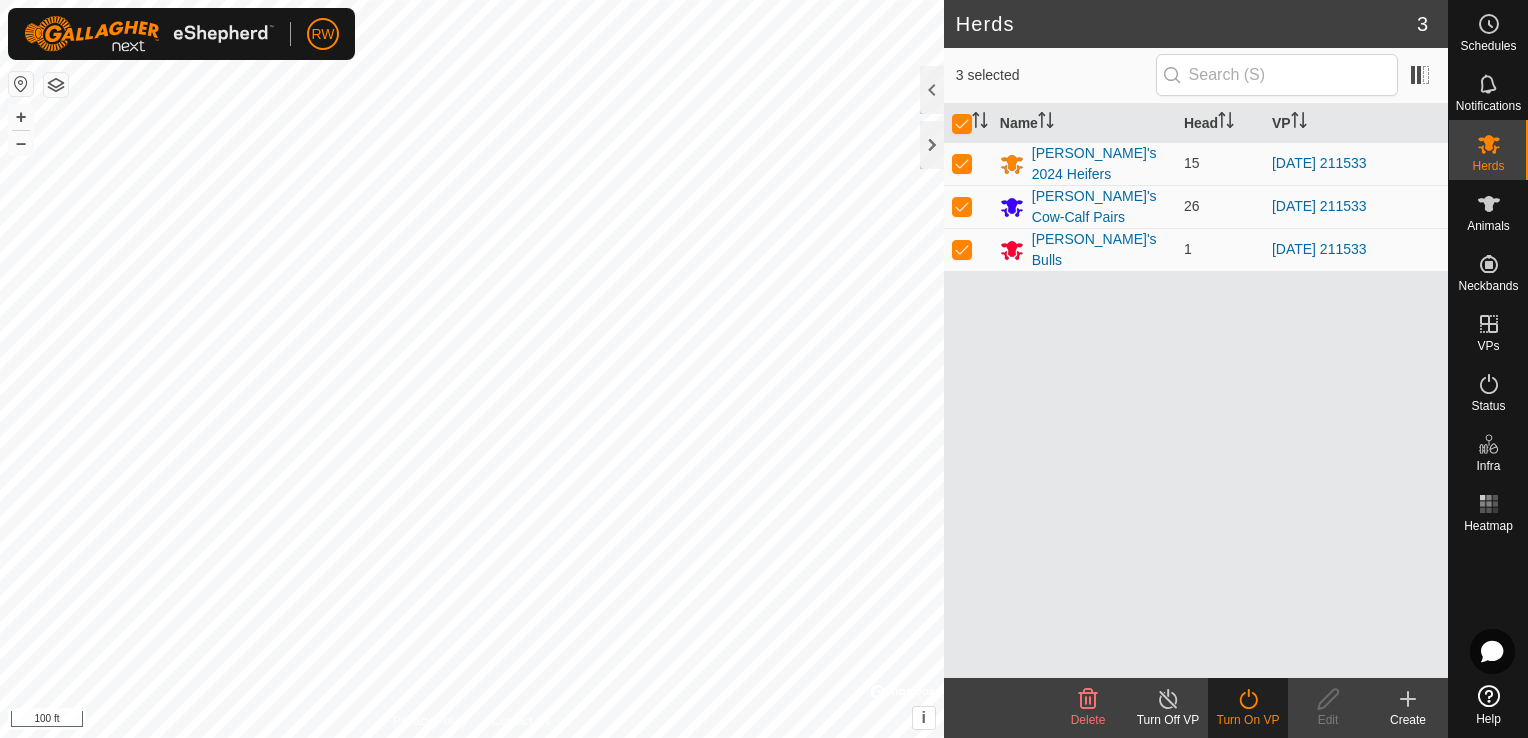 click 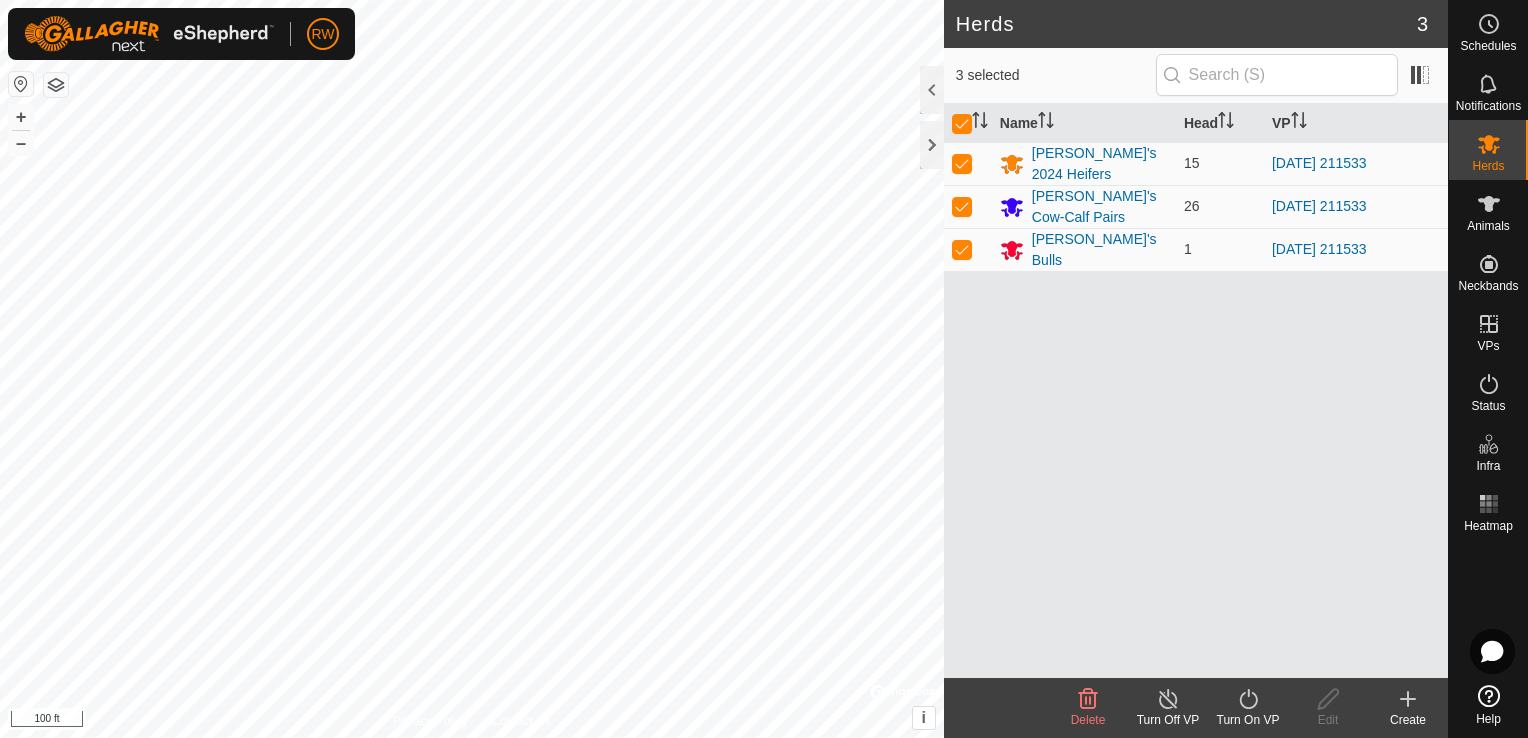 click 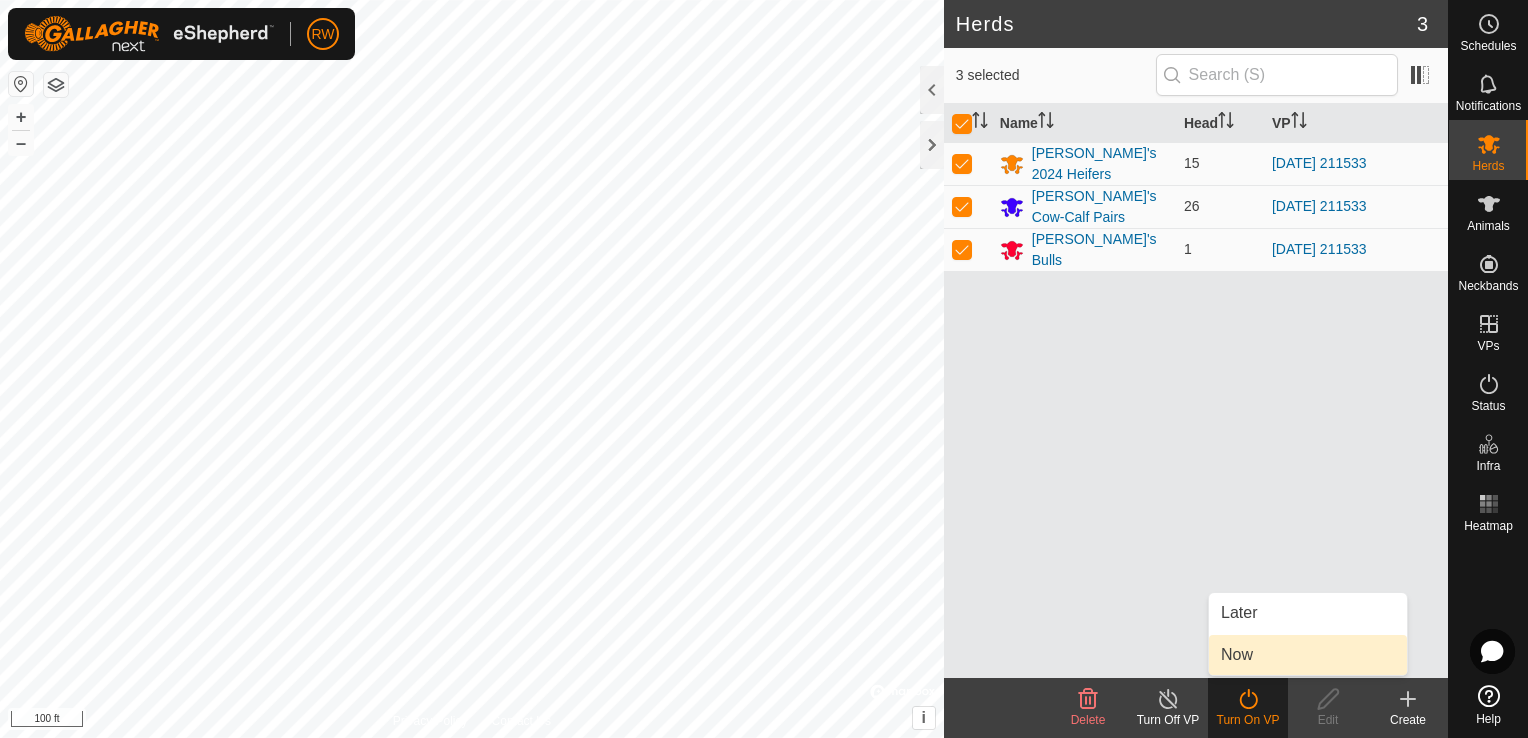 click on "Now" at bounding box center [1308, 655] 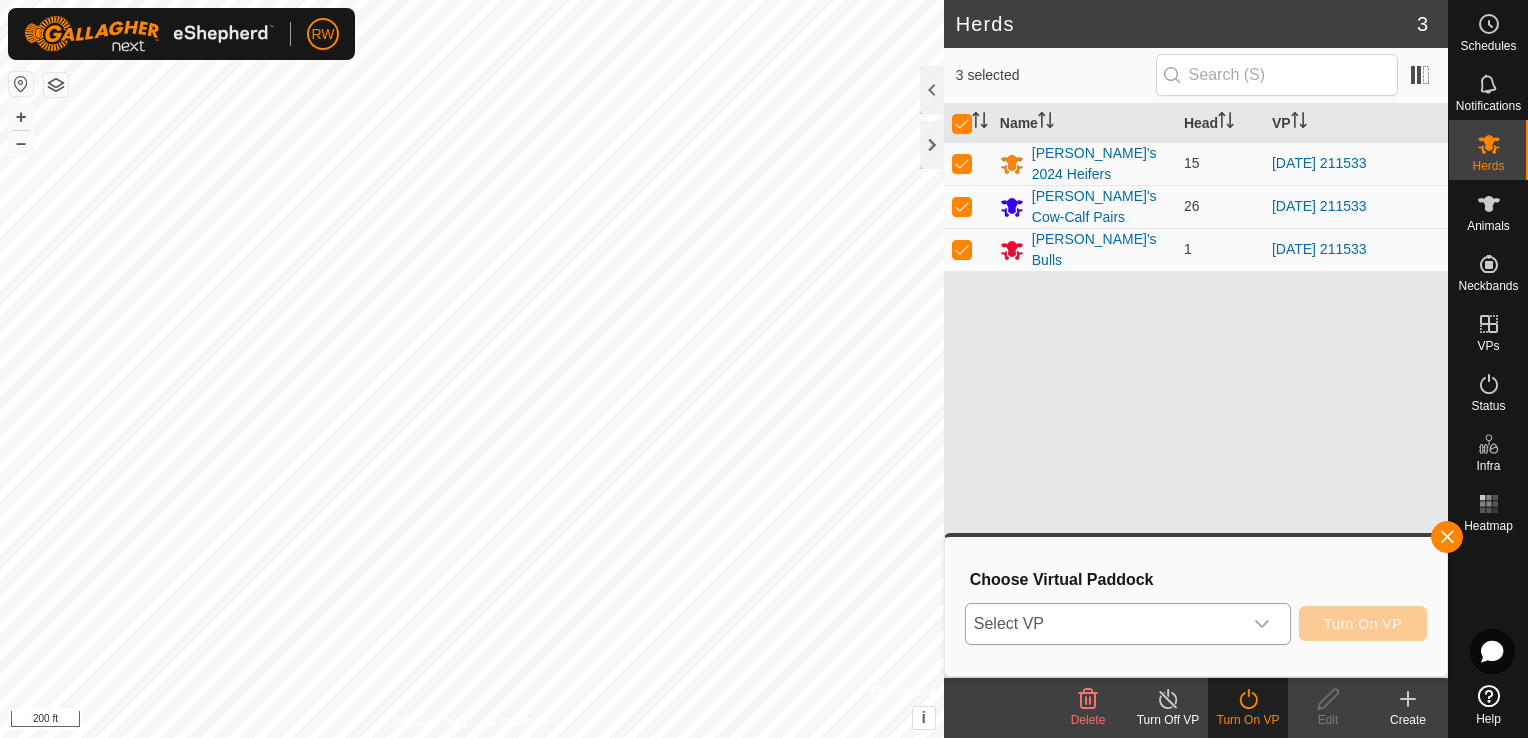 click 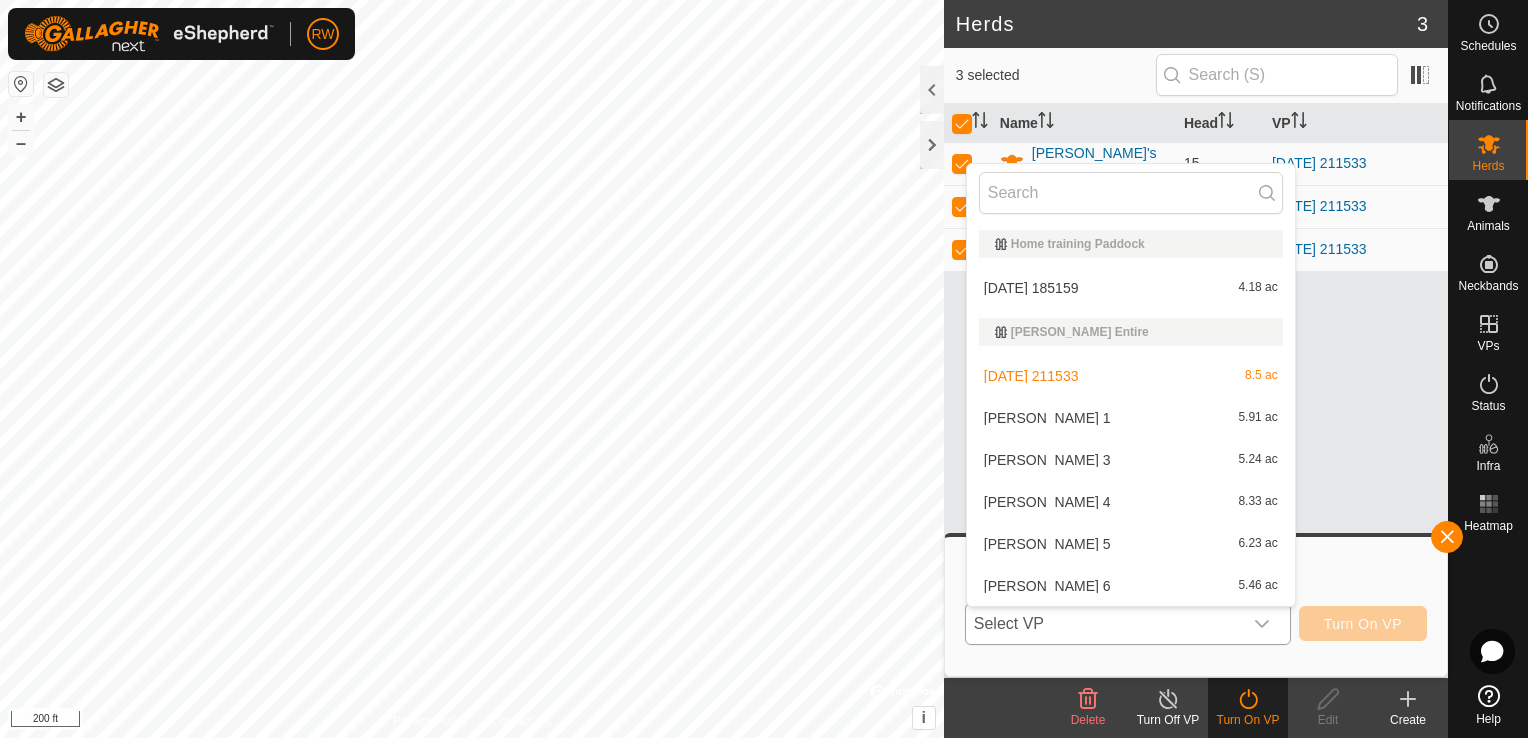 click on "[PERSON_NAME] 3  5.24 ac" at bounding box center (1131, 460) 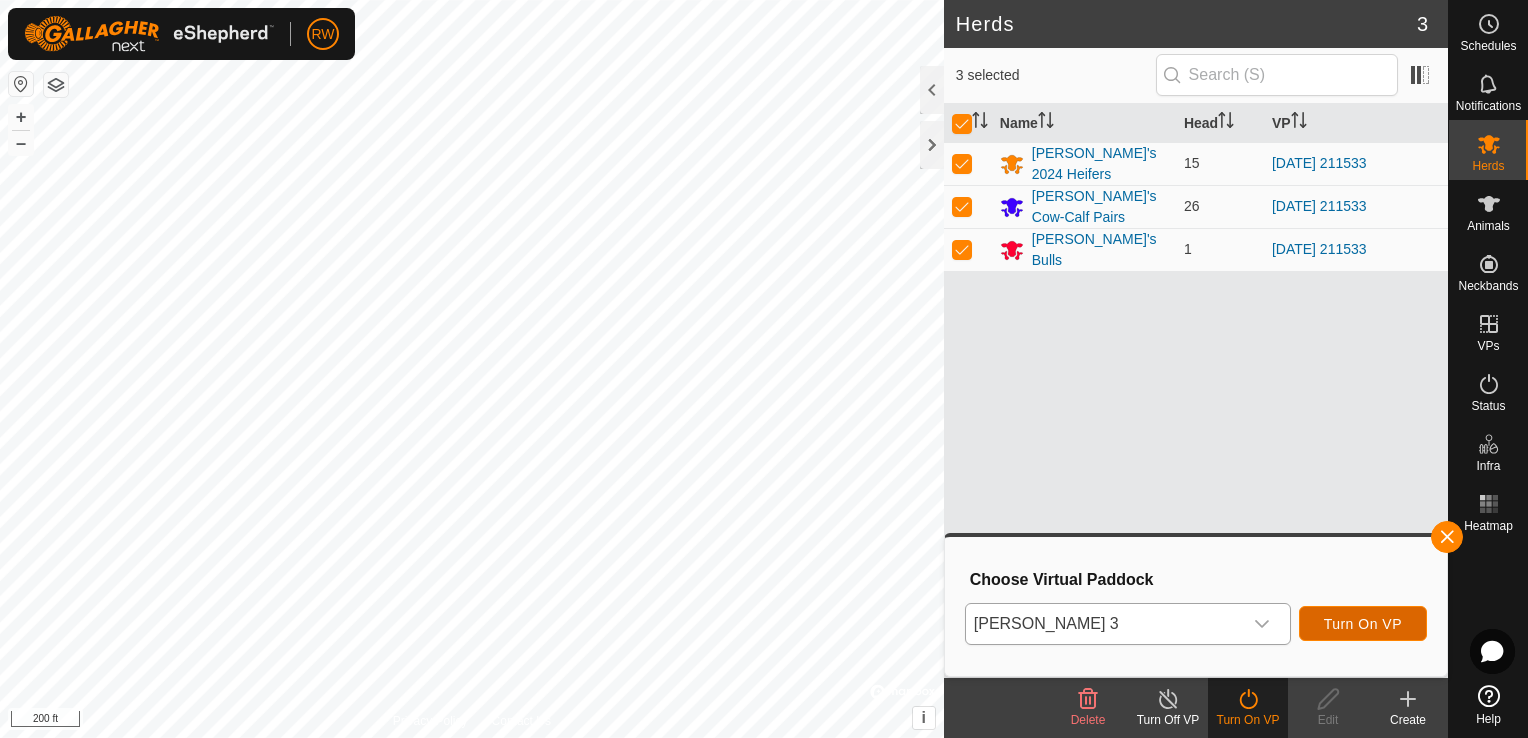 click on "Turn On VP" at bounding box center (1363, 624) 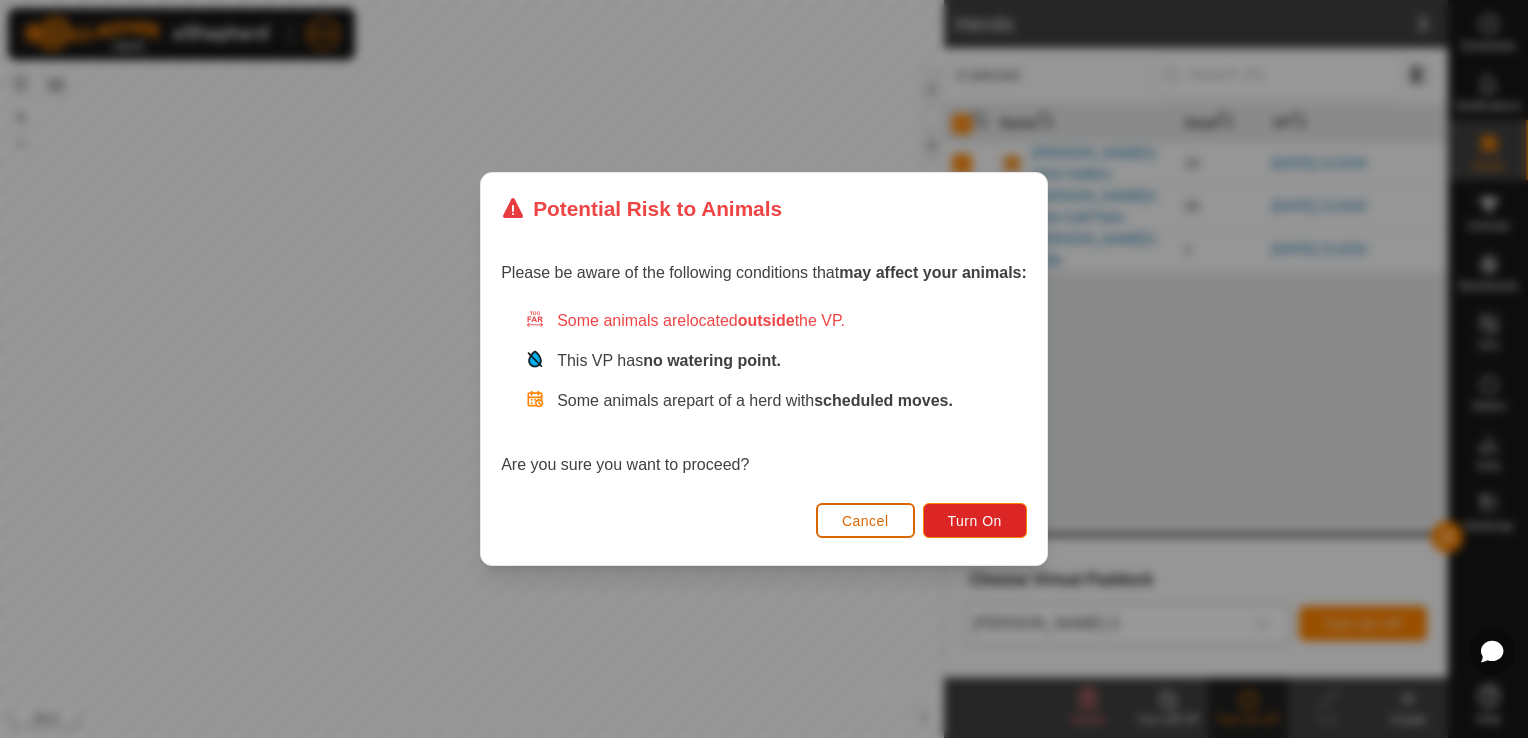 click on "Cancel" at bounding box center [865, 520] 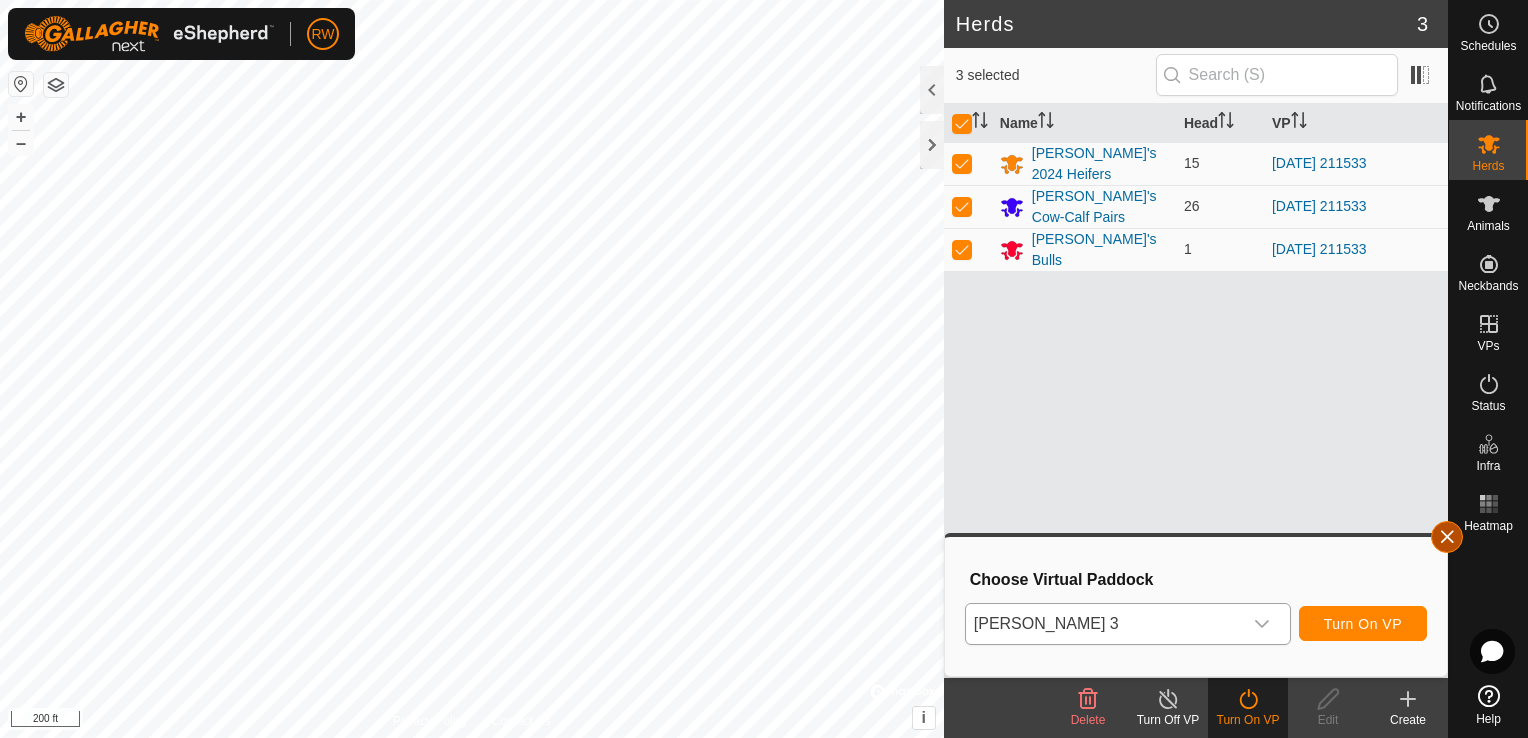 click at bounding box center (1447, 537) 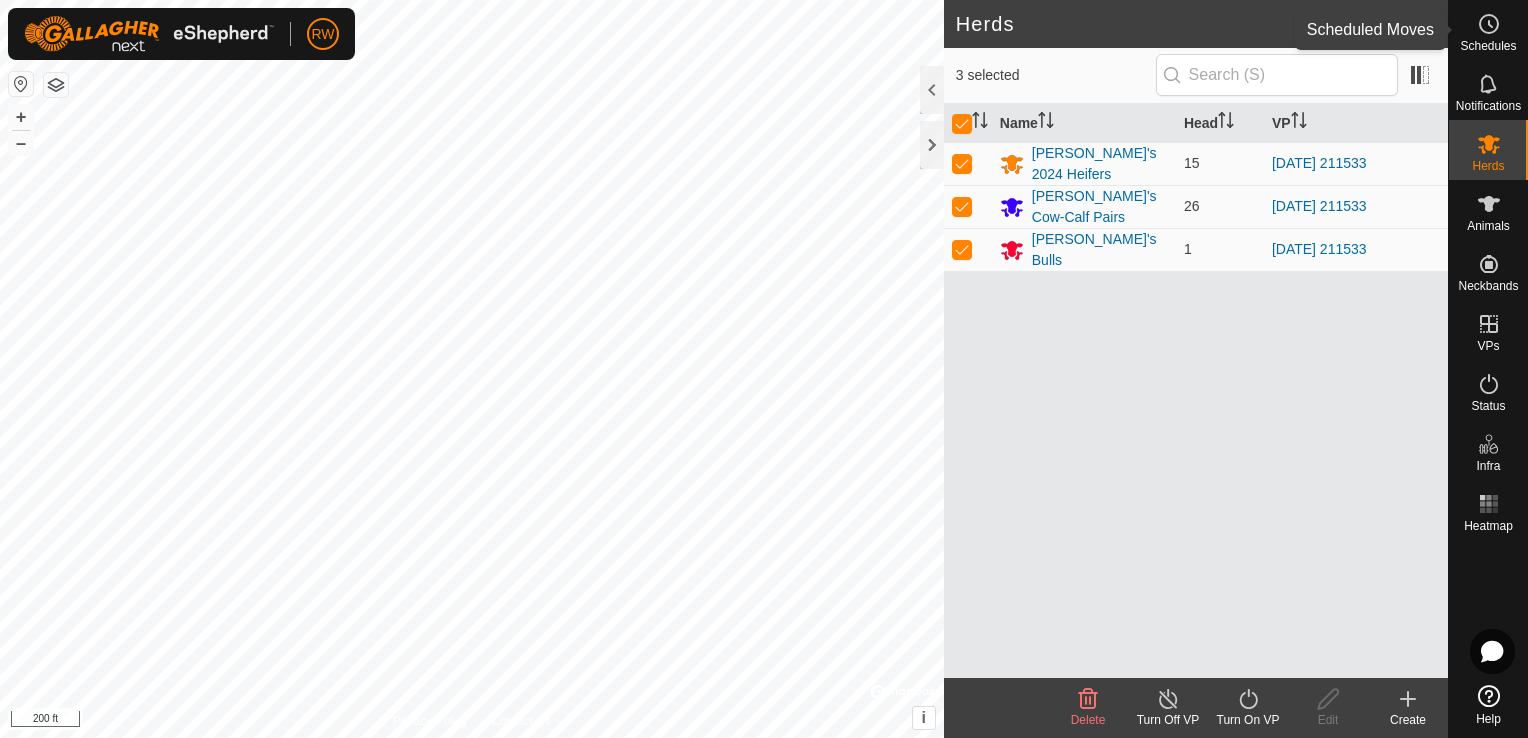 click 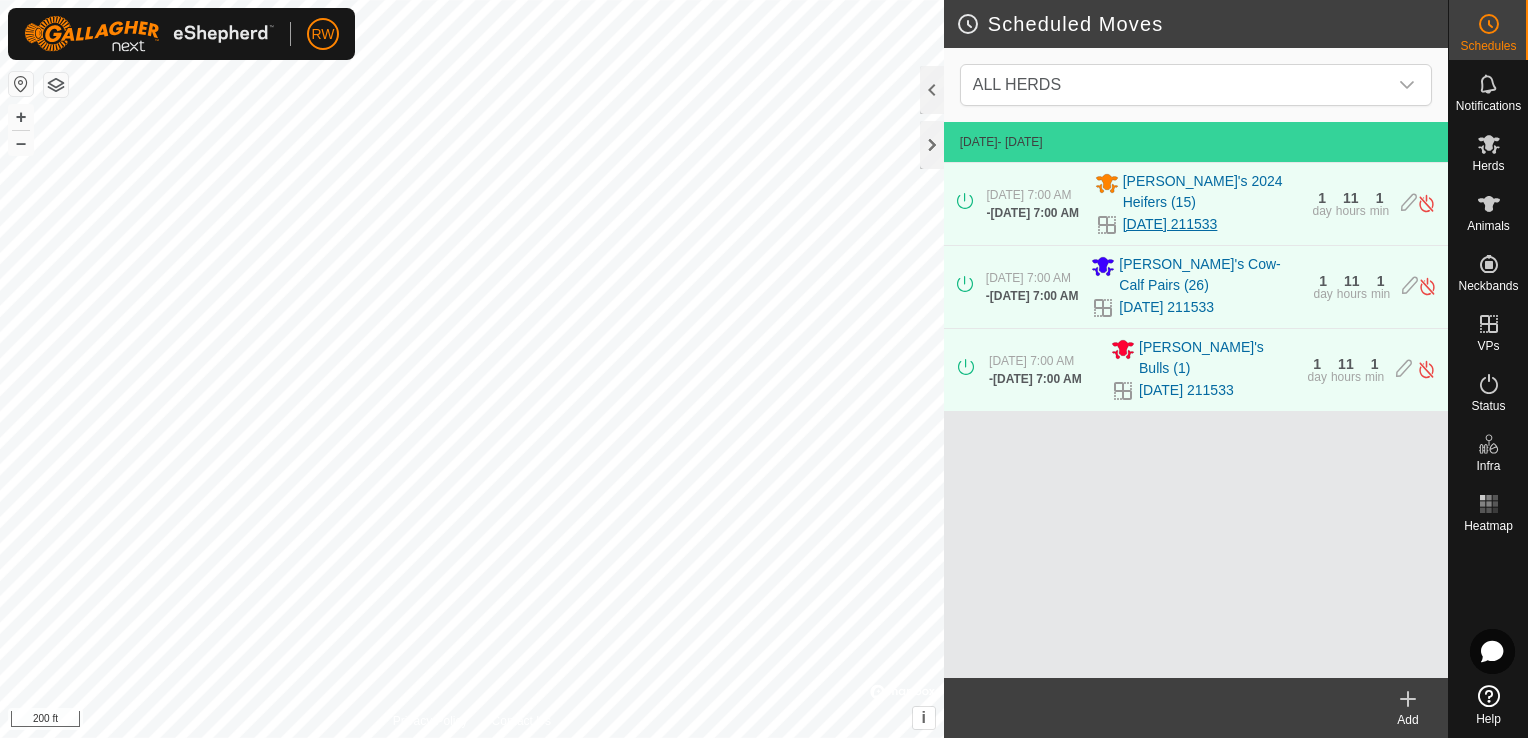 click on "[DATE] 211533" at bounding box center [1170, 224] 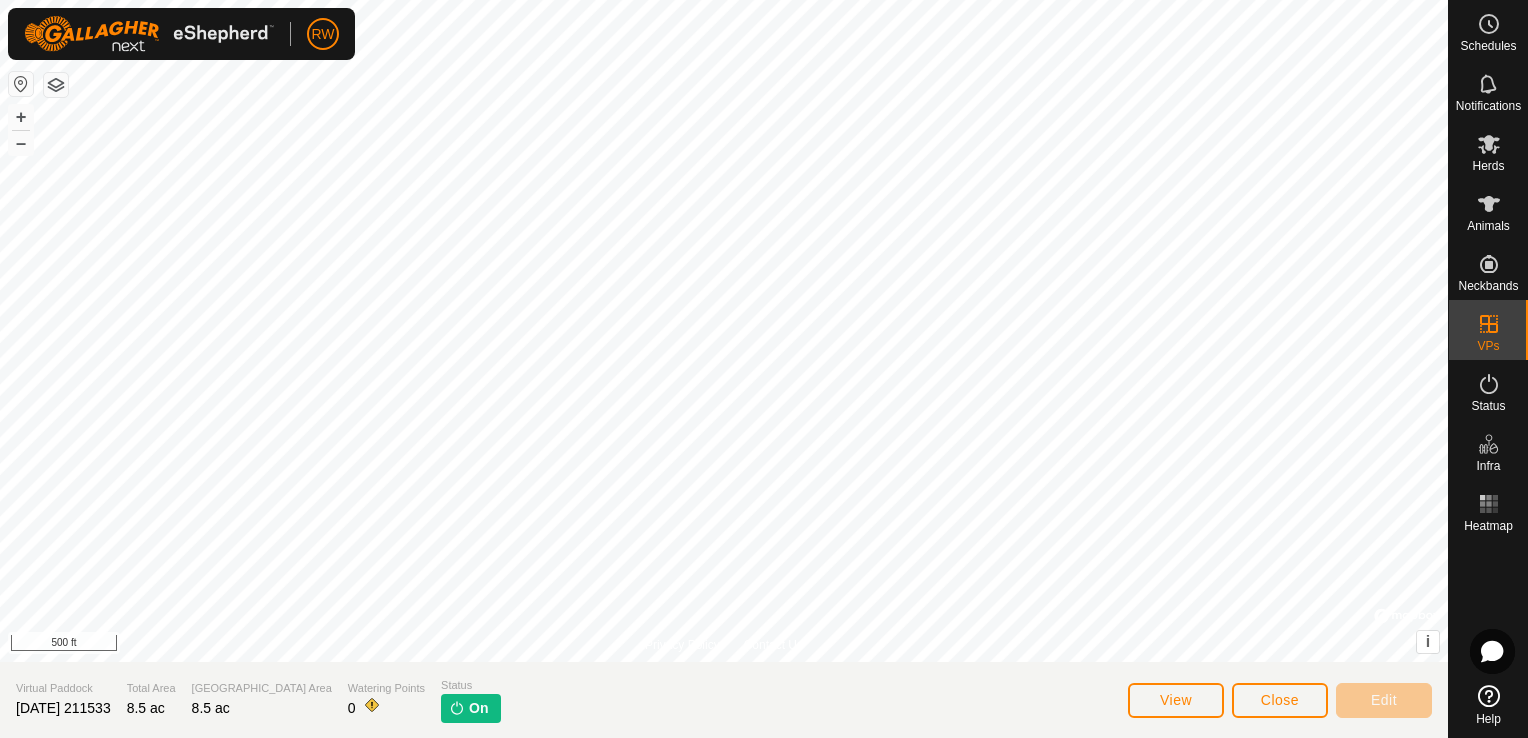 click on "[DATE] 211533" 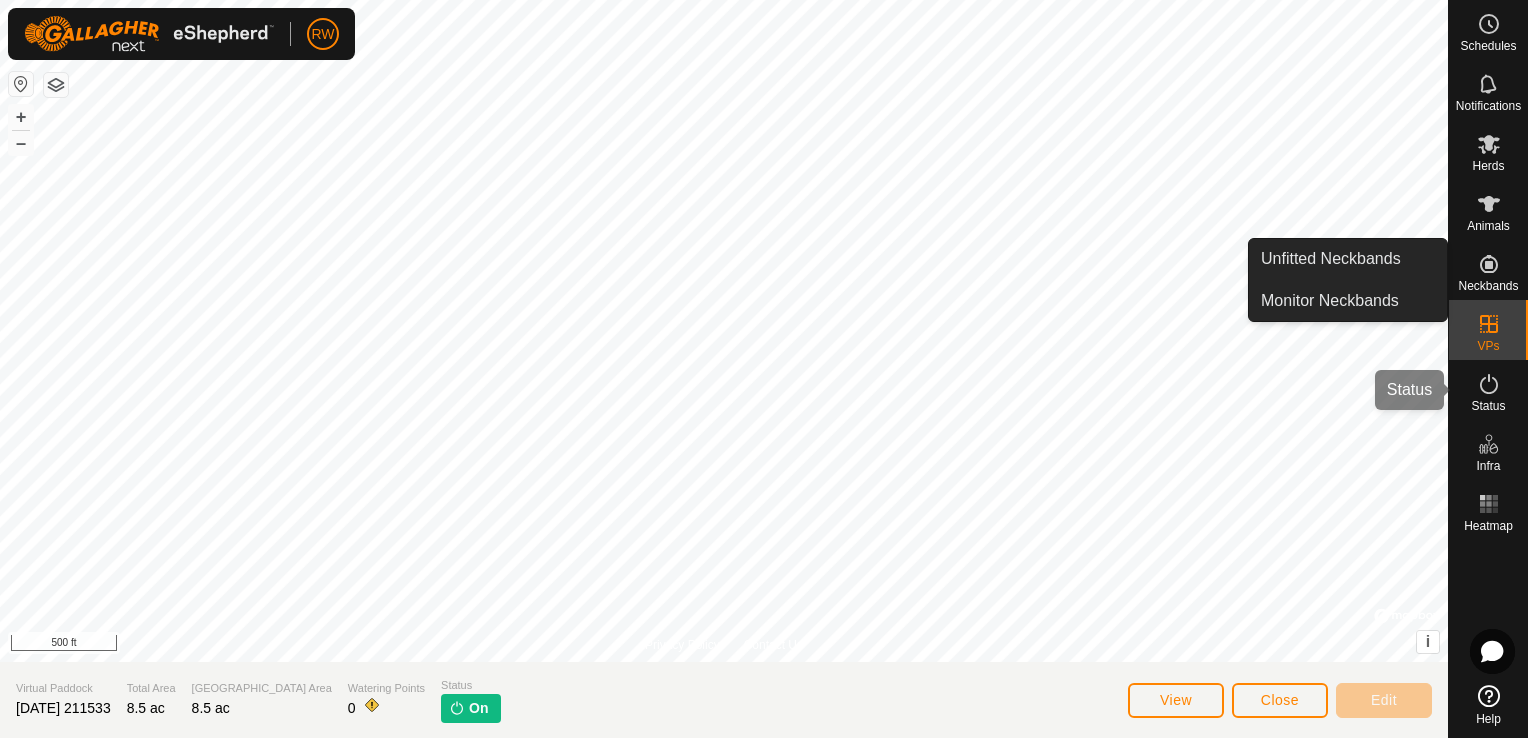 click 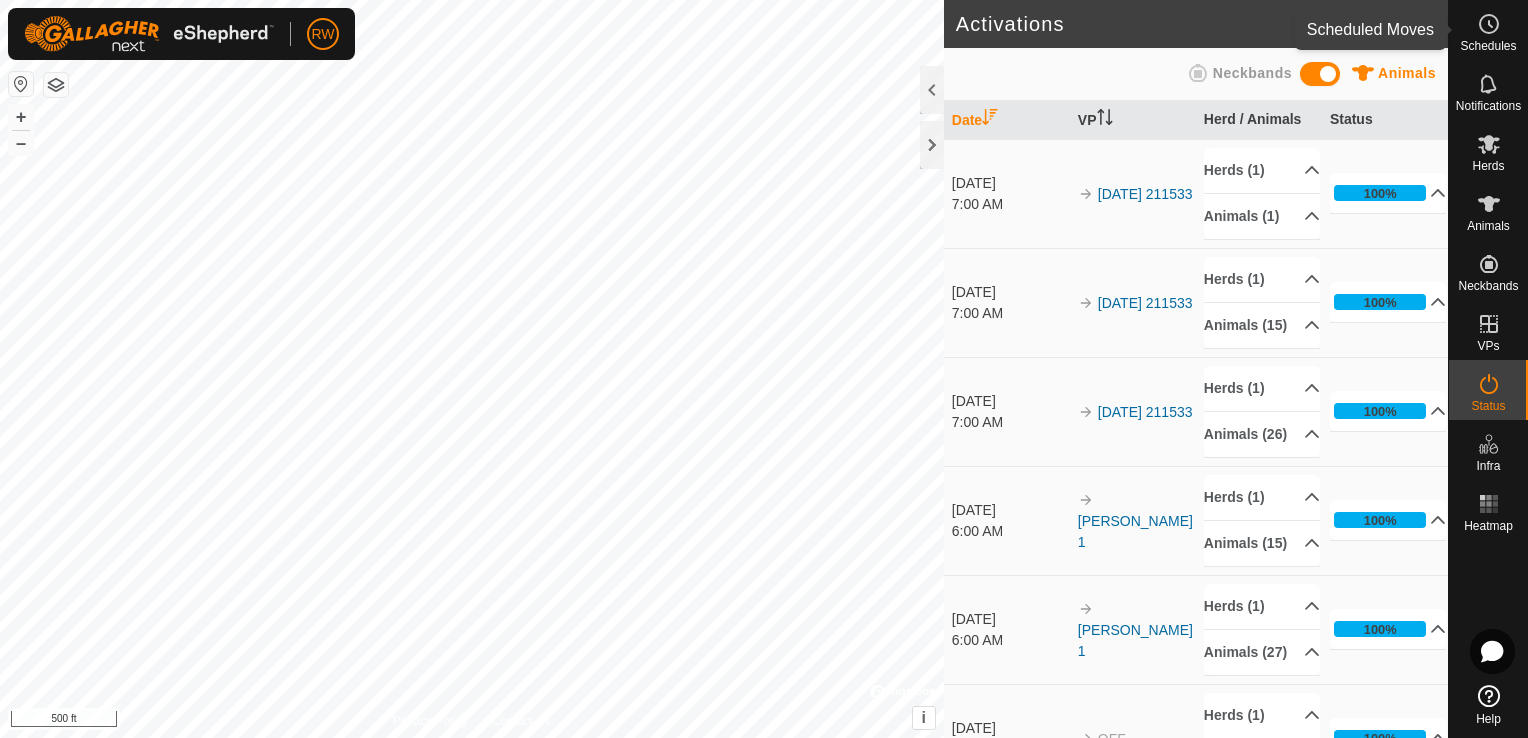 click 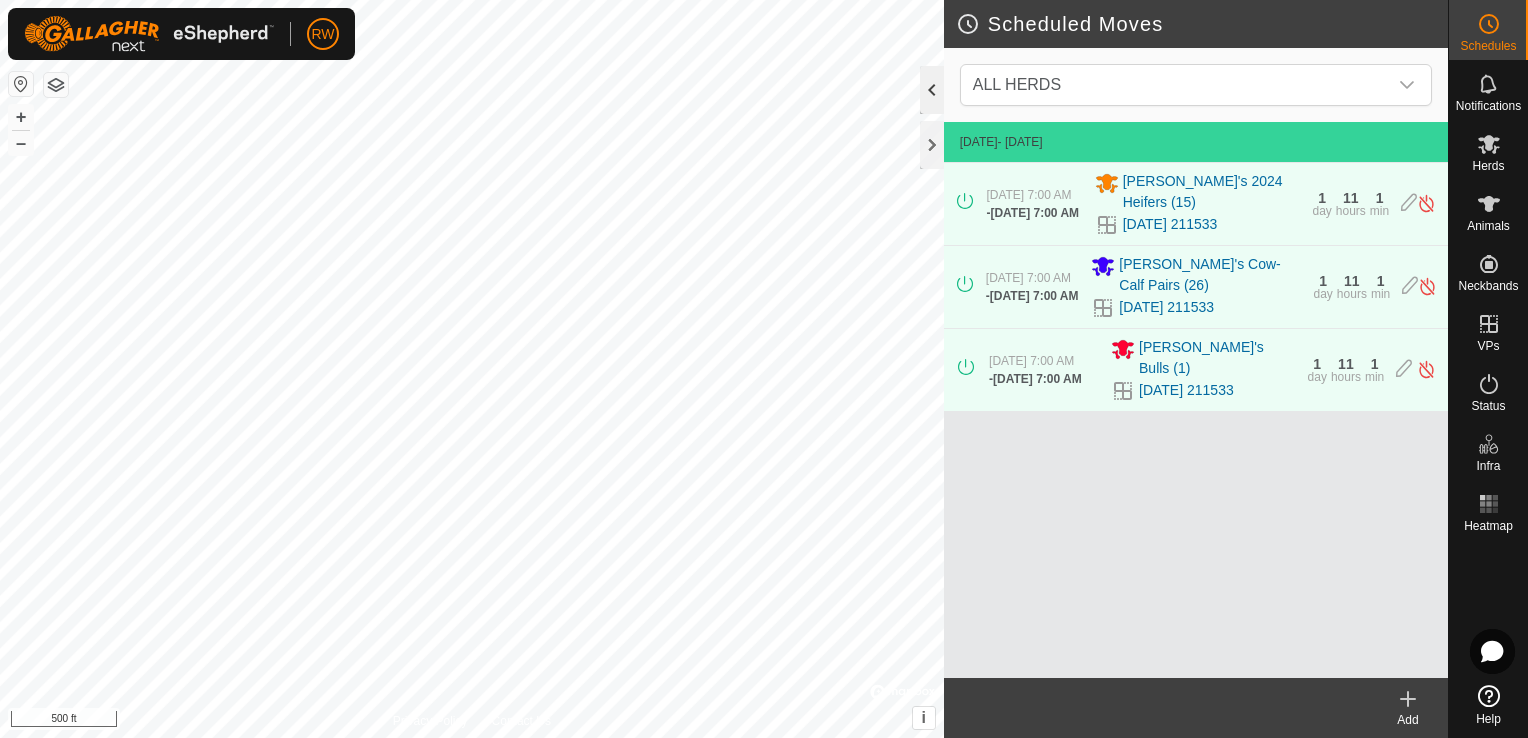 click 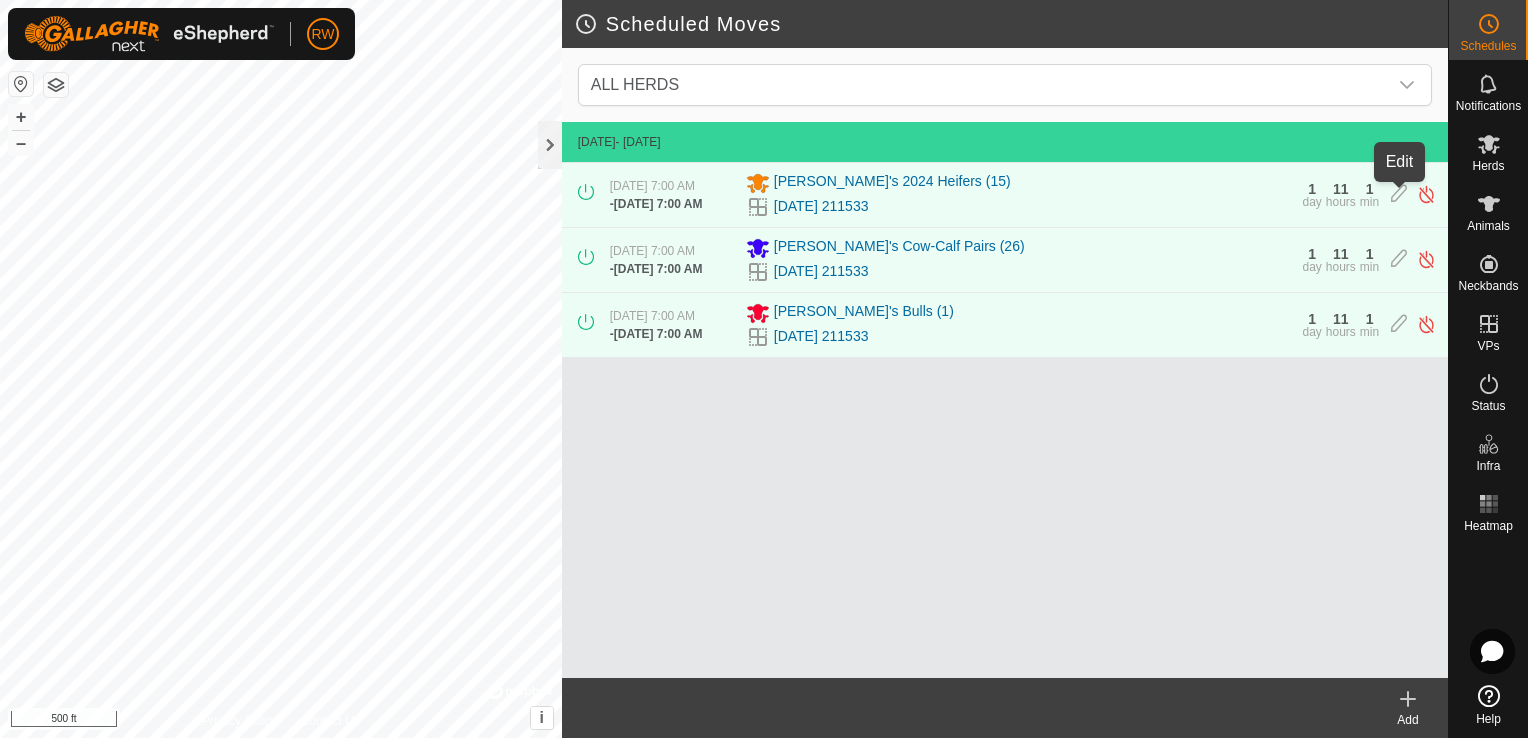 click at bounding box center (1399, 194) 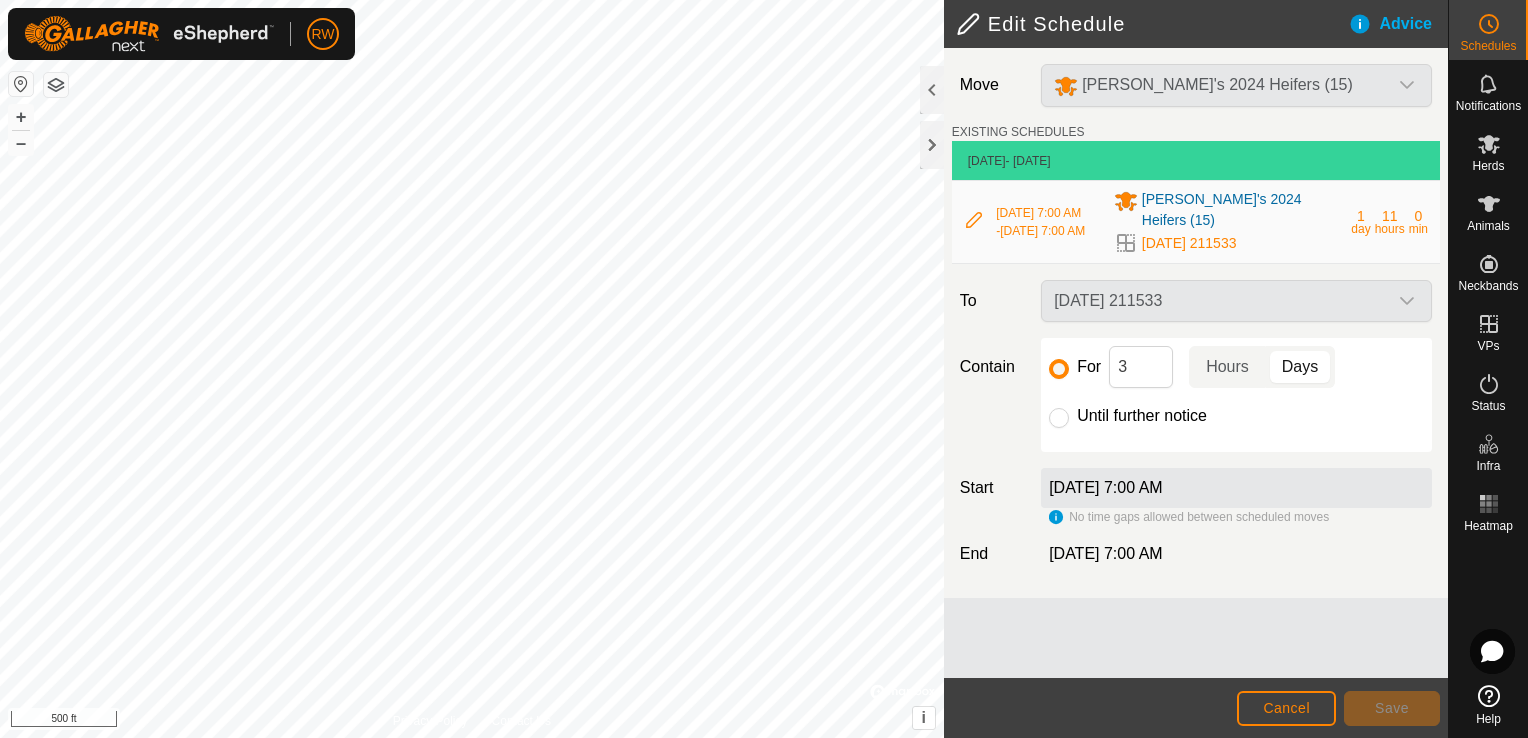 click on "[DATE] 211533" 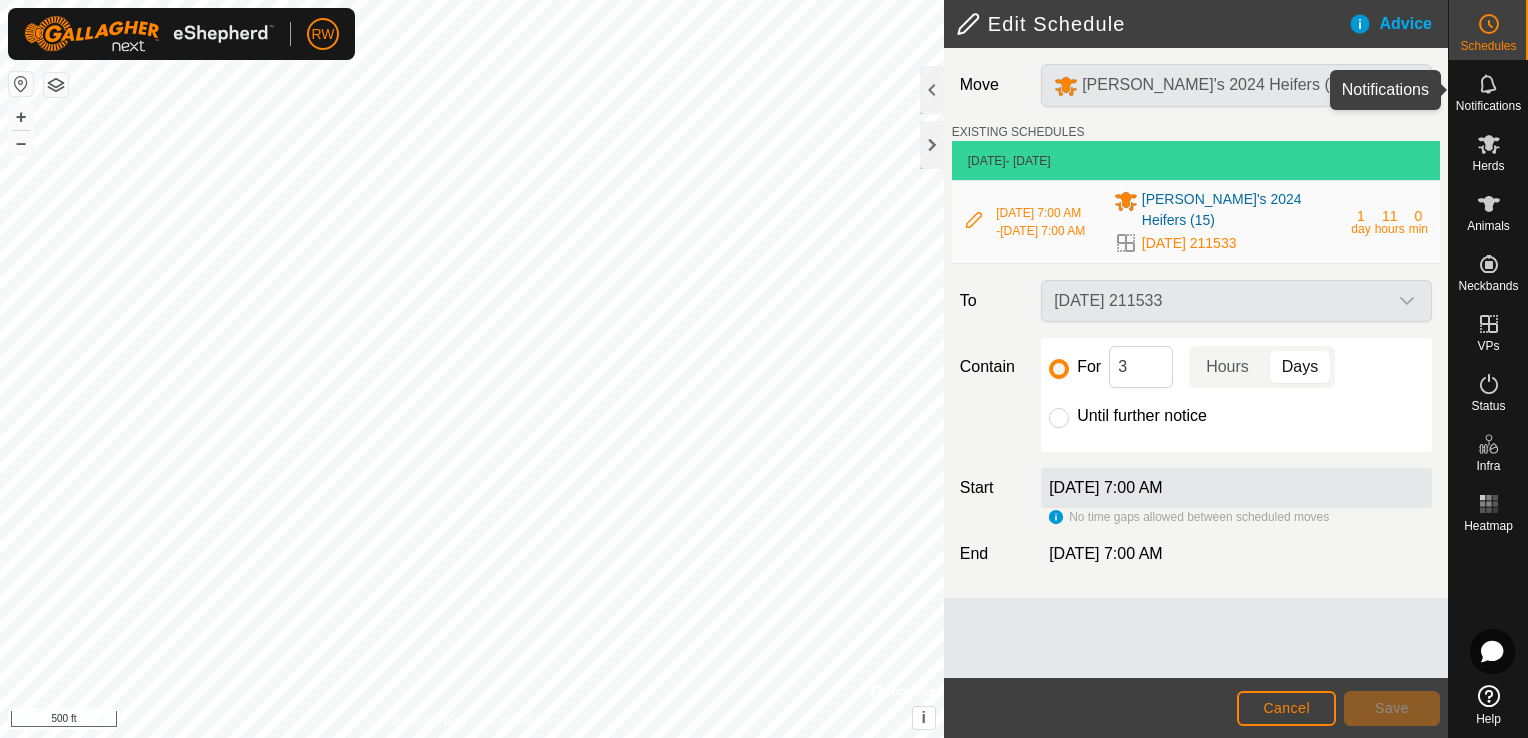 click 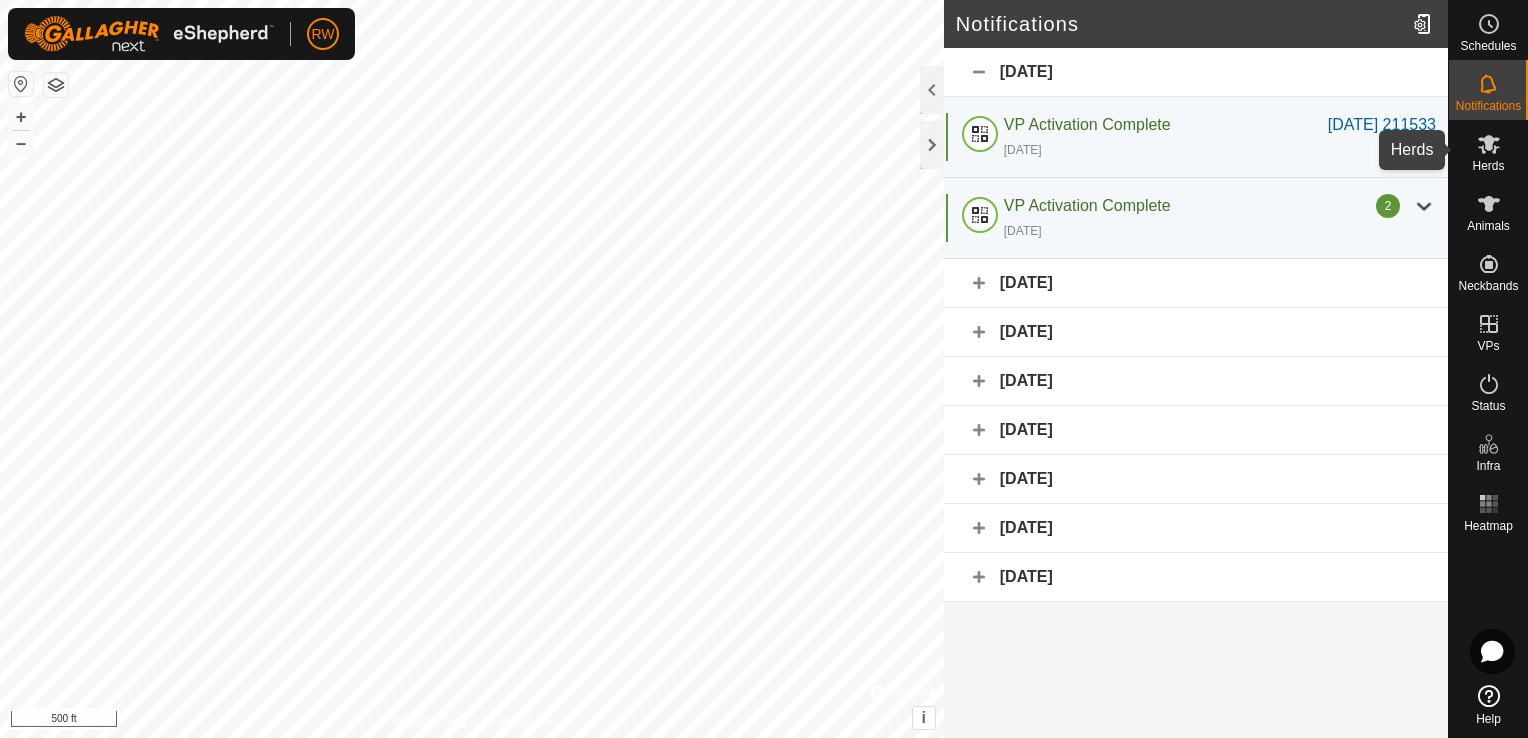 click at bounding box center (1489, 144) 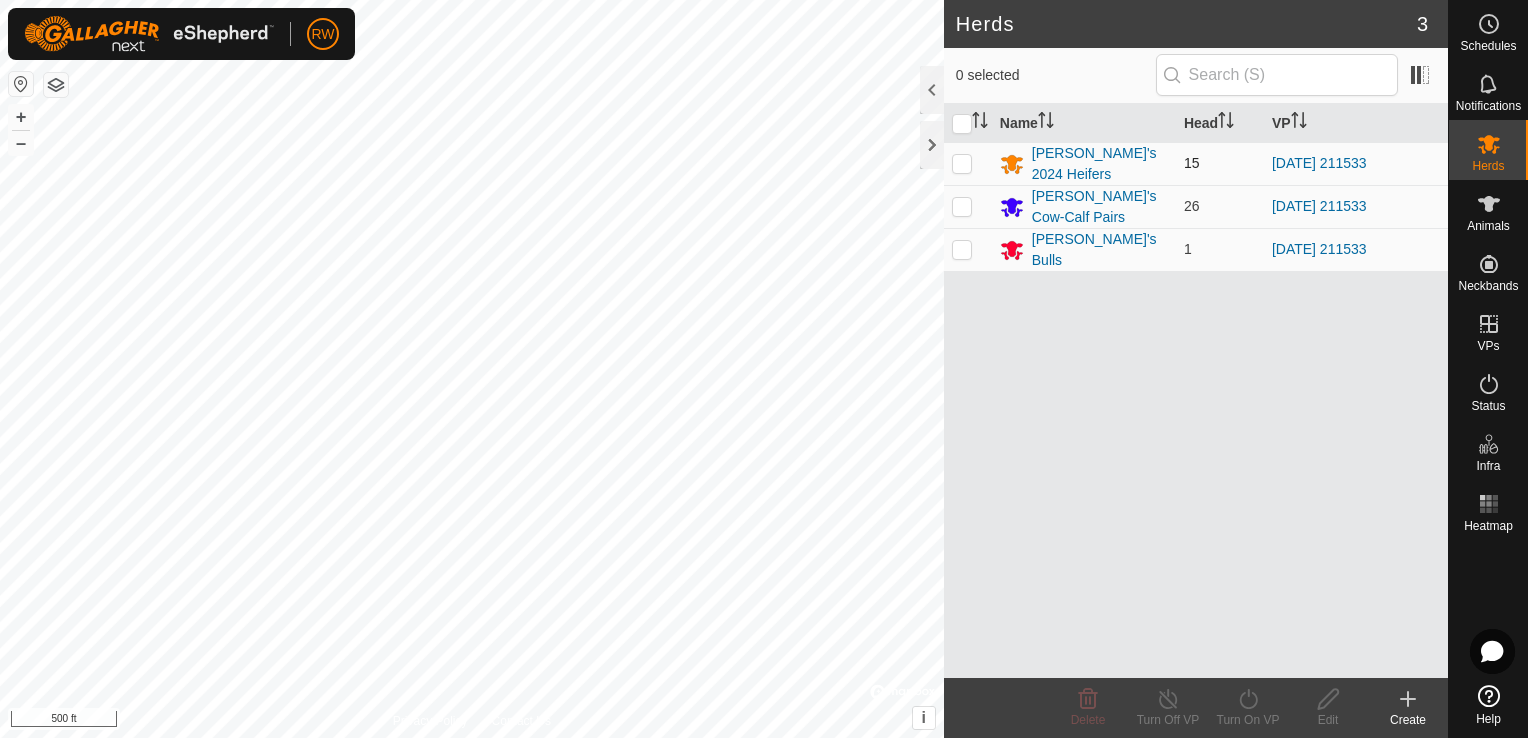 click at bounding box center [962, 163] 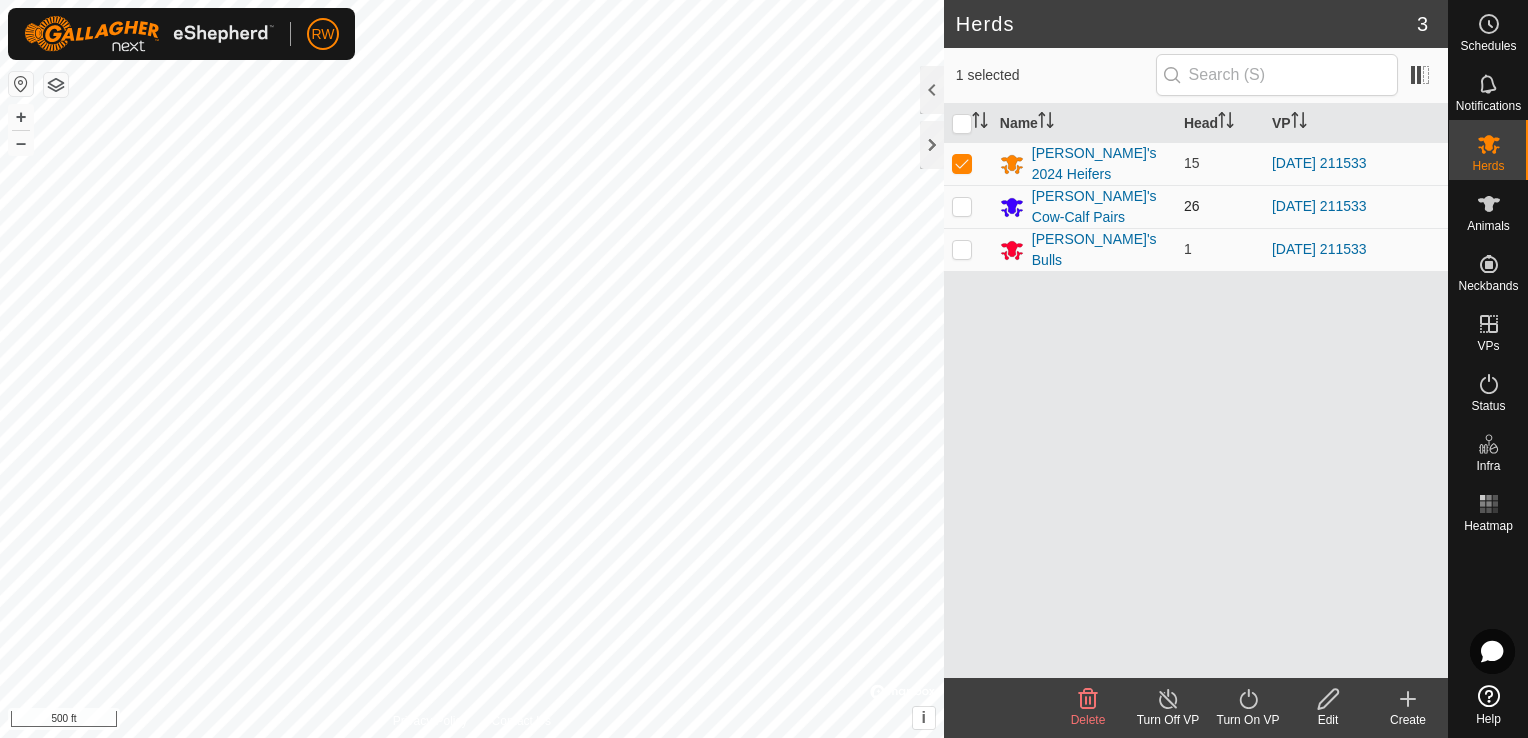 click at bounding box center (962, 206) 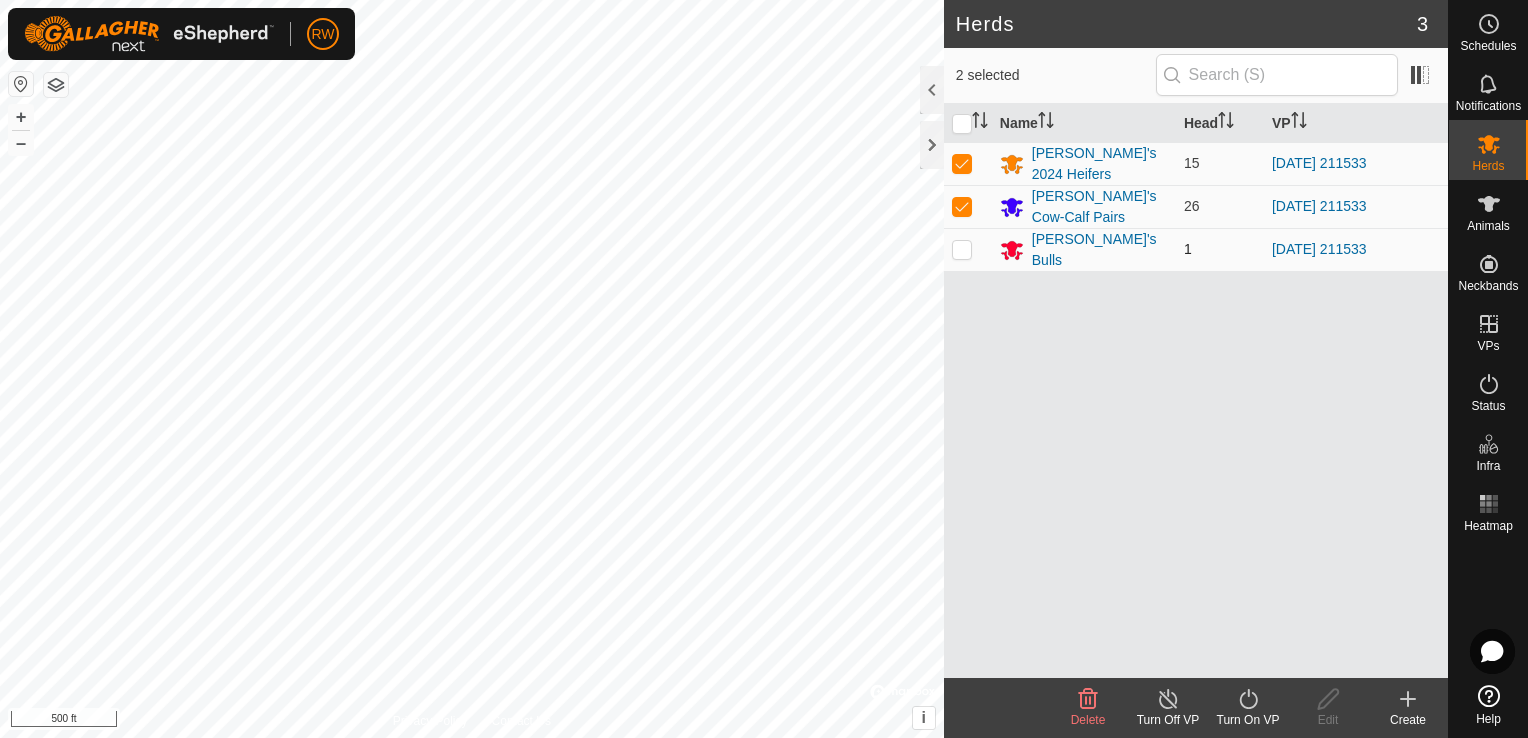 click at bounding box center (962, 249) 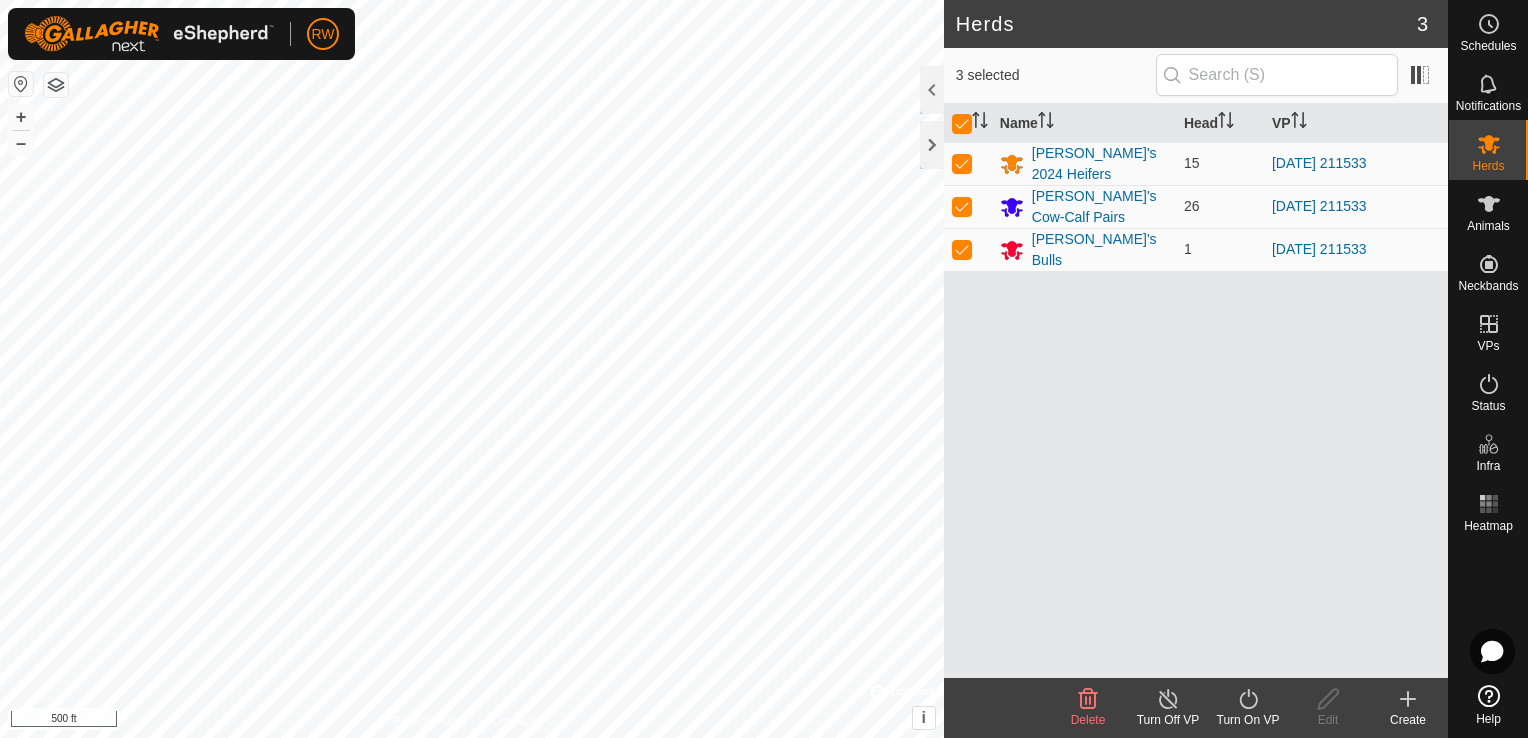 click 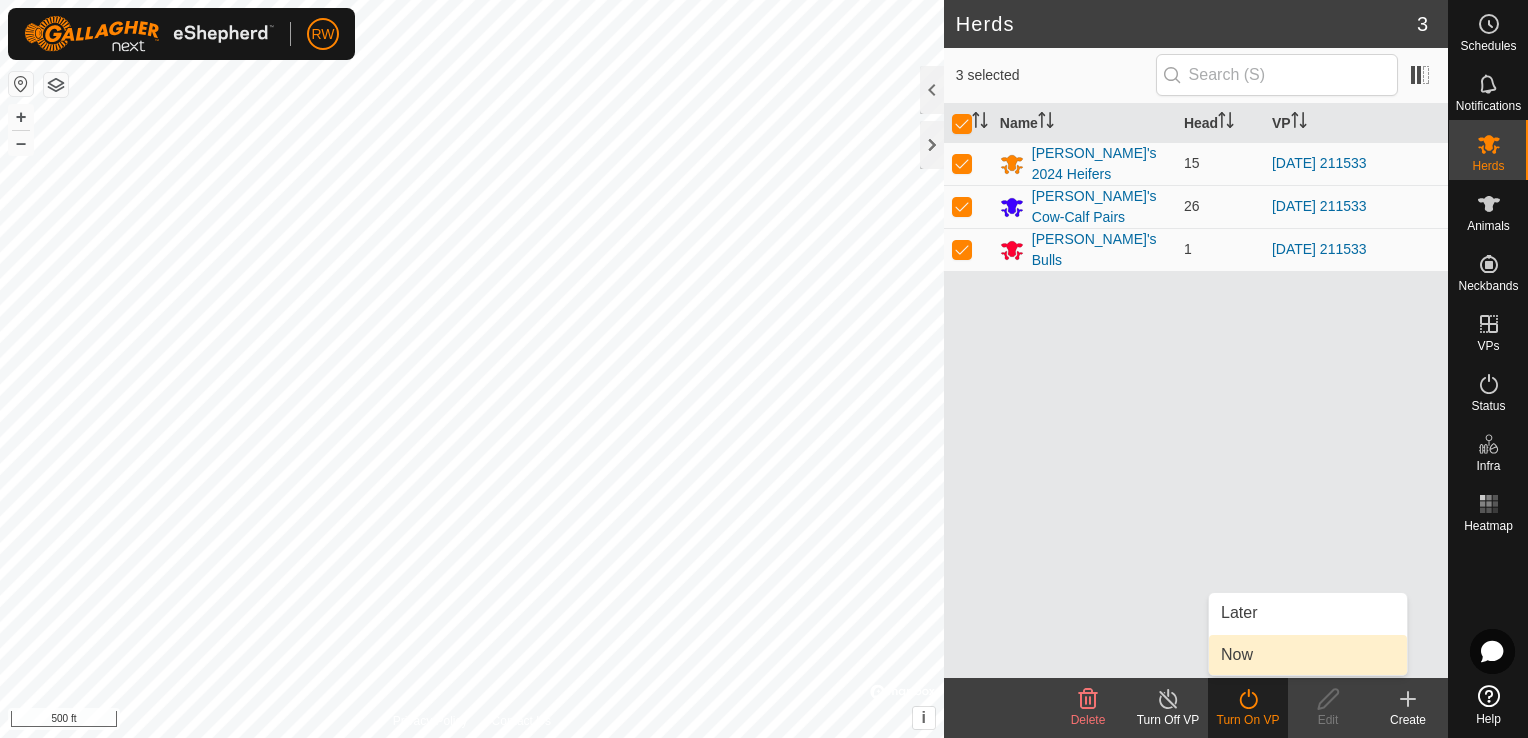 click on "Now" at bounding box center [1308, 655] 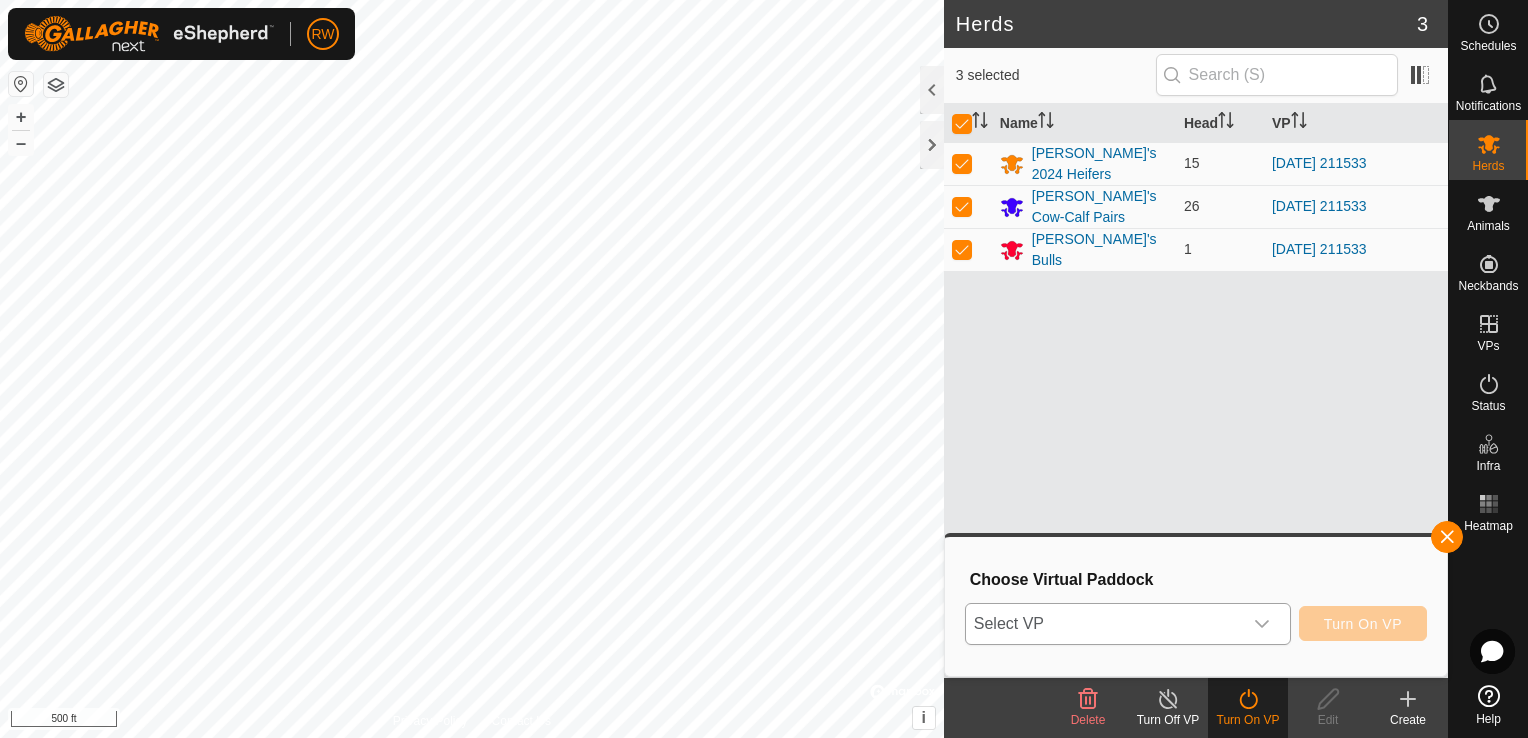 click 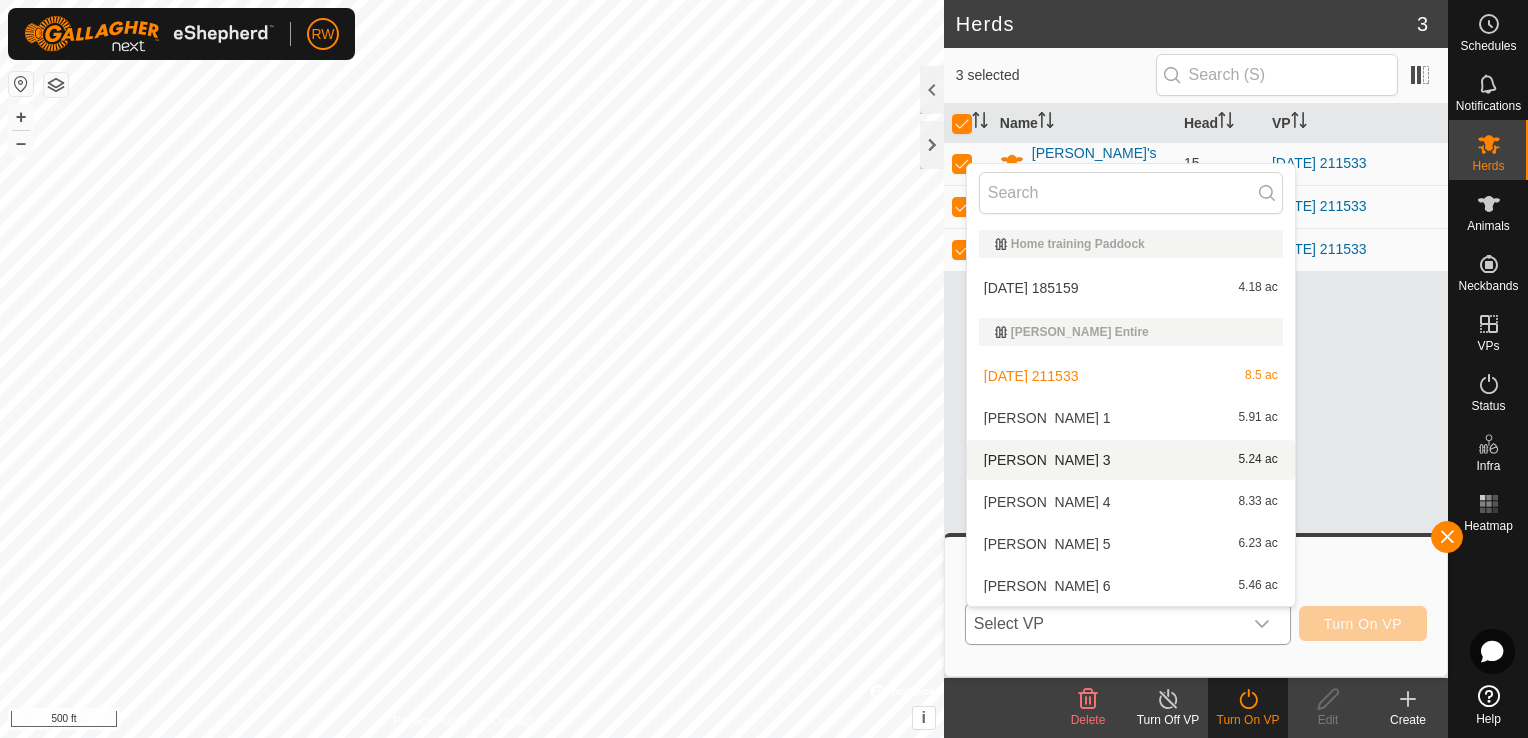 click on "[PERSON_NAME] 3  5.24 ac" at bounding box center (1131, 460) 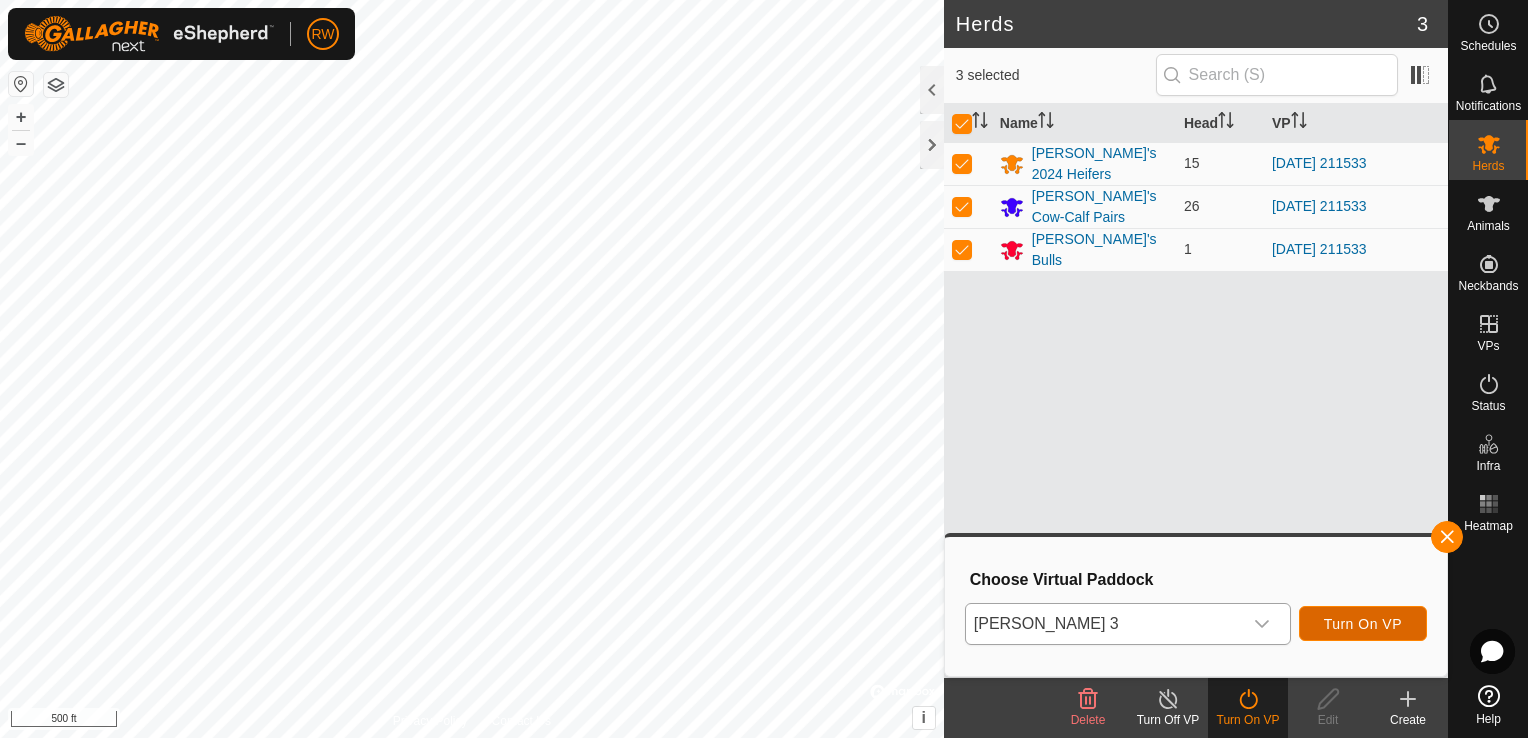 click on "Turn On VP" at bounding box center [1363, 624] 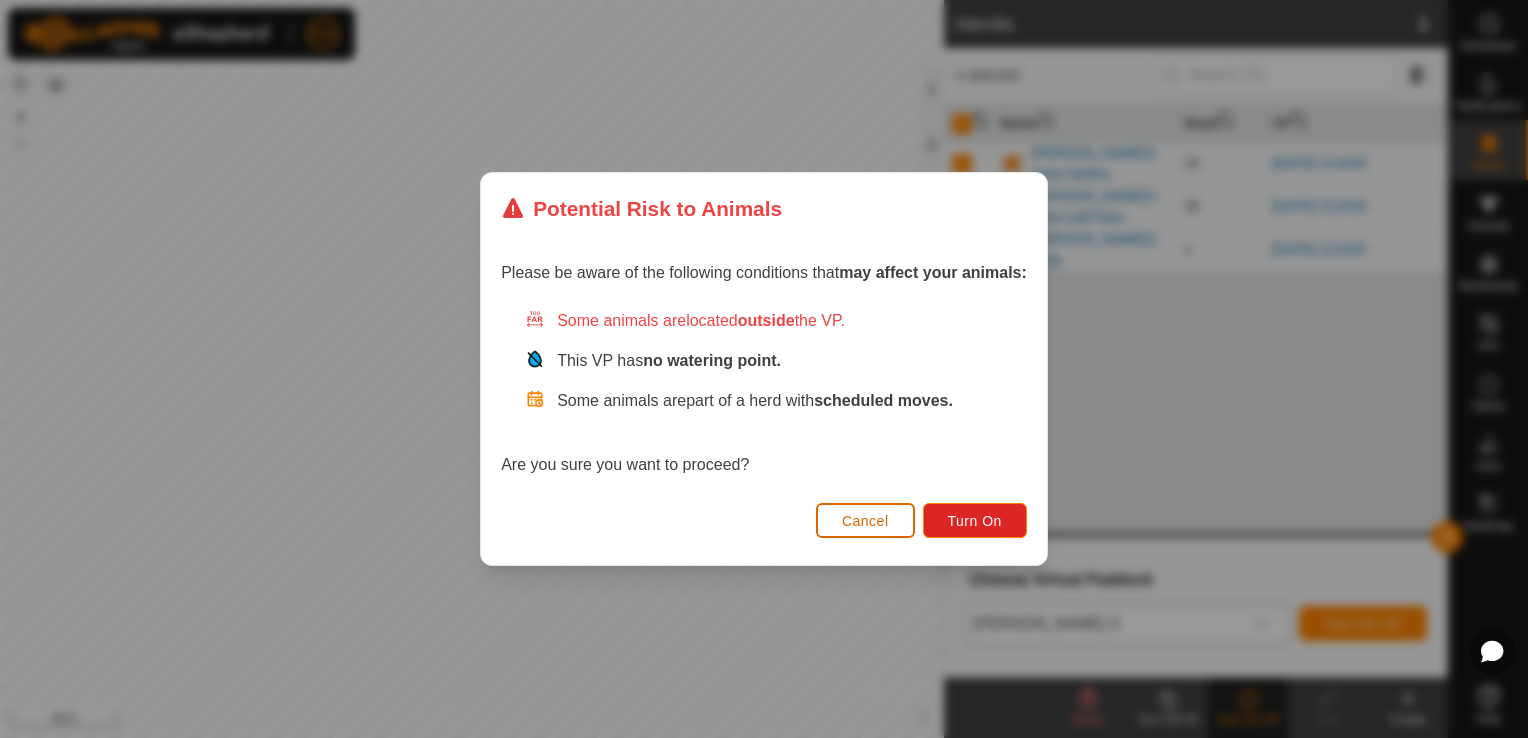 click on "Cancel" at bounding box center [865, 521] 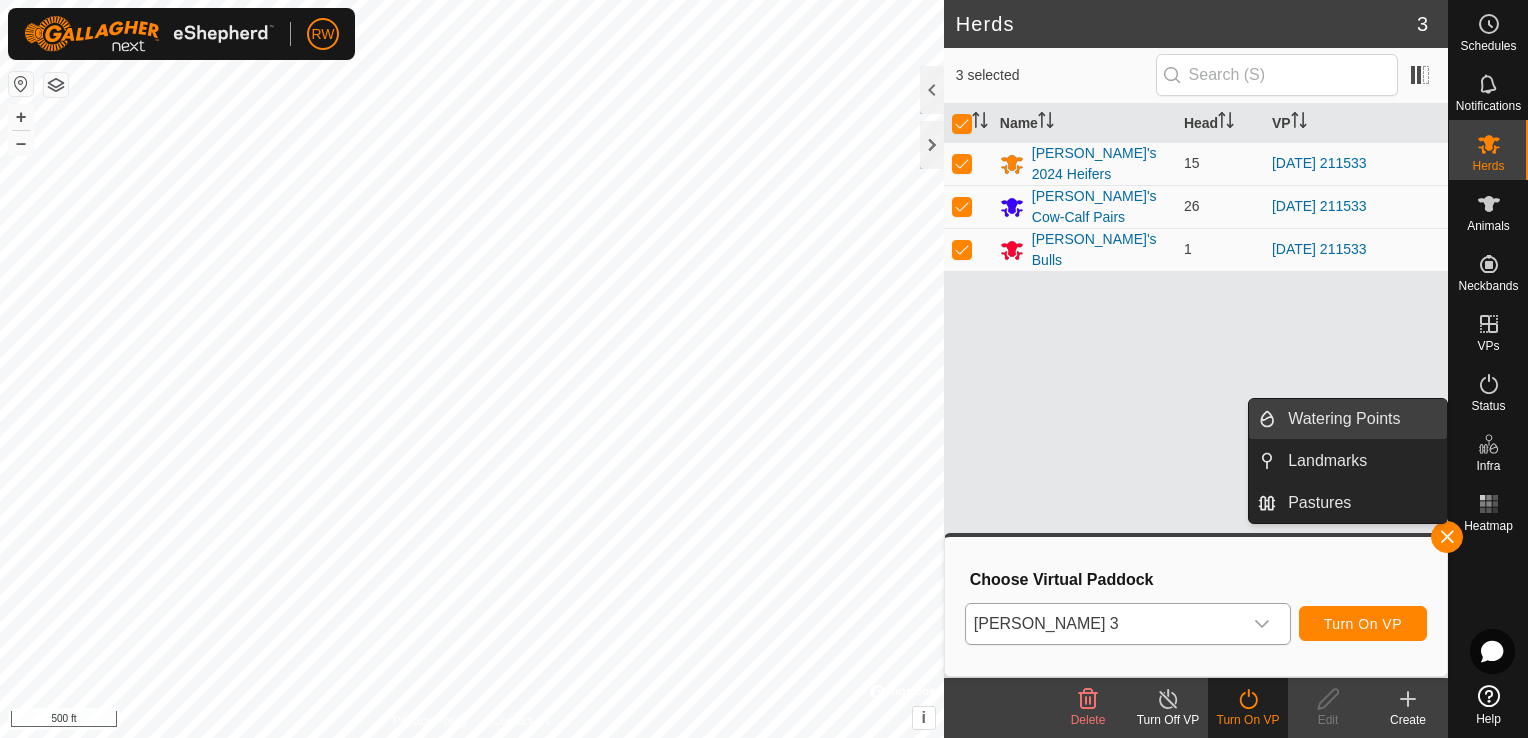 click on "Watering Points" at bounding box center [1361, 419] 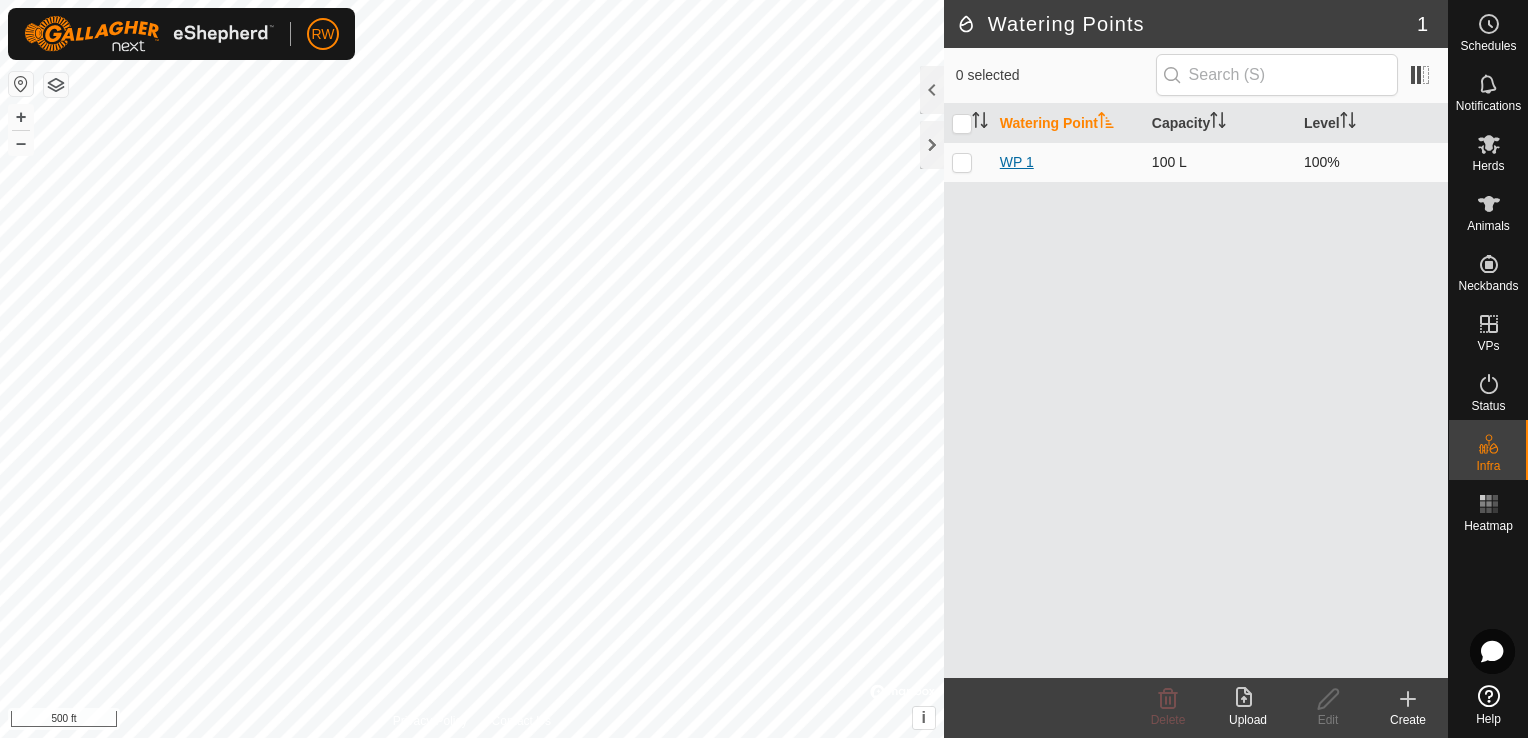 click on "WP 1" at bounding box center (1017, 162) 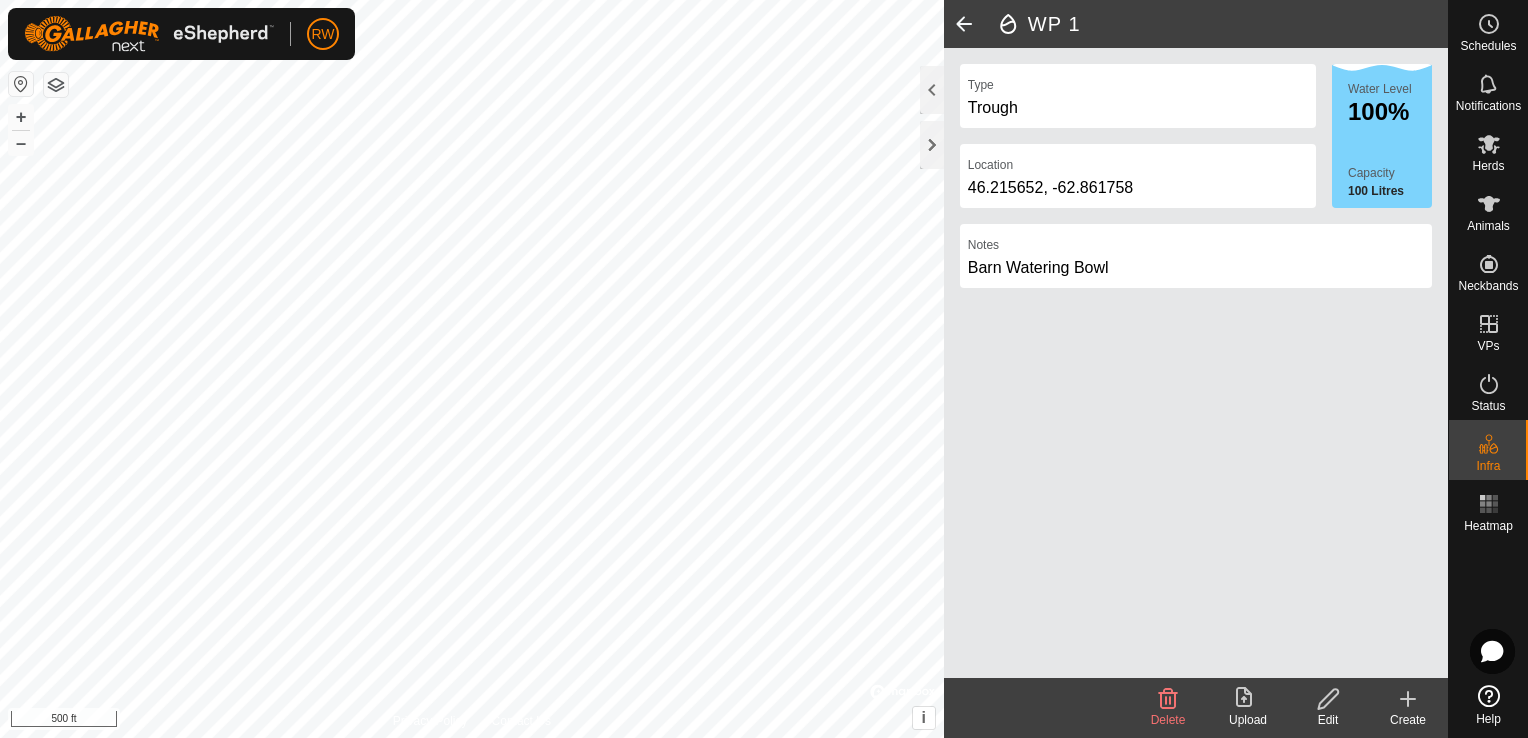 click 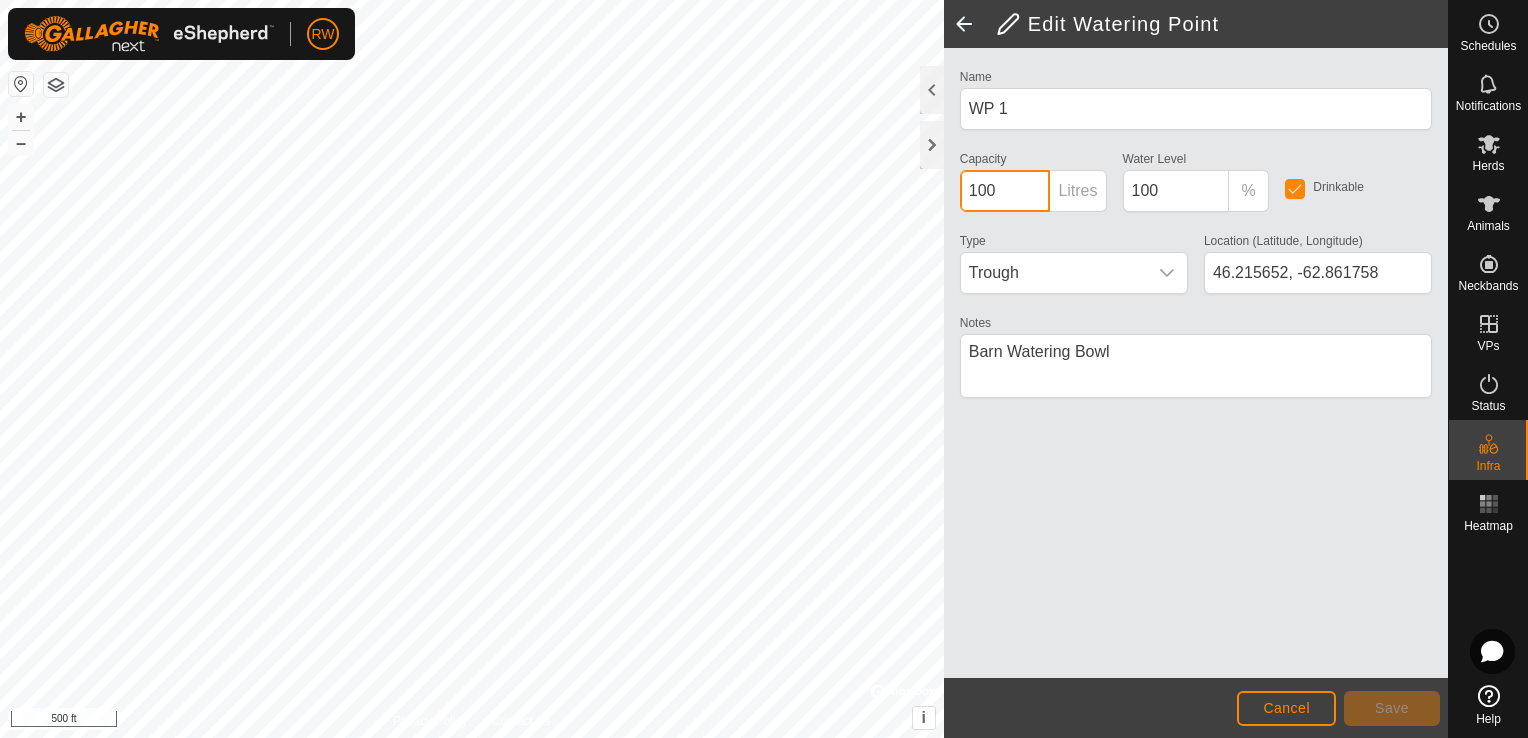 click on "Privacy Policy Contact Us
Water Trailer
+ – ⇧ i ©  Mapbox , ©  OpenStreetMap ,  Improve this map 500 ft  Edit Watering Point  Name WP 1 Capacity 100 Litres Water Level  100 % Drinkable Type Trough Location (Latitude, Longitude) [GEOGRAPHIC_DATA] Notes                  Cancel Save" 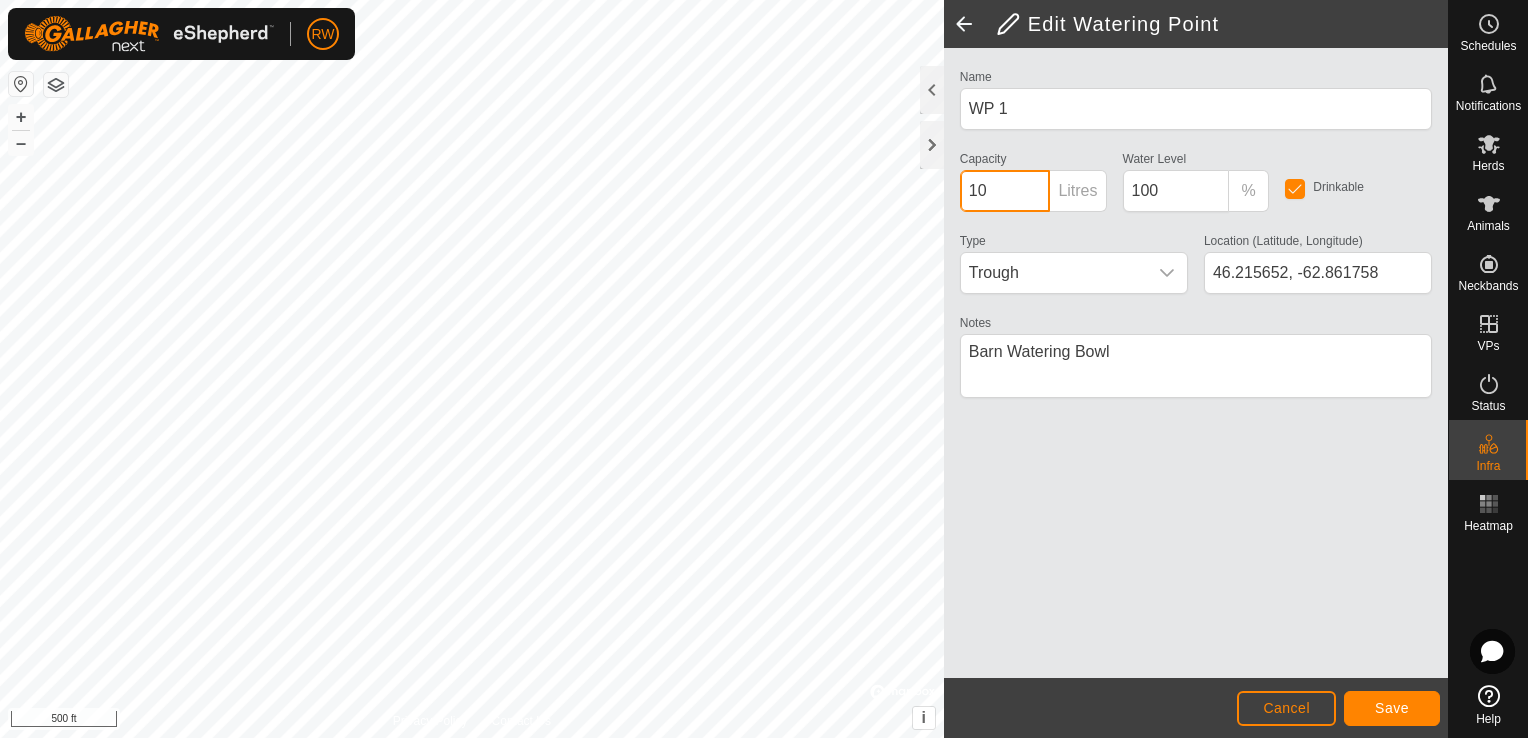 type on "1" 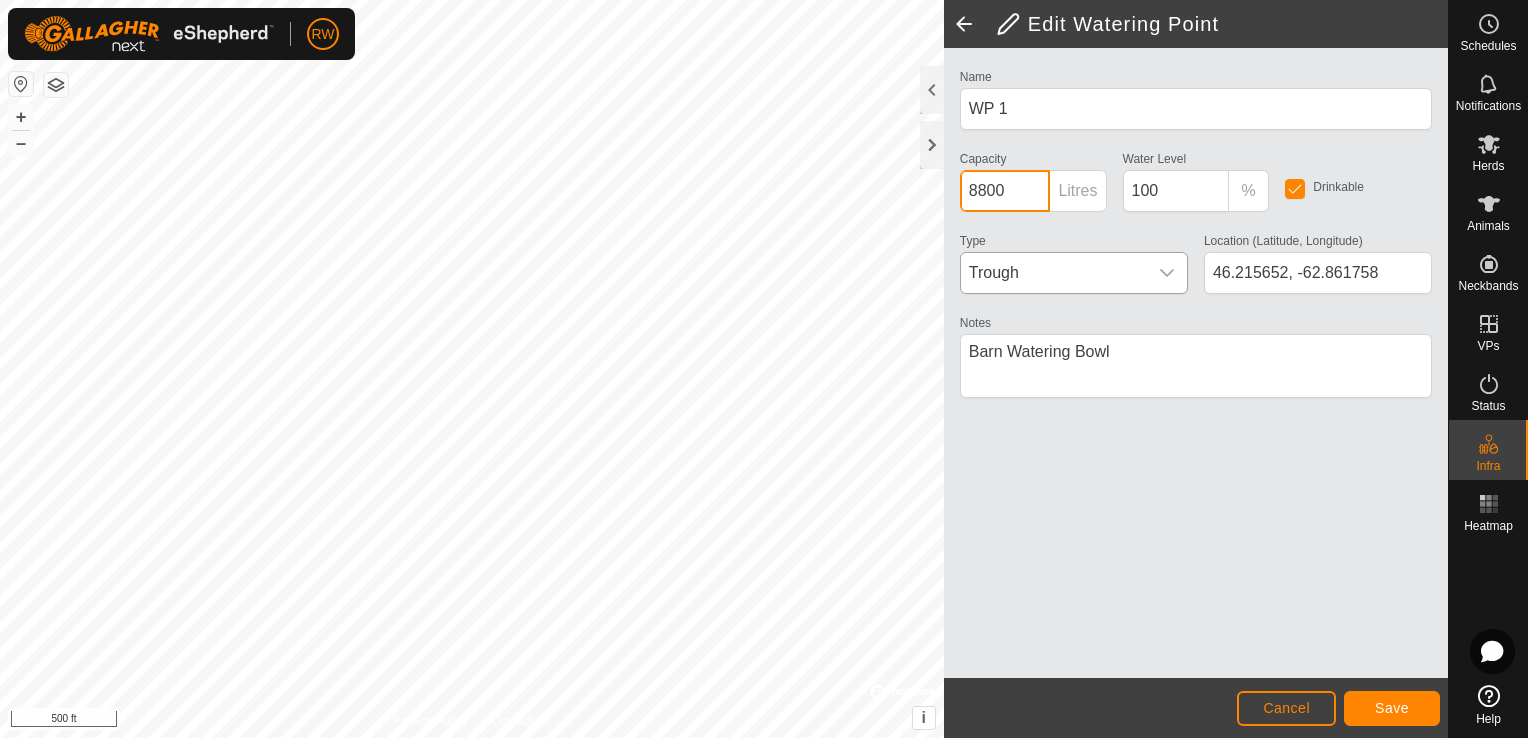 type on "8800" 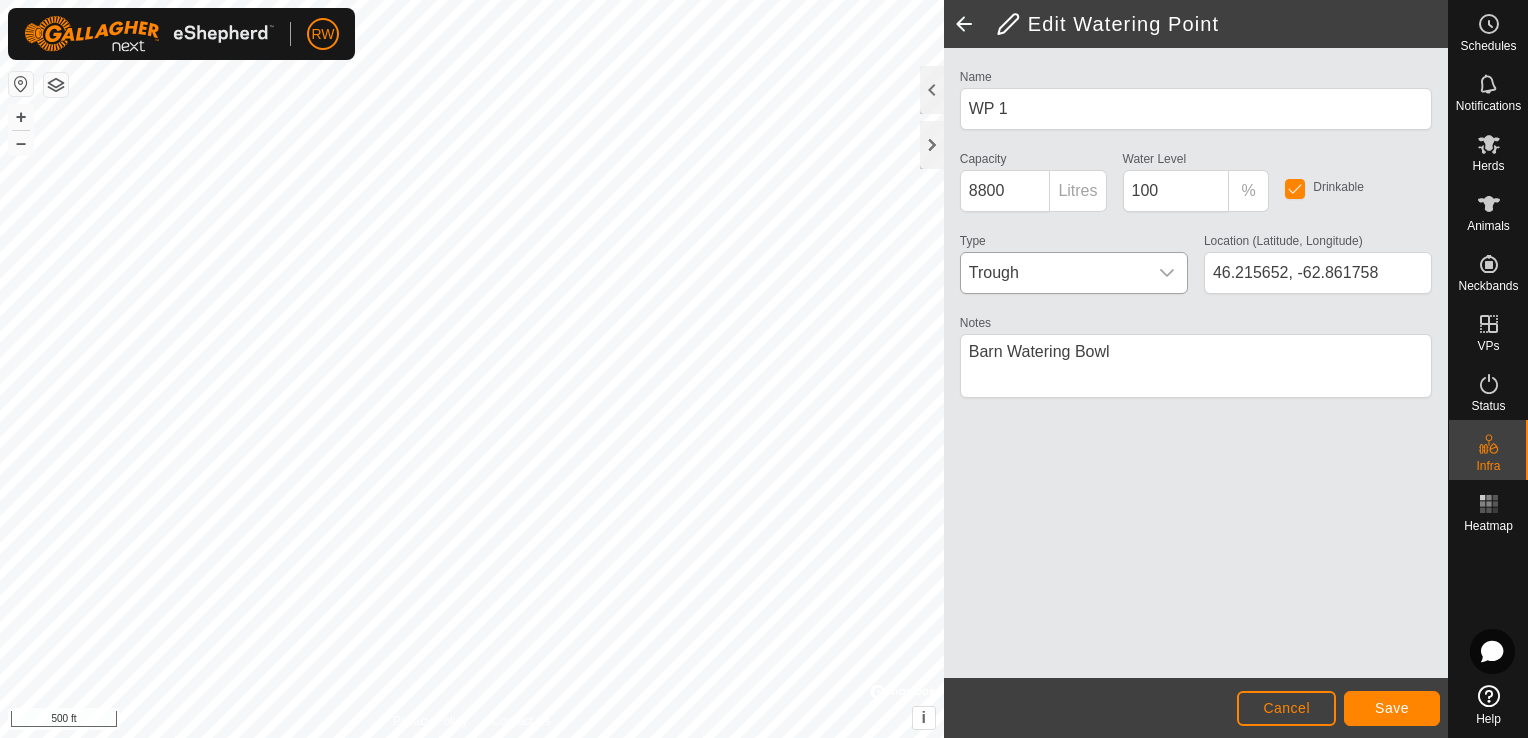click 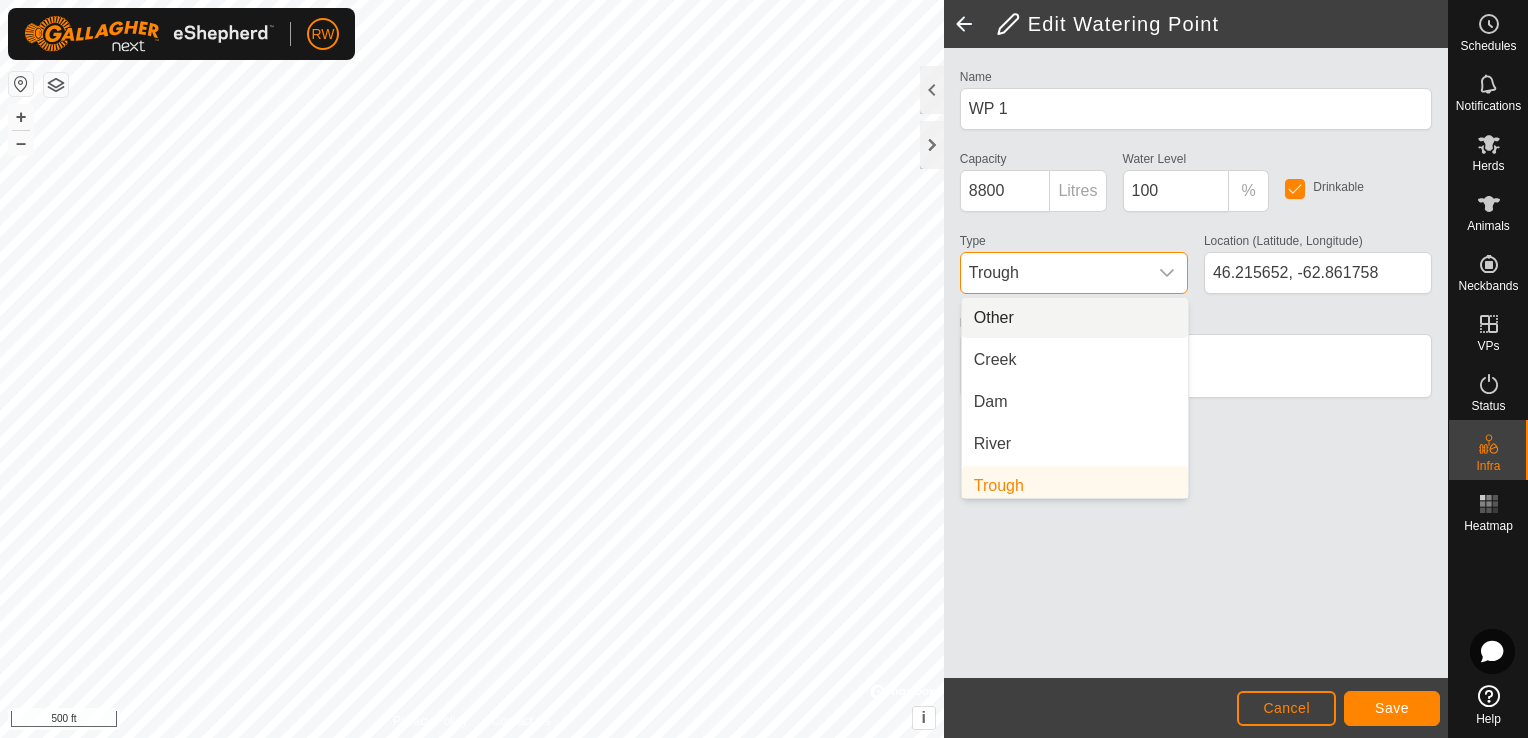 scroll, scrollTop: 8, scrollLeft: 0, axis: vertical 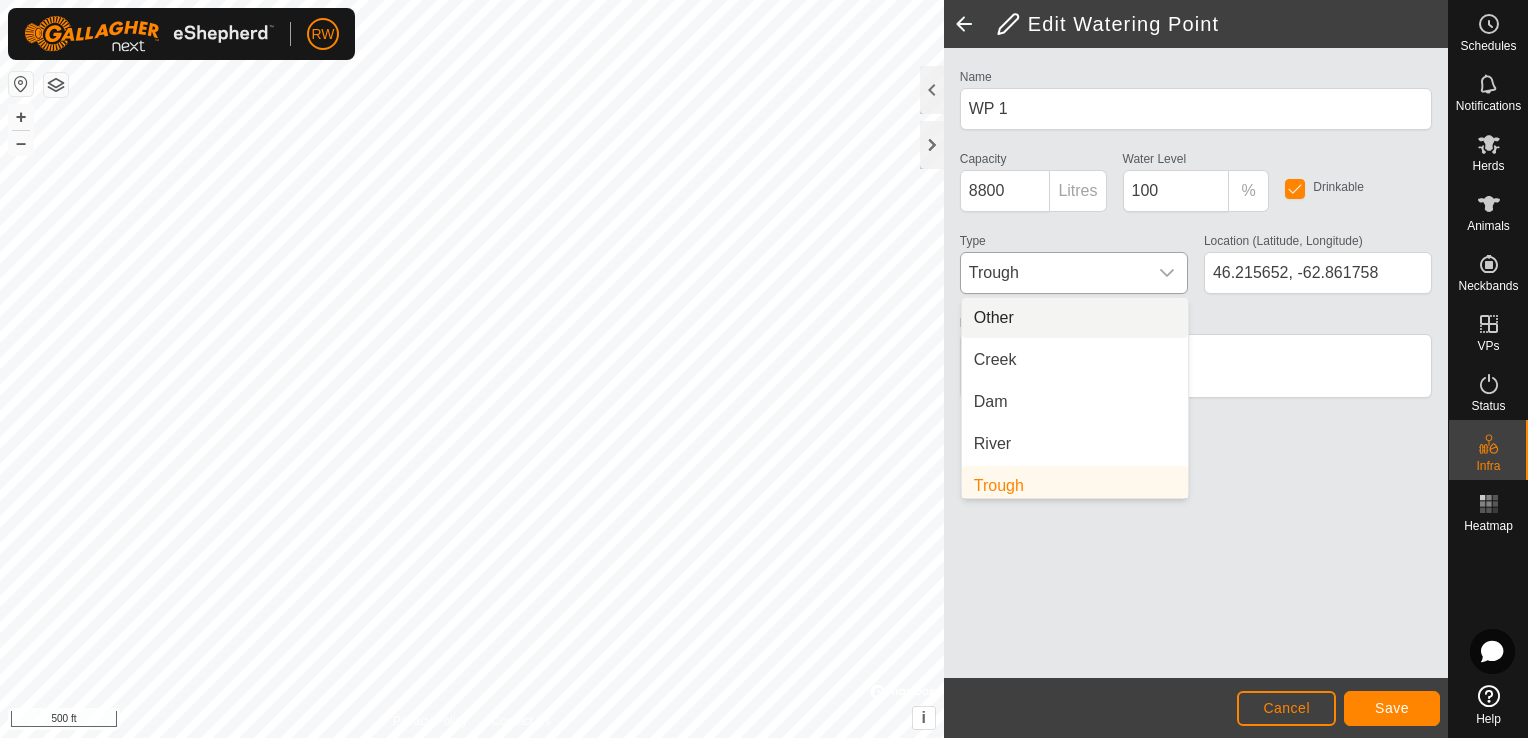 click on "Other" at bounding box center [1075, 318] 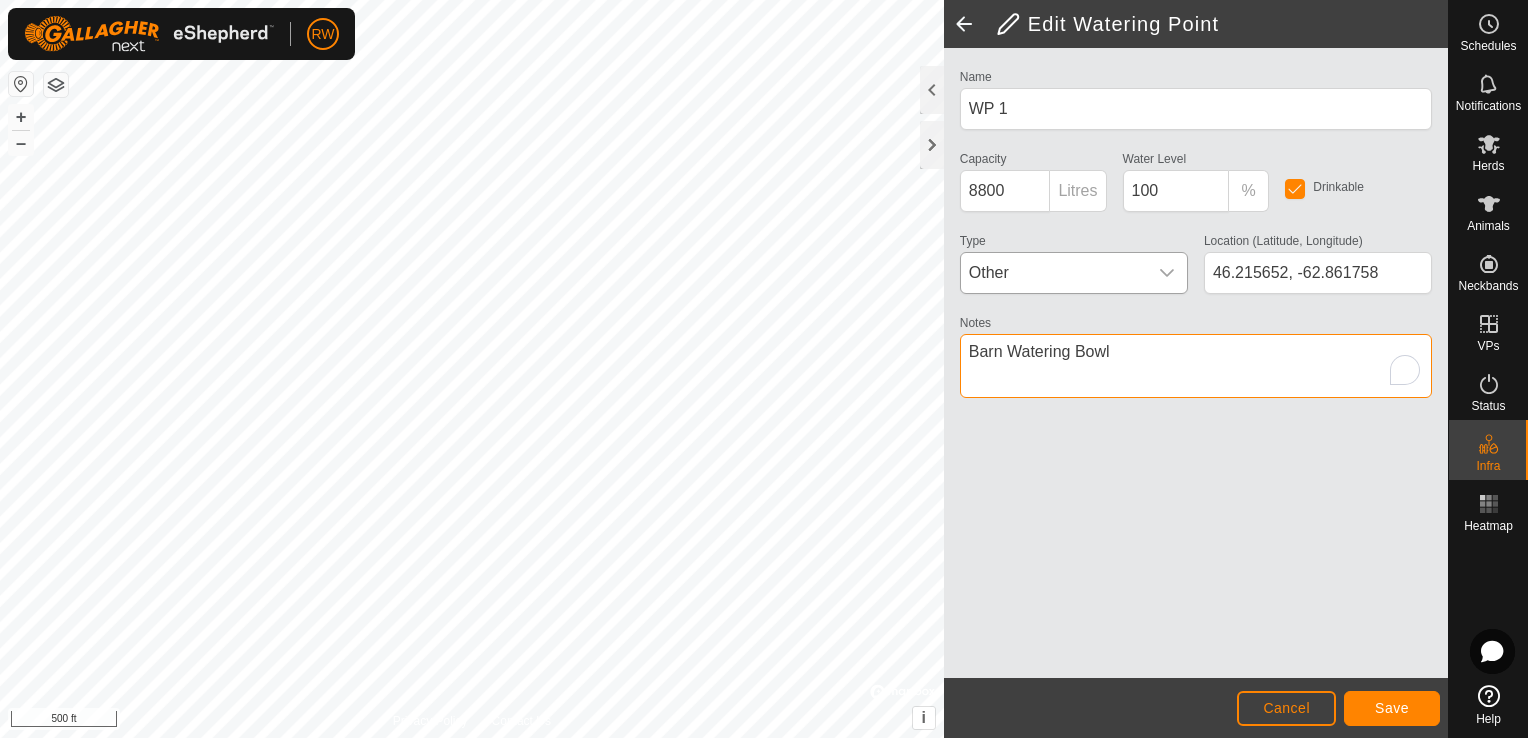 drag, startPoint x: 1136, startPoint y: 350, endPoint x: 945, endPoint y: 350, distance: 191 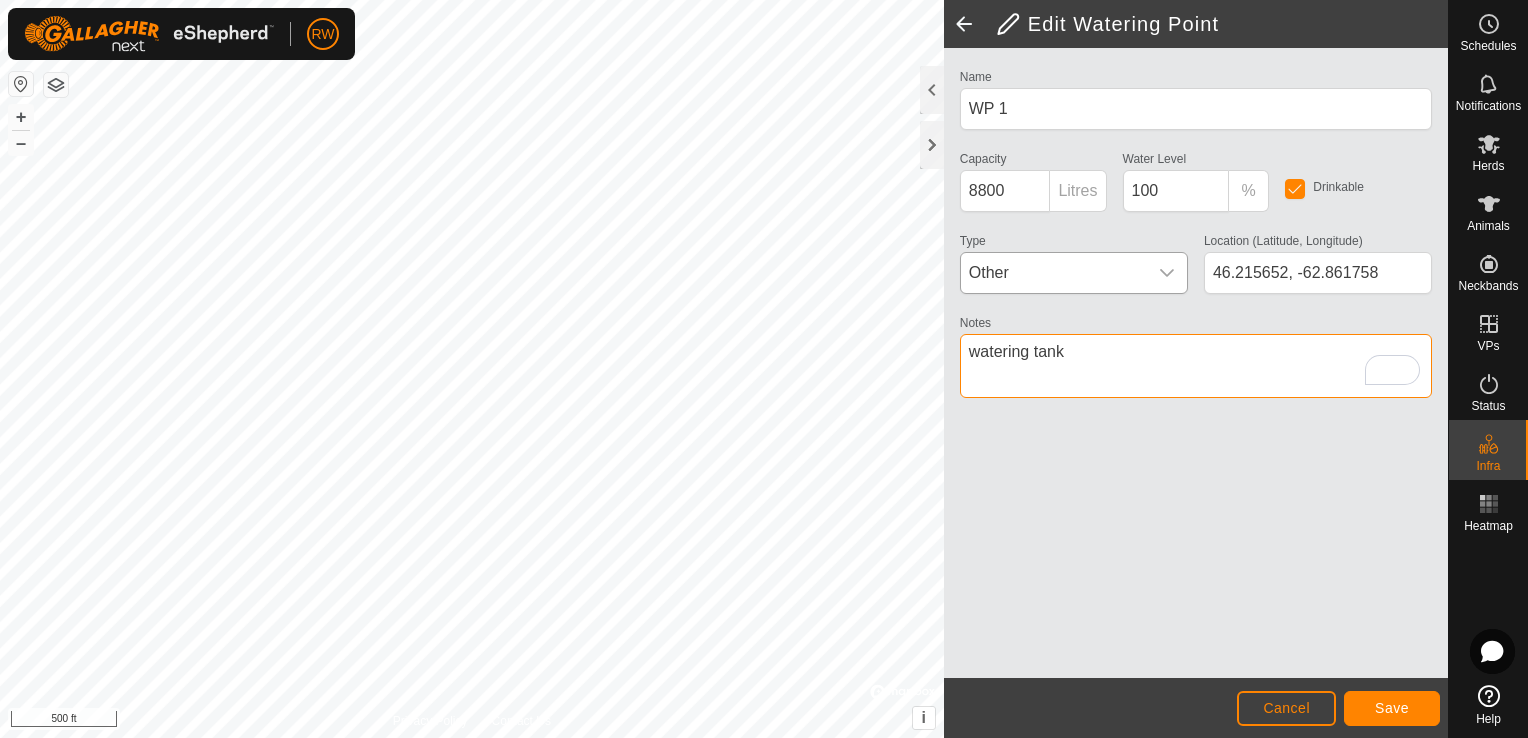 type on "watering tank" 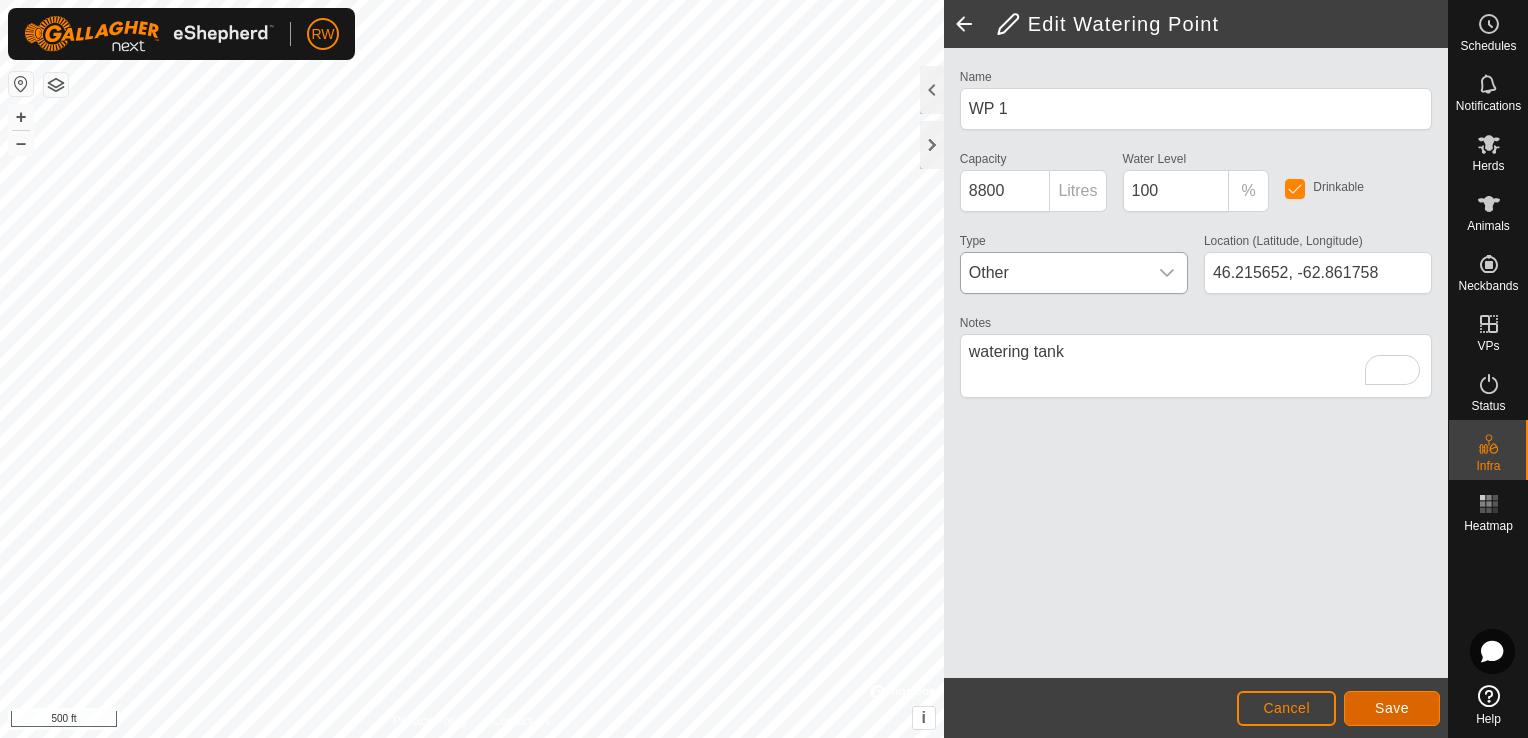 click on "Save" 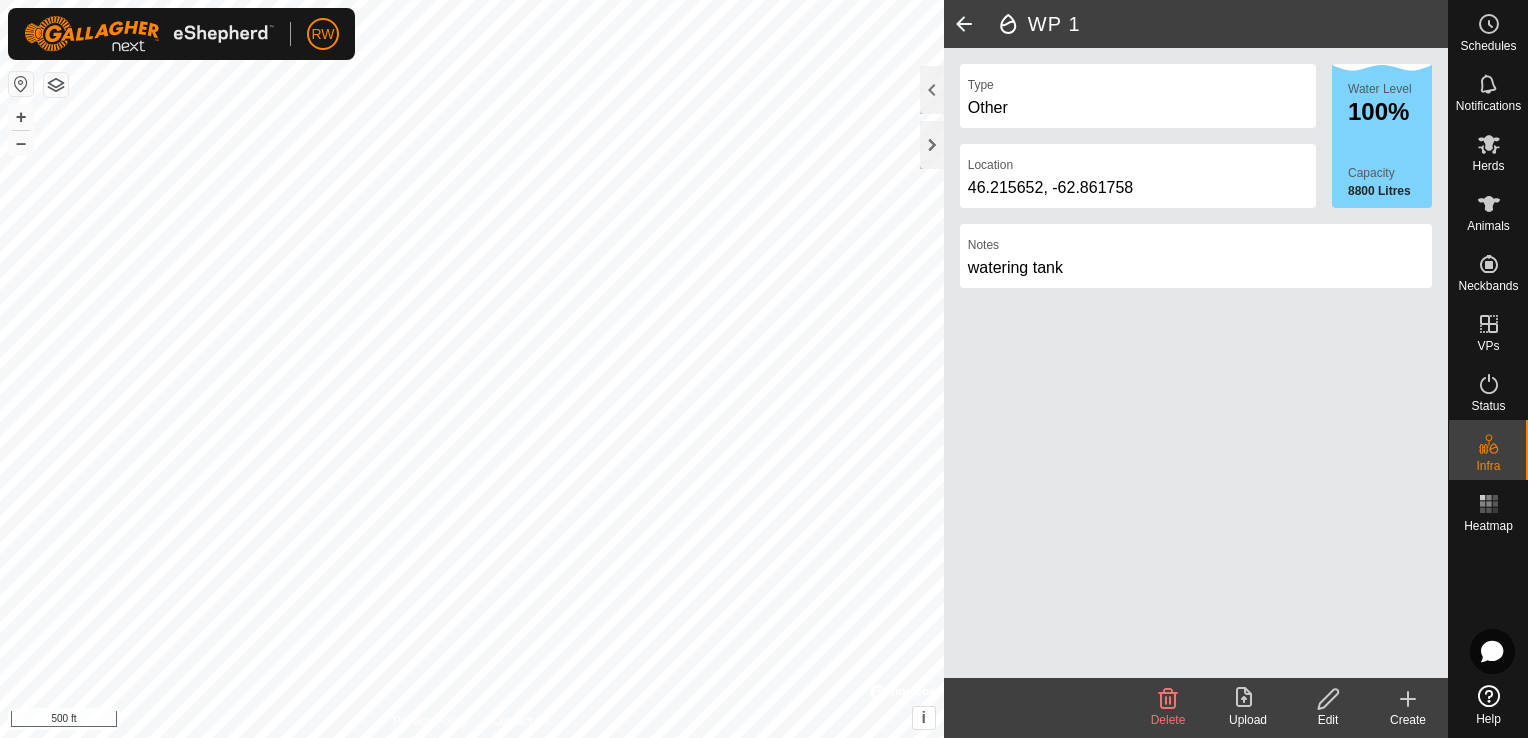 click 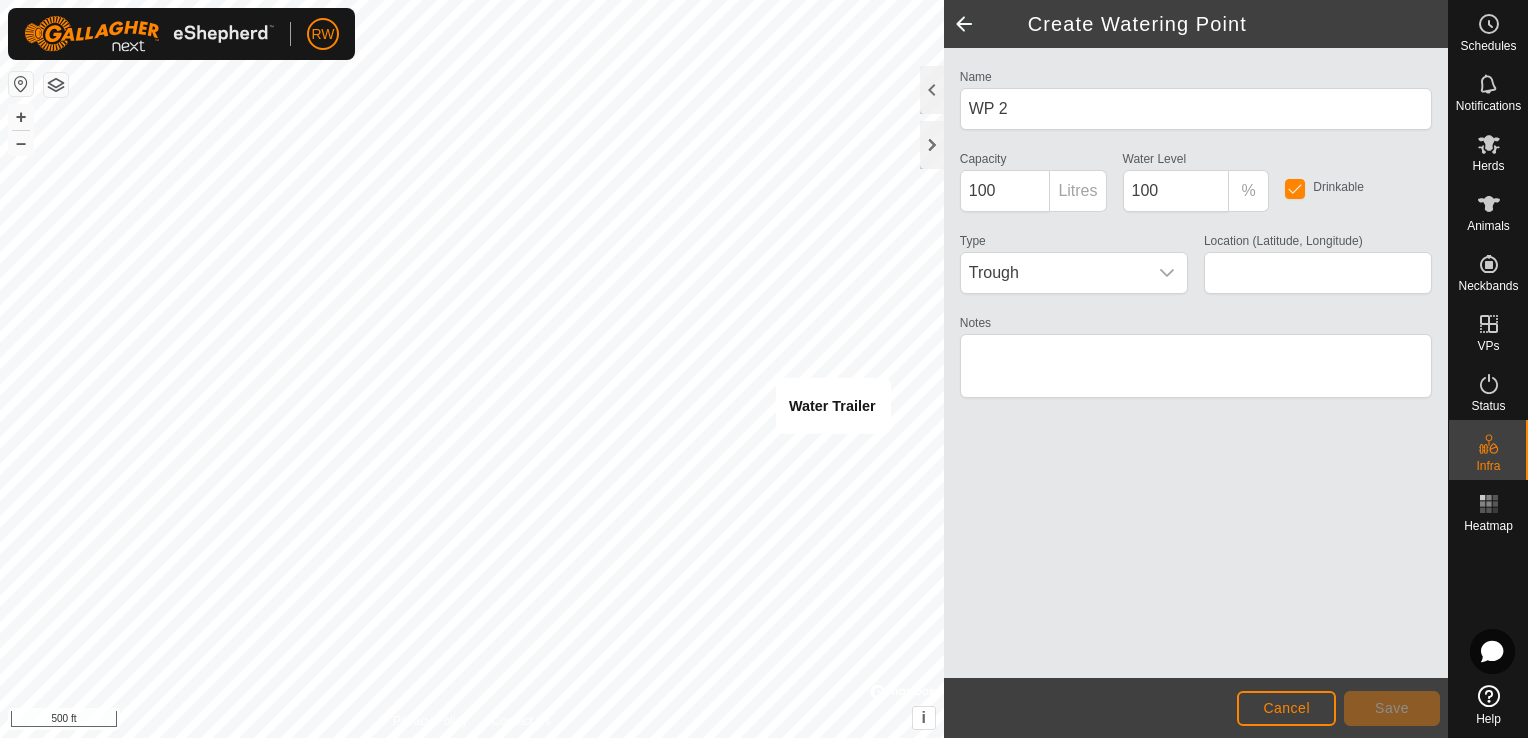 type on "46.370284, -62.195350" 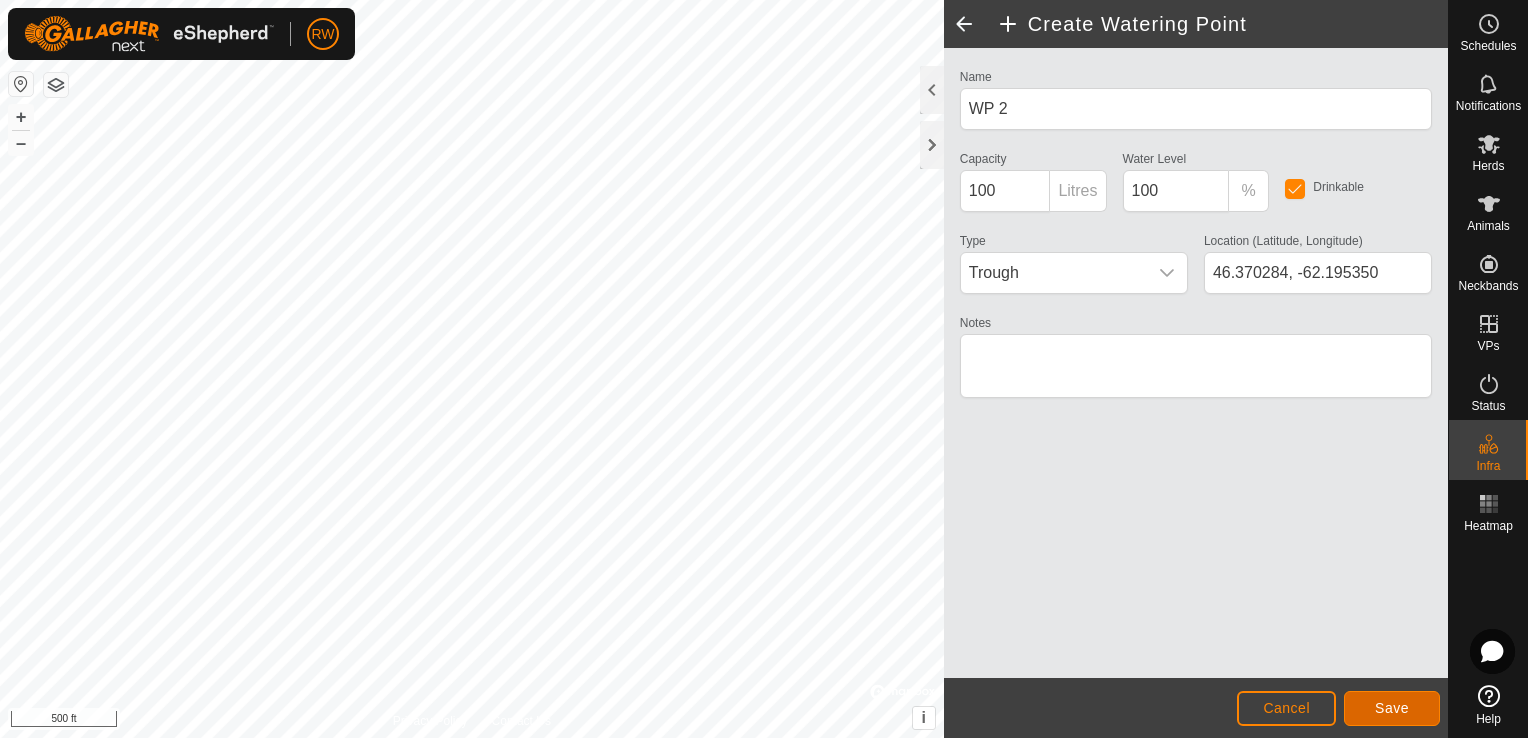 click on "Save" 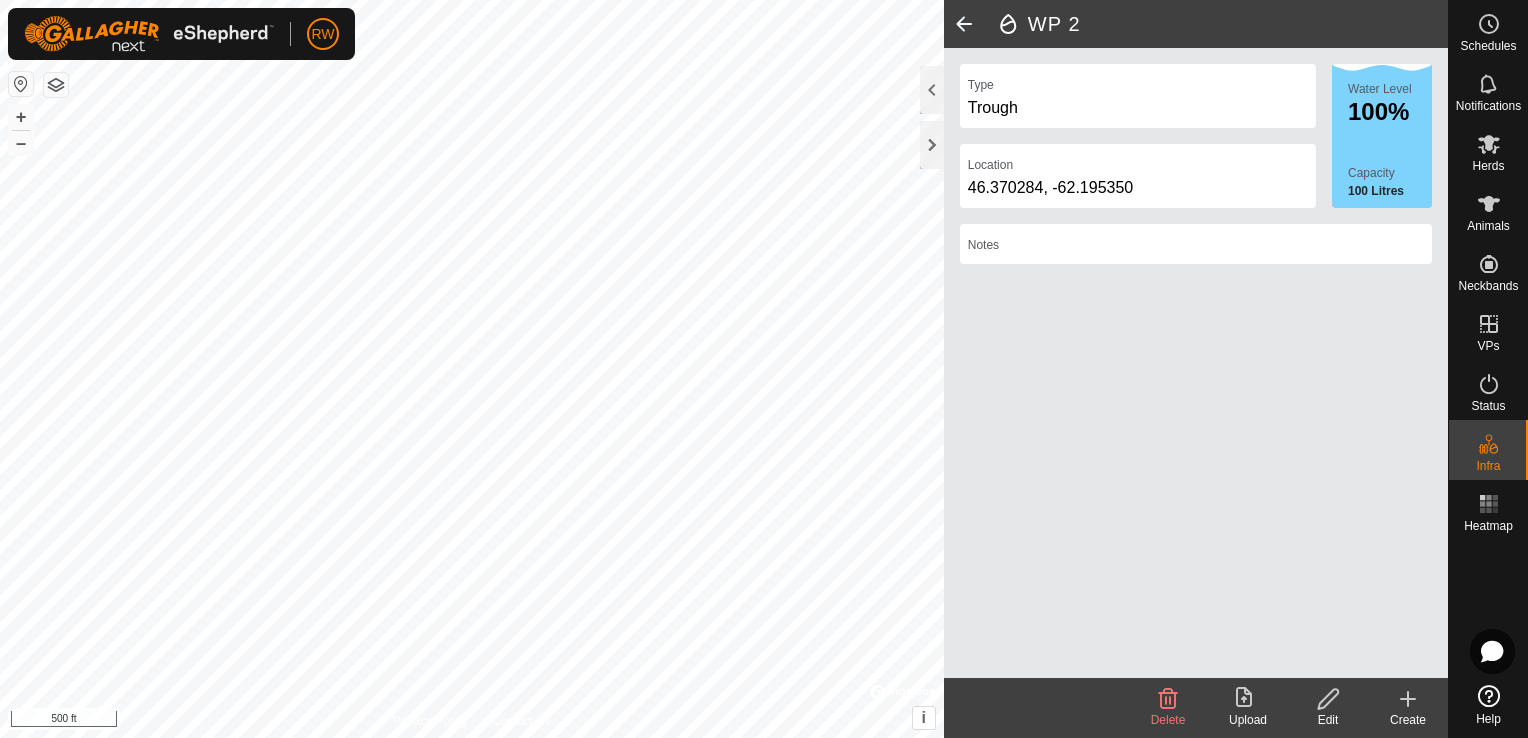 click 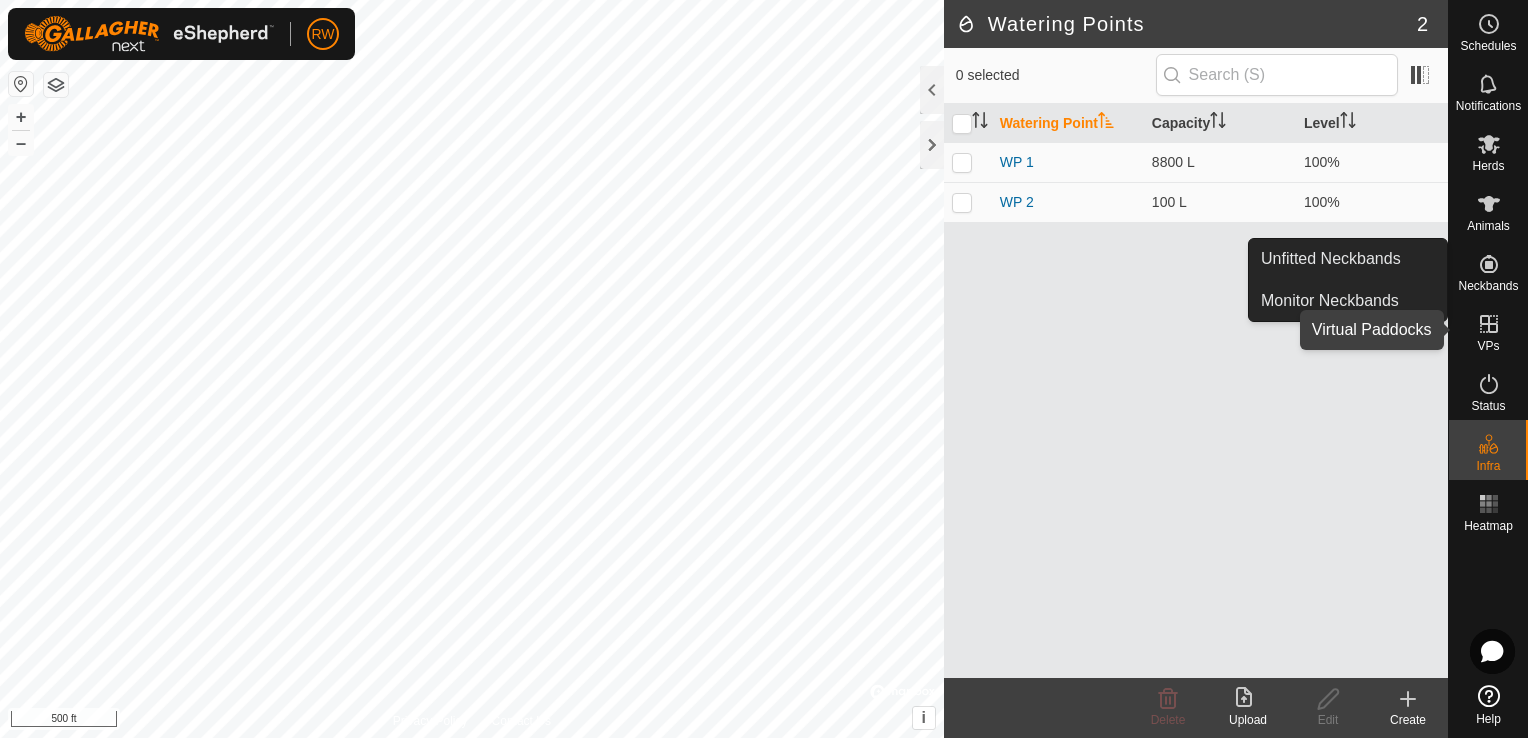 click 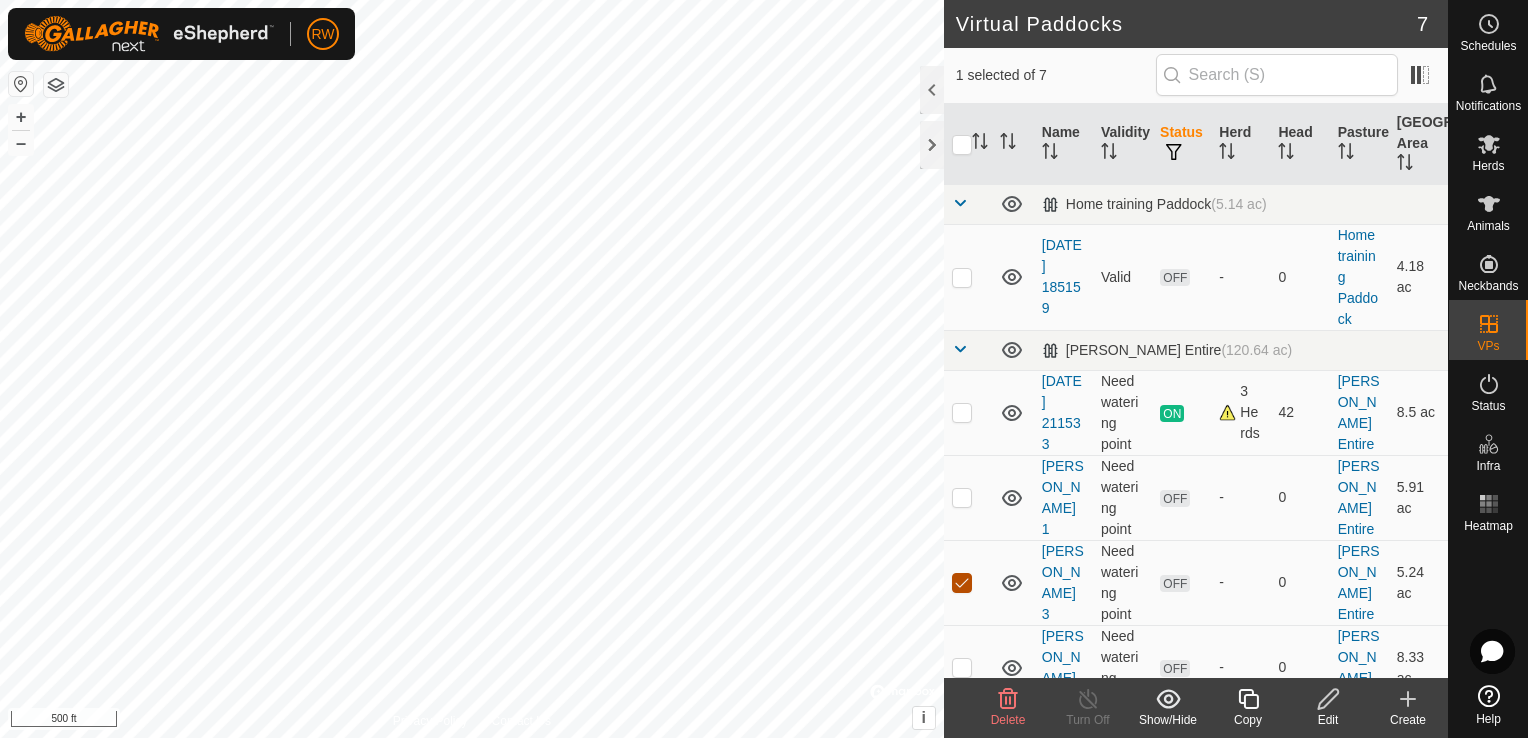 click at bounding box center (962, 583) 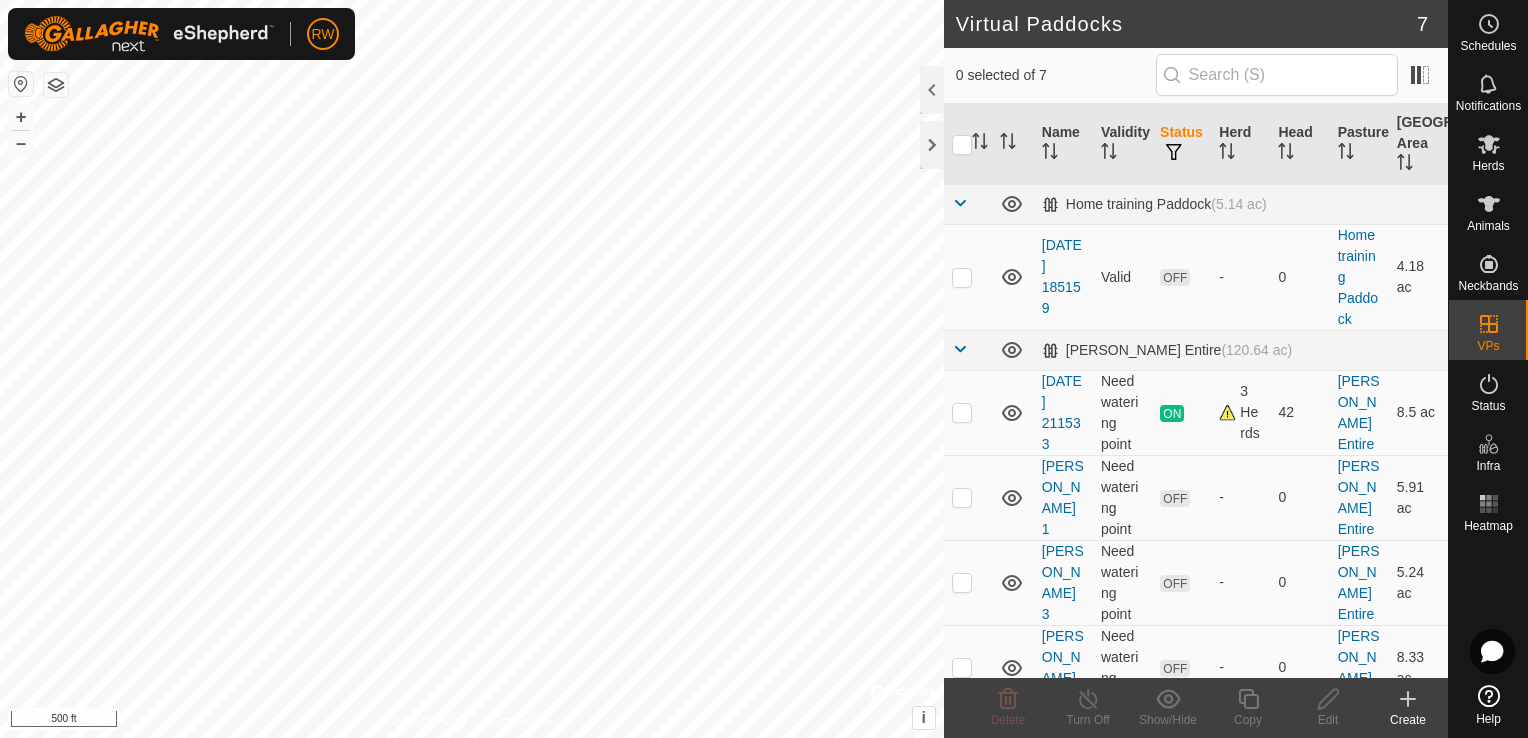 scroll, scrollTop: 100, scrollLeft: 0, axis: vertical 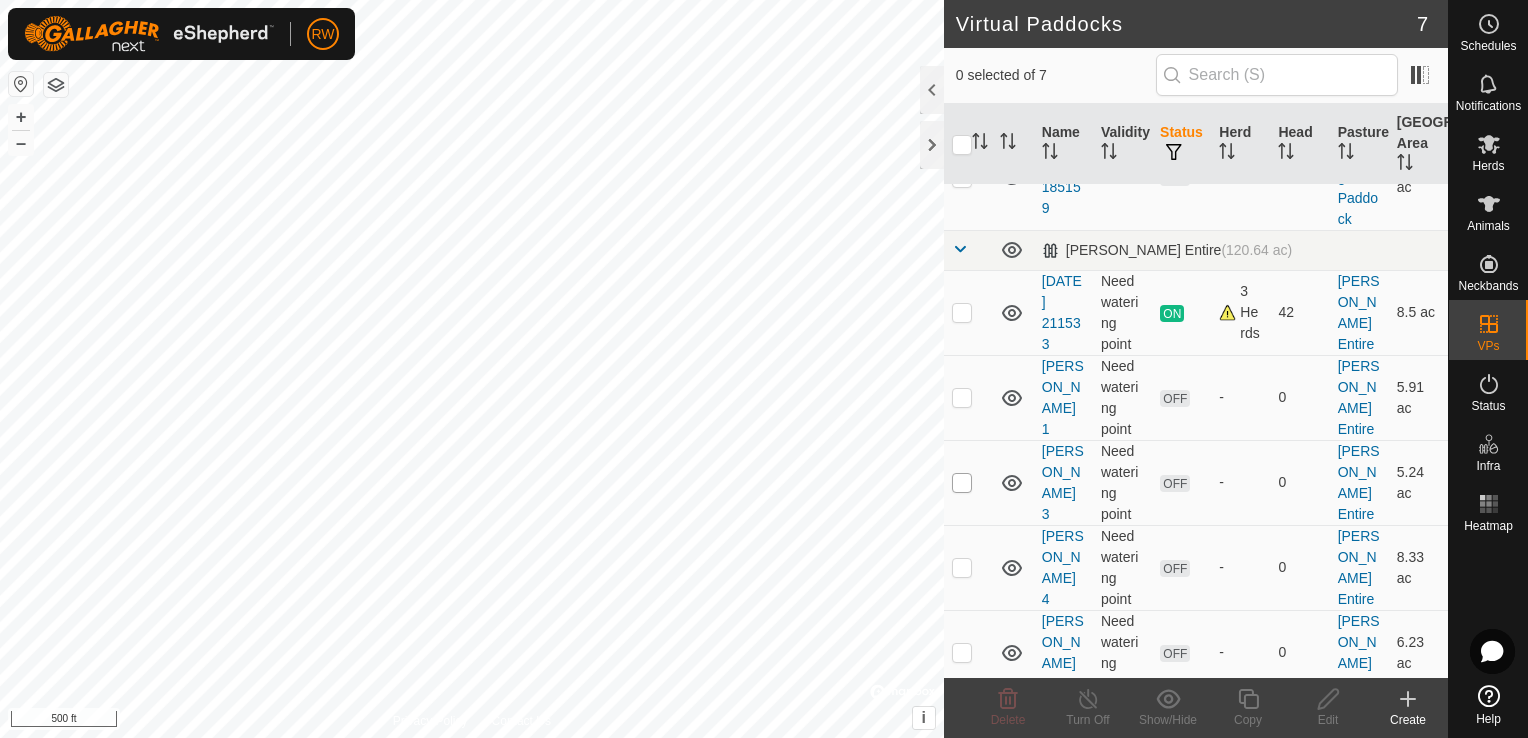 click at bounding box center [962, 483] 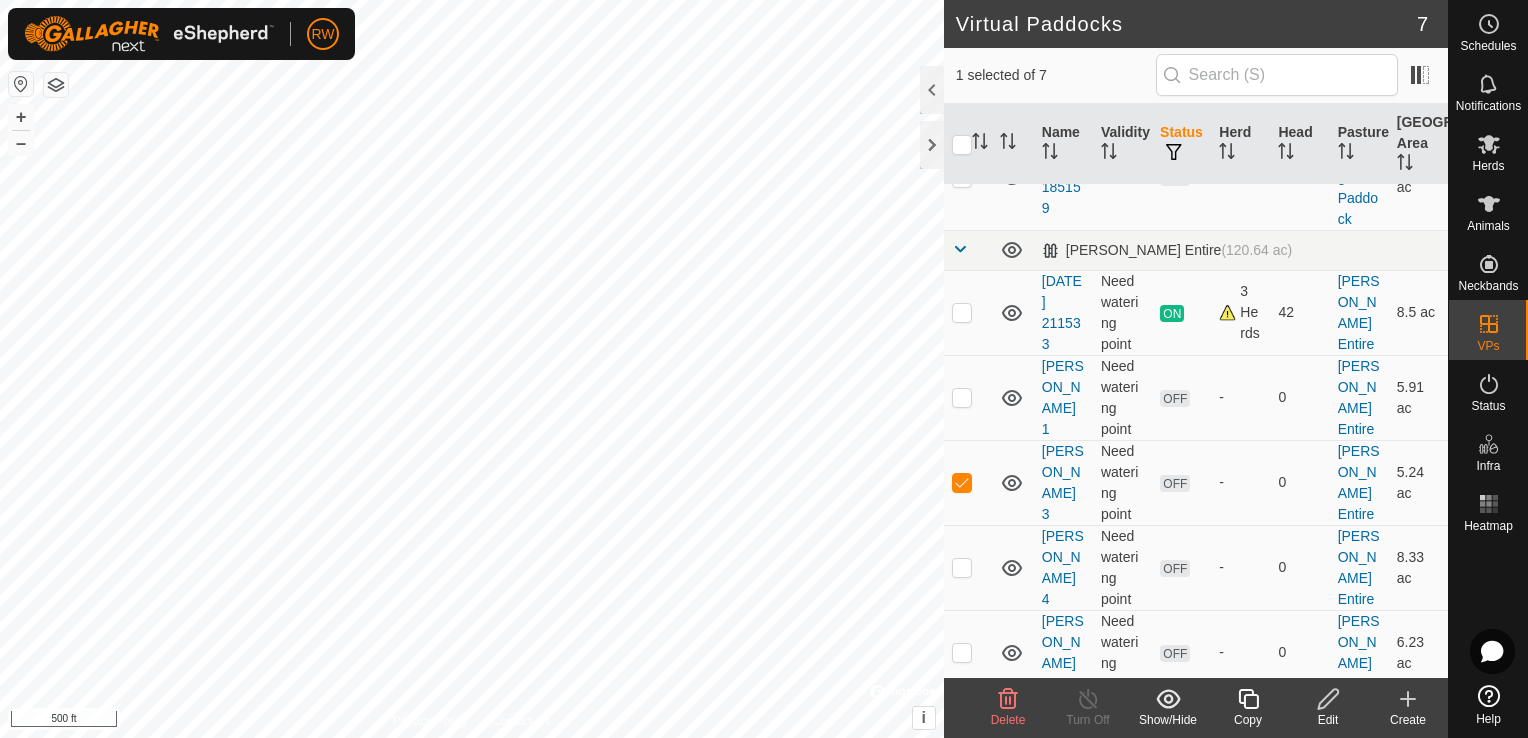 click 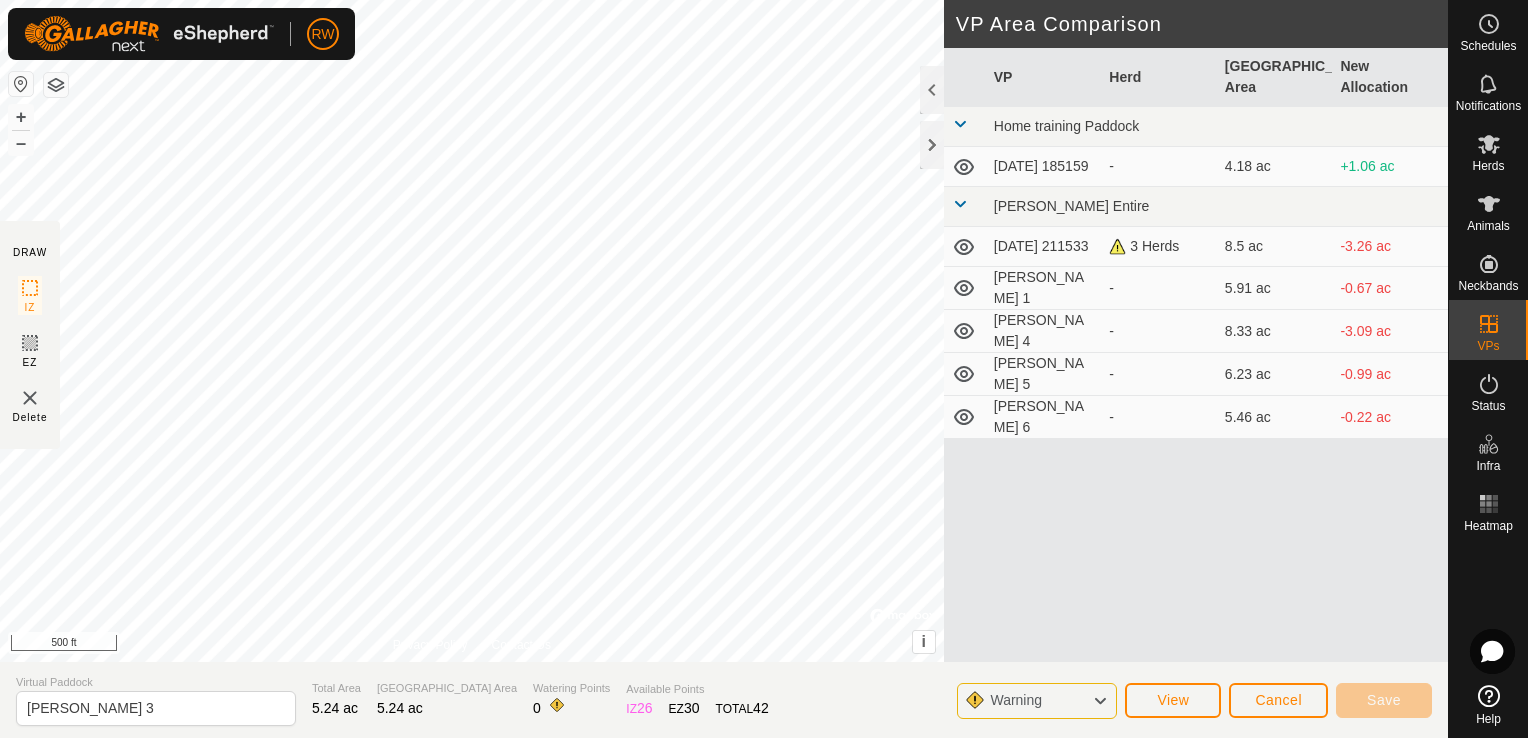click 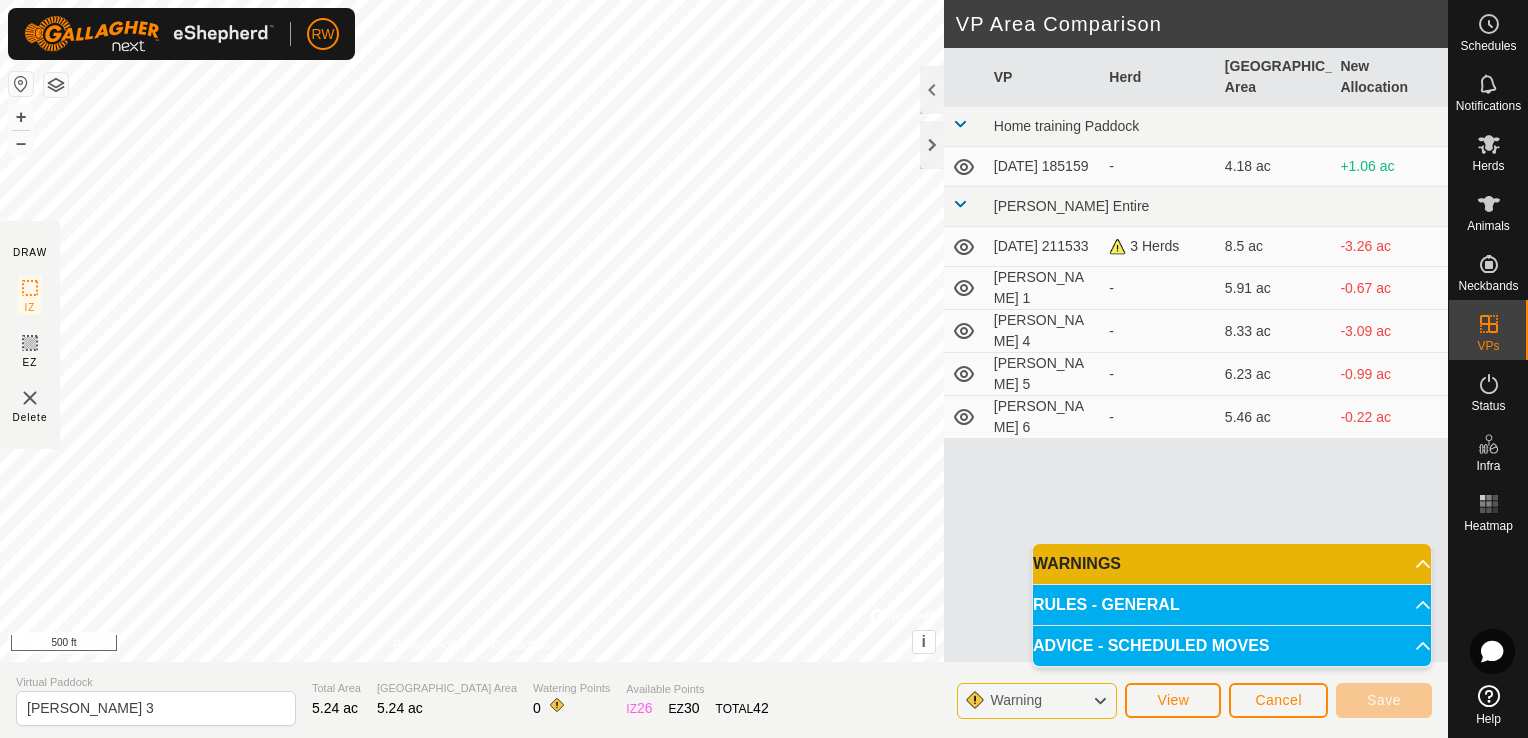click on "VP   Herd   Grazing Area   New Allocation  Home training [GEOGRAPHIC_DATA]  [DATE] 185159  -  4.18 ac  +1.06 [PERSON_NAME] Entire  [DATE] 211533   3 Herds   8.5 ac  -3.26 [PERSON_NAME] 1  -  5.91 ac  -0.67 [PERSON_NAME] 4  -  8.33 ac  -3.09 [PERSON_NAME] 5  -  6.23 ac  -0.99 [PERSON_NAME] 6  -  5.46 ac  -0.22 ac" at bounding box center (1196, 379) 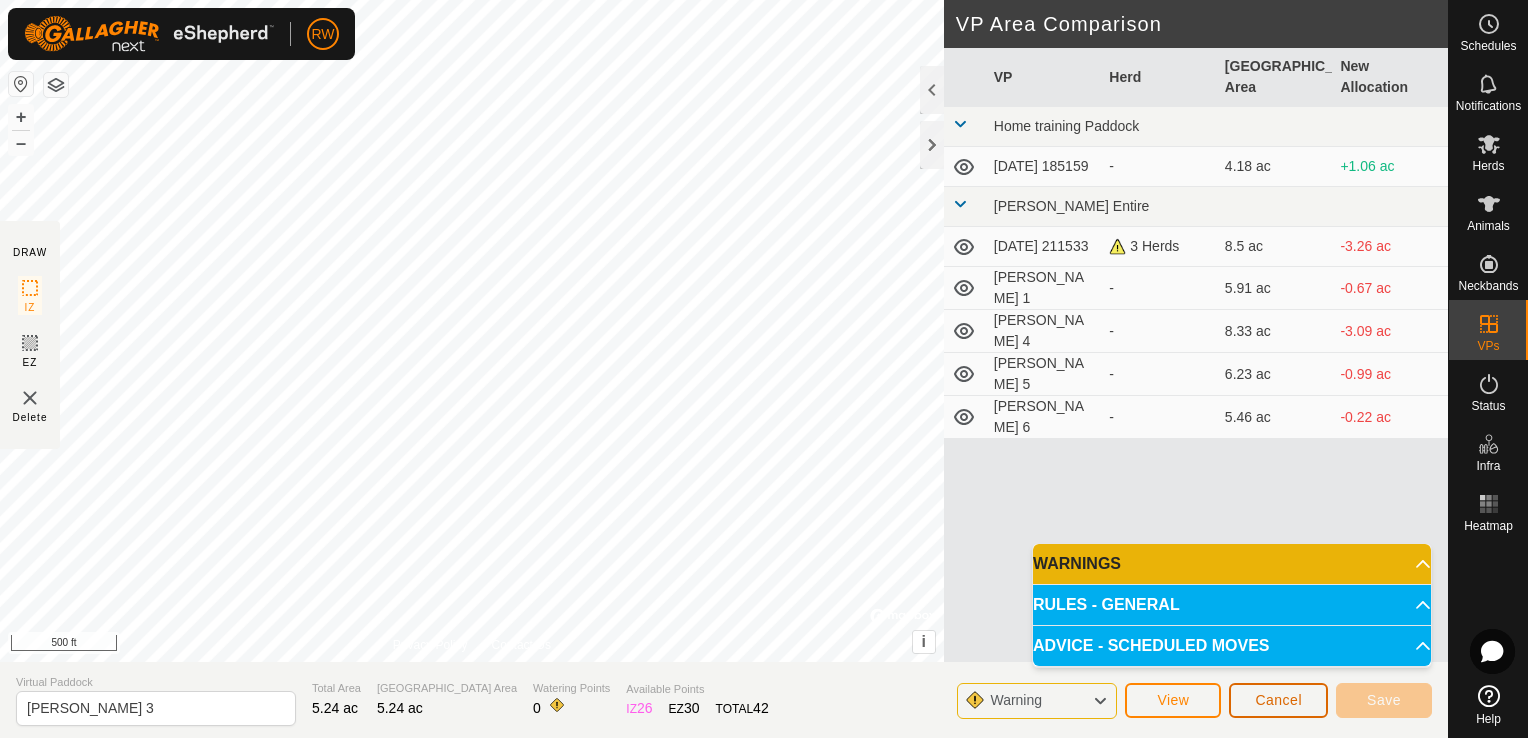 click on "Cancel" 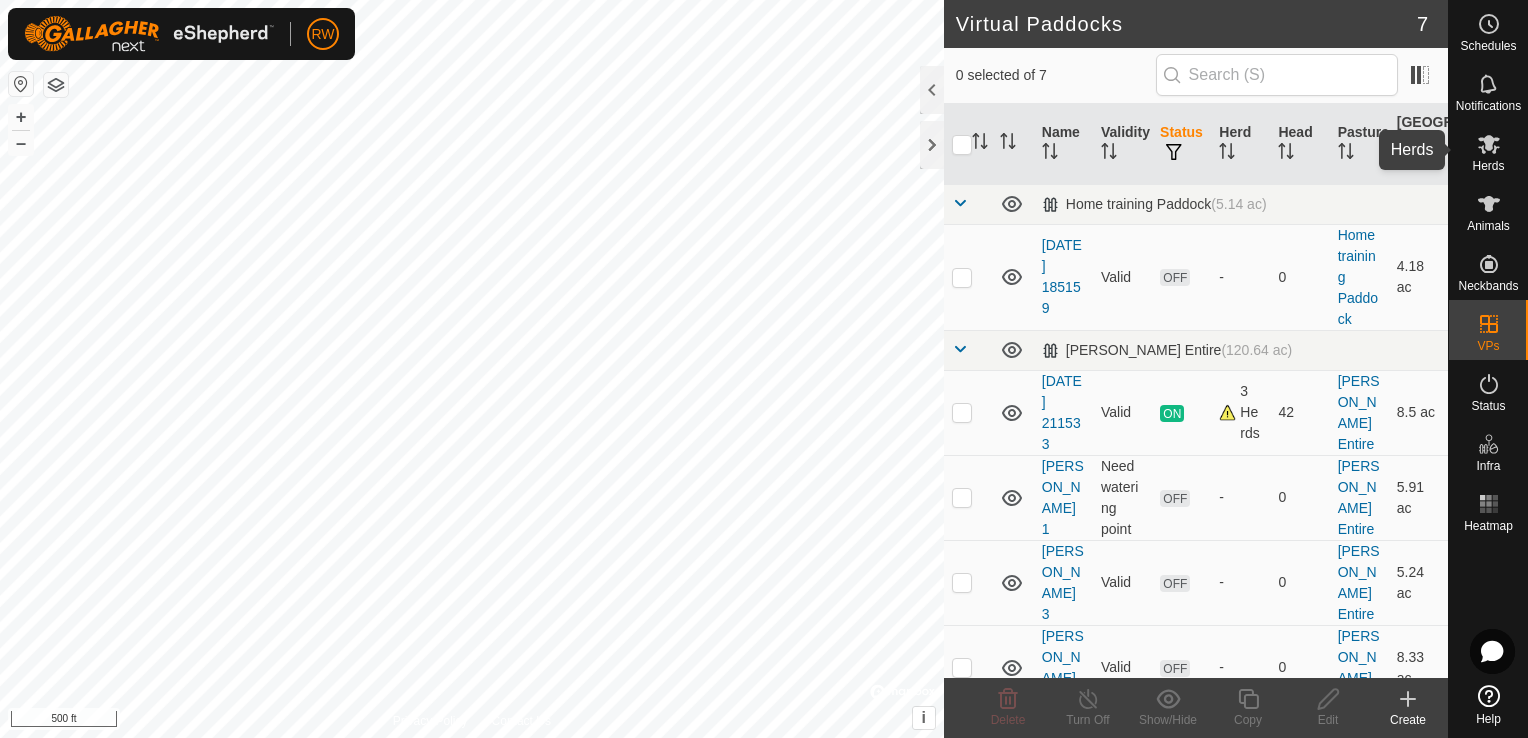 click 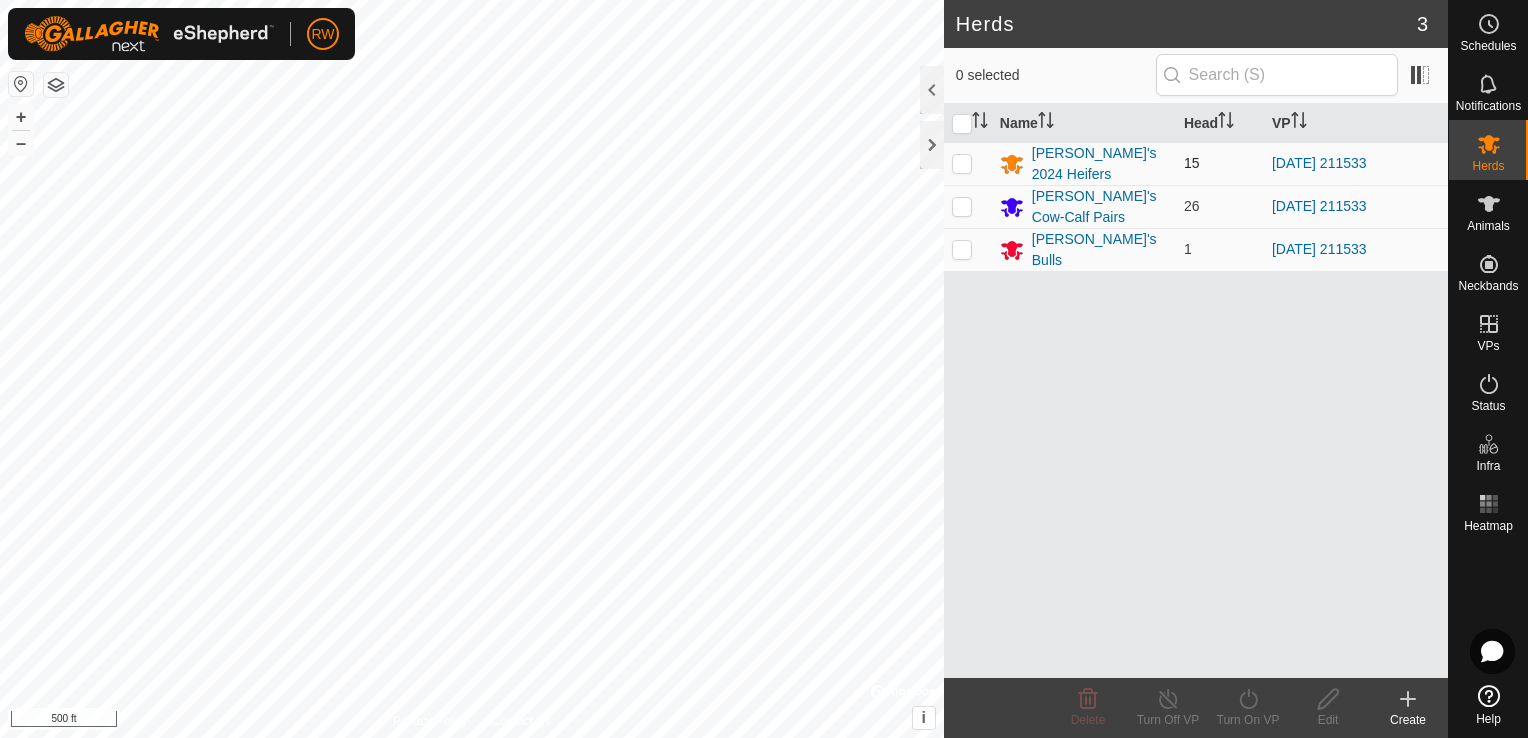 click at bounding box center (962, 163) 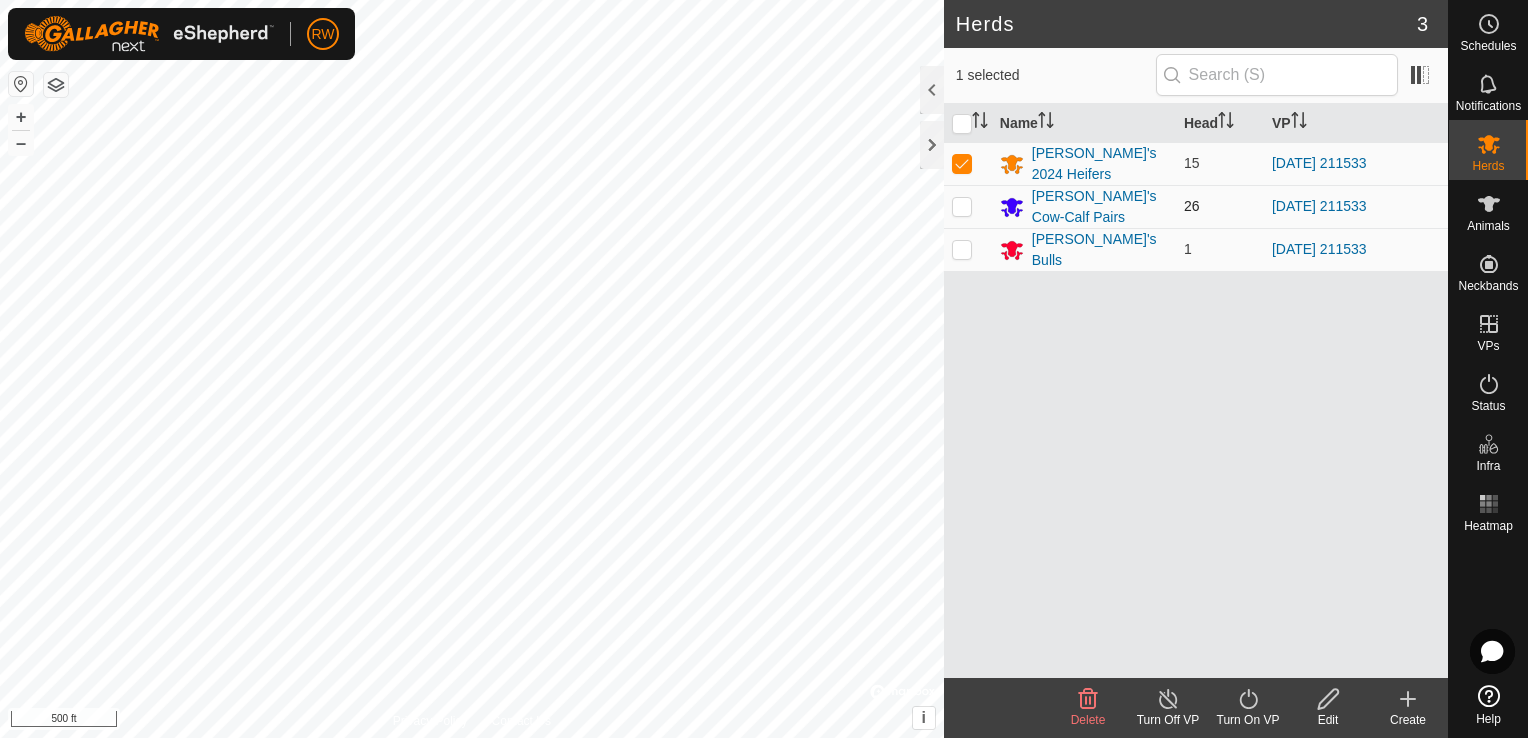 click at bounding box center [962, 206] 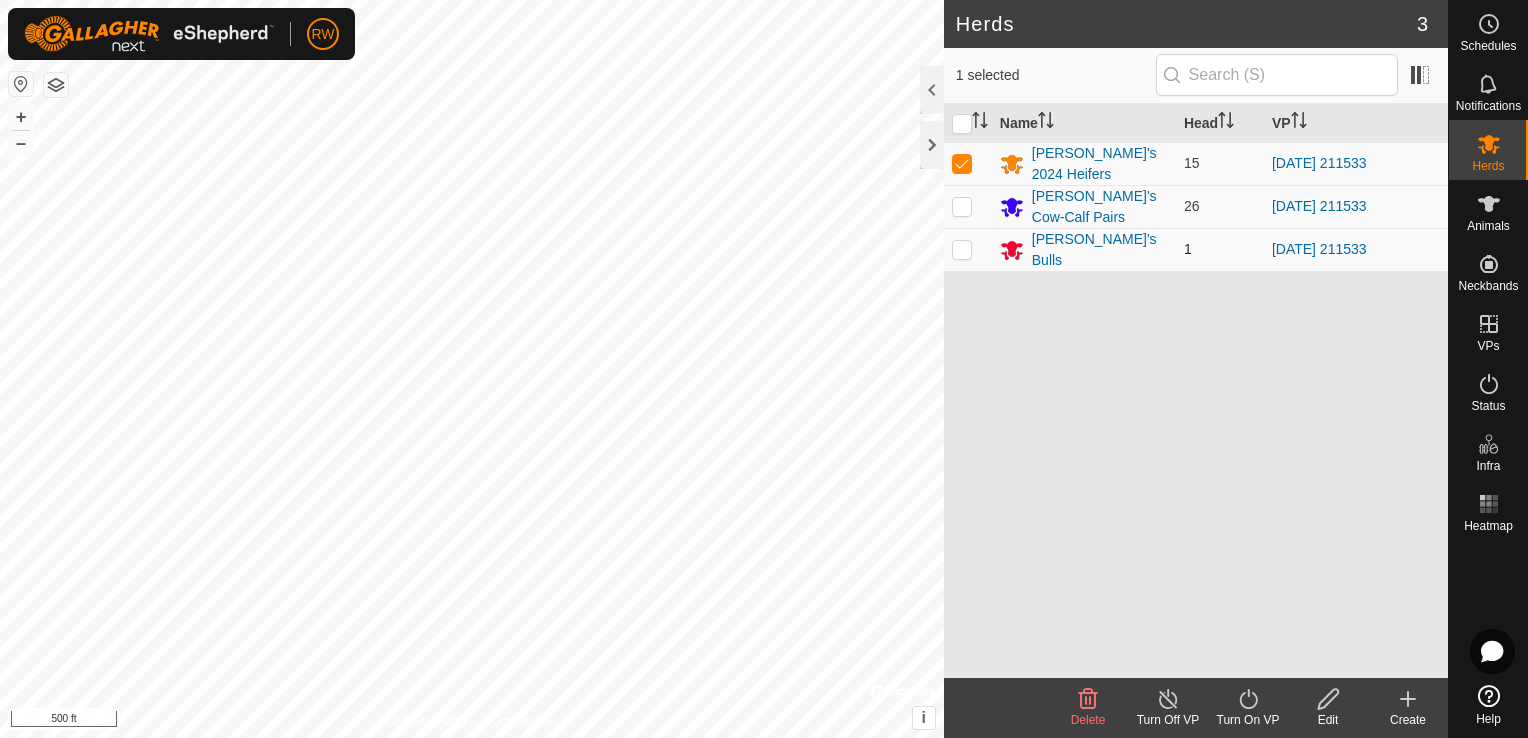 checkbox on "true" 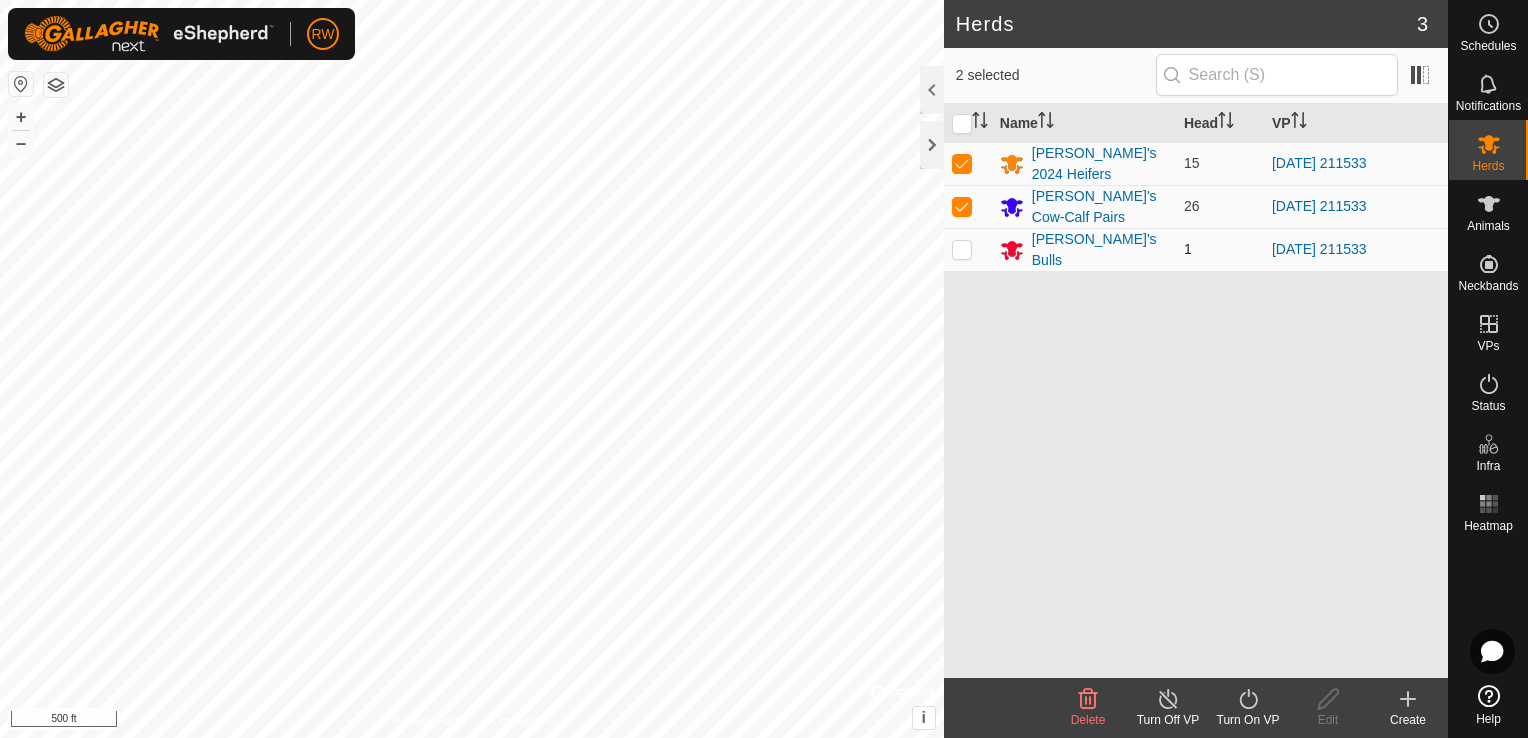 click at bounding box center [962, 249] 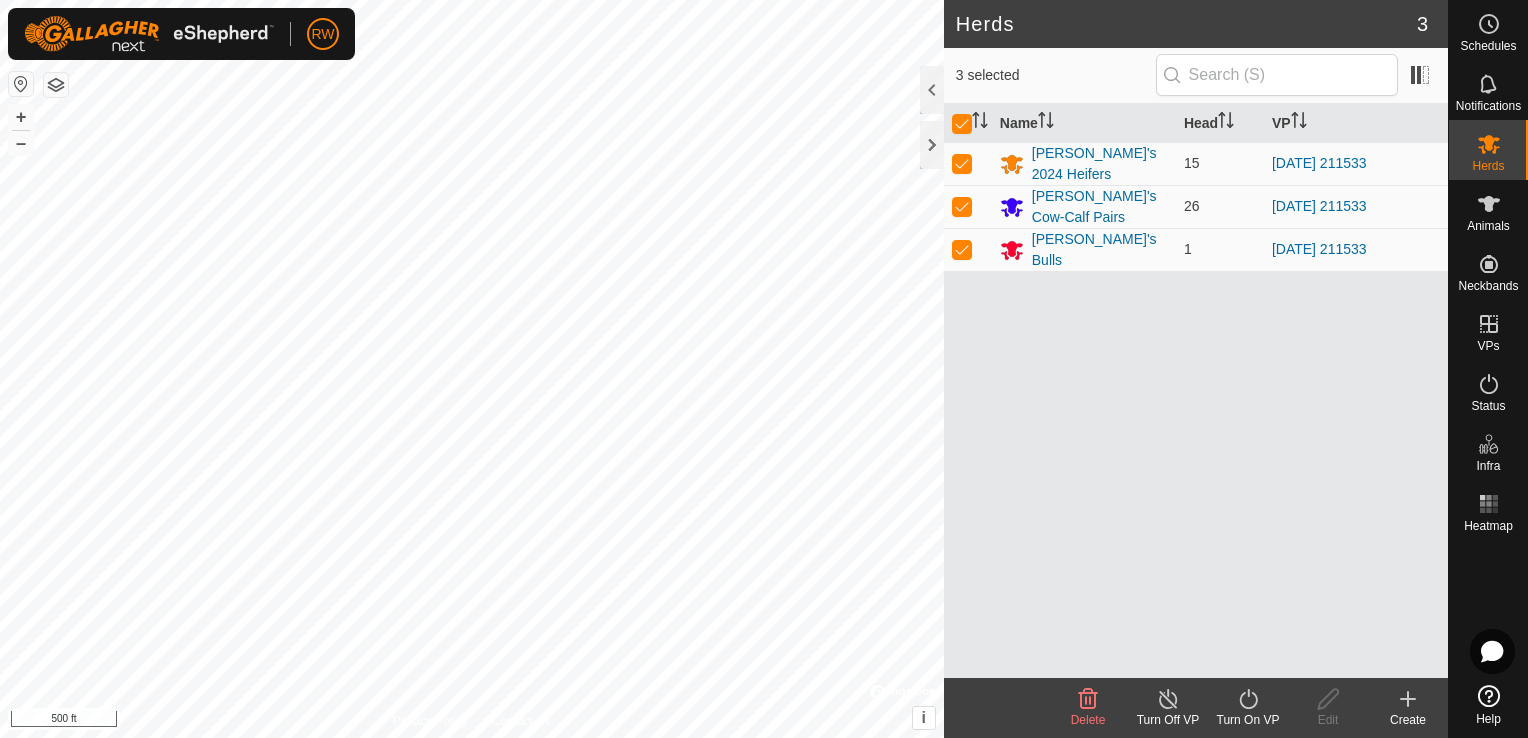 click 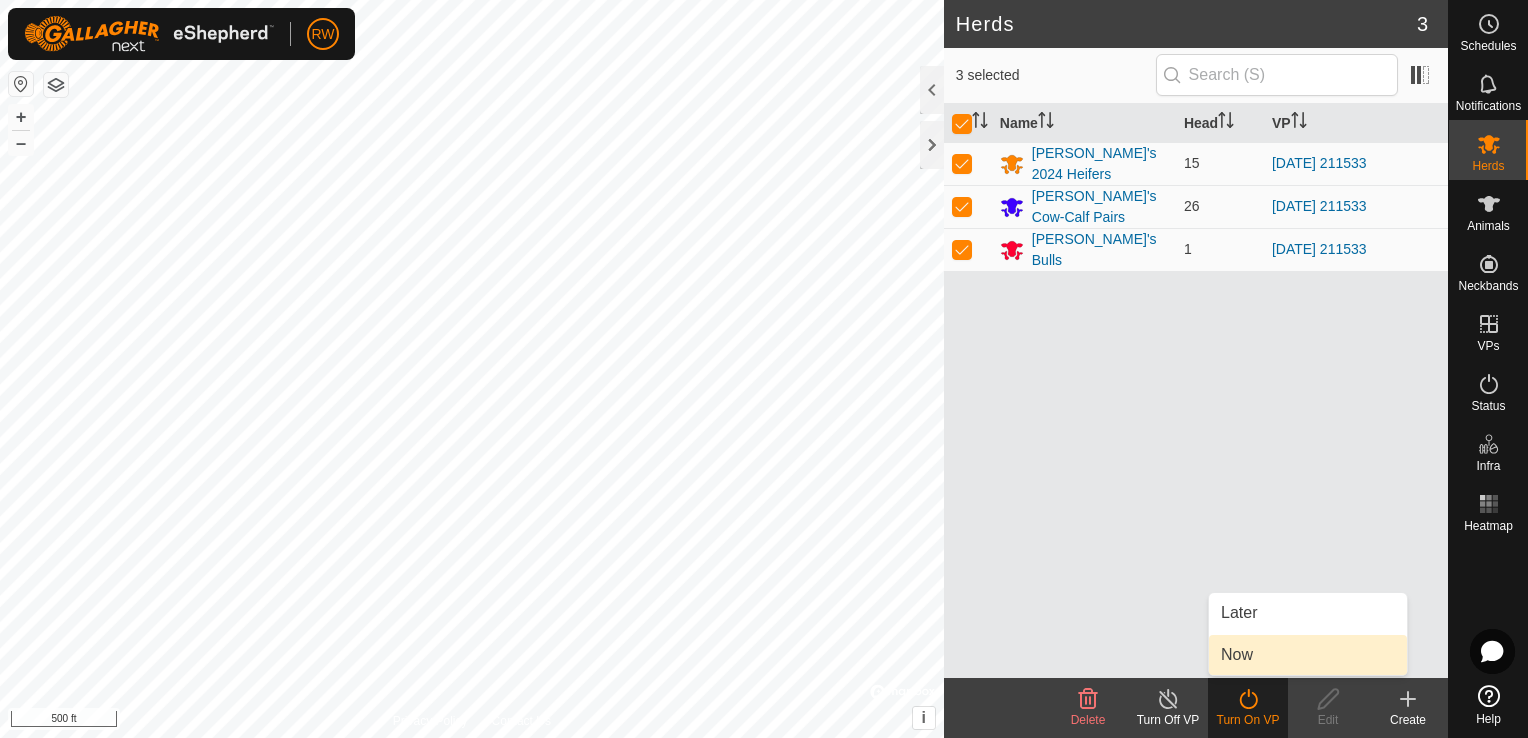 click on "Now" at bounding box center (1308, 655) 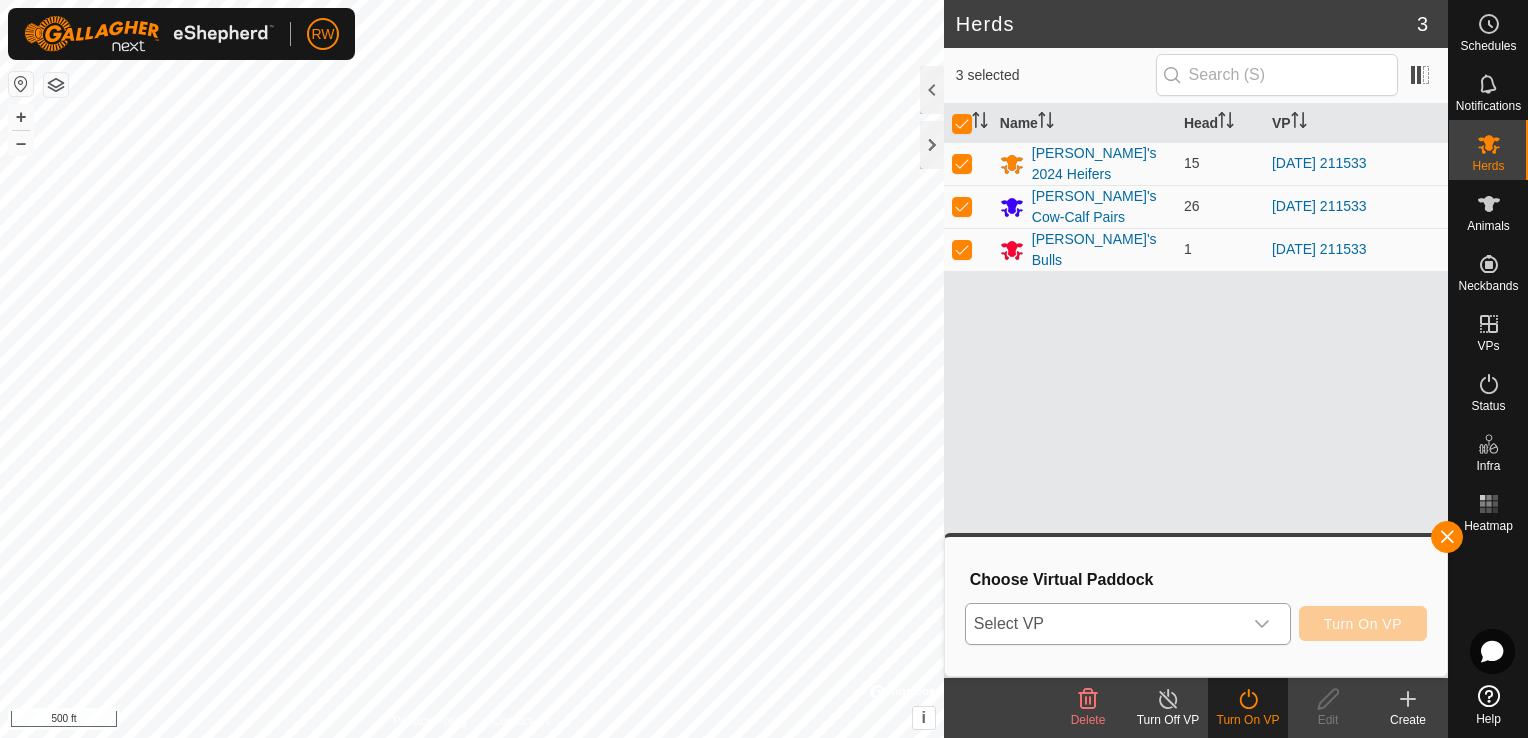 click 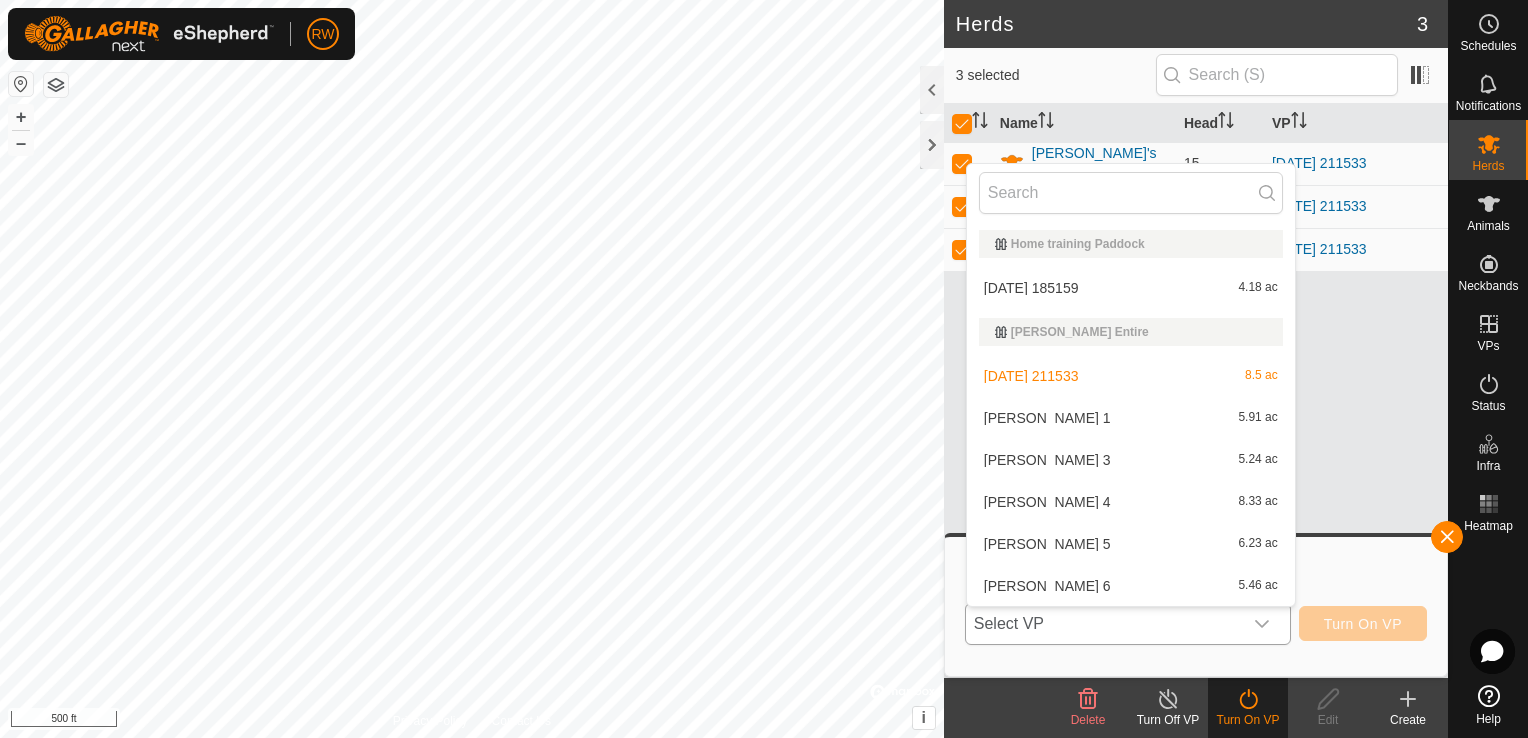 click on "[PERSON_NAME] 3  5.24 ac" at bounding box center [1131, 460] 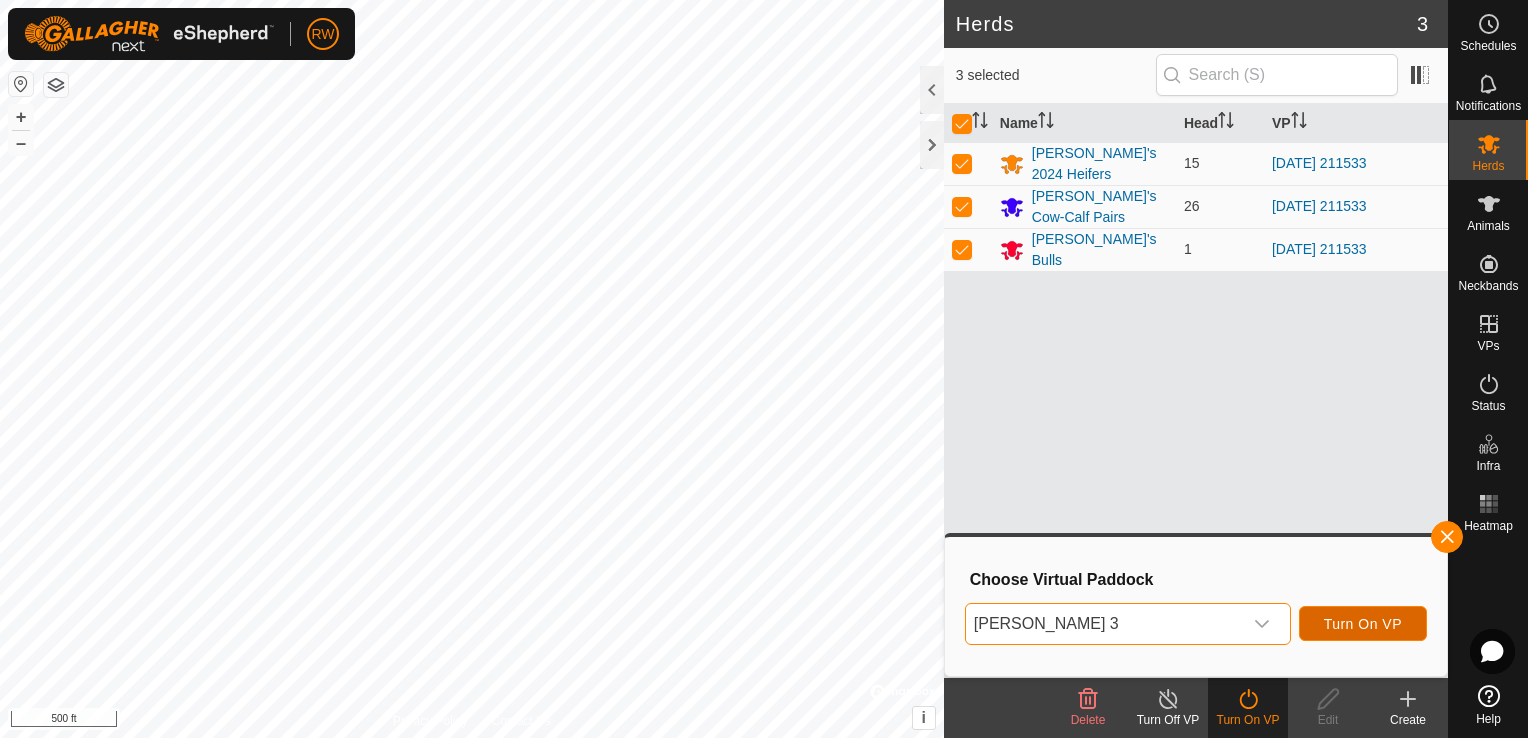 click on "Turn On VP" at bounding box center (1363, 624) 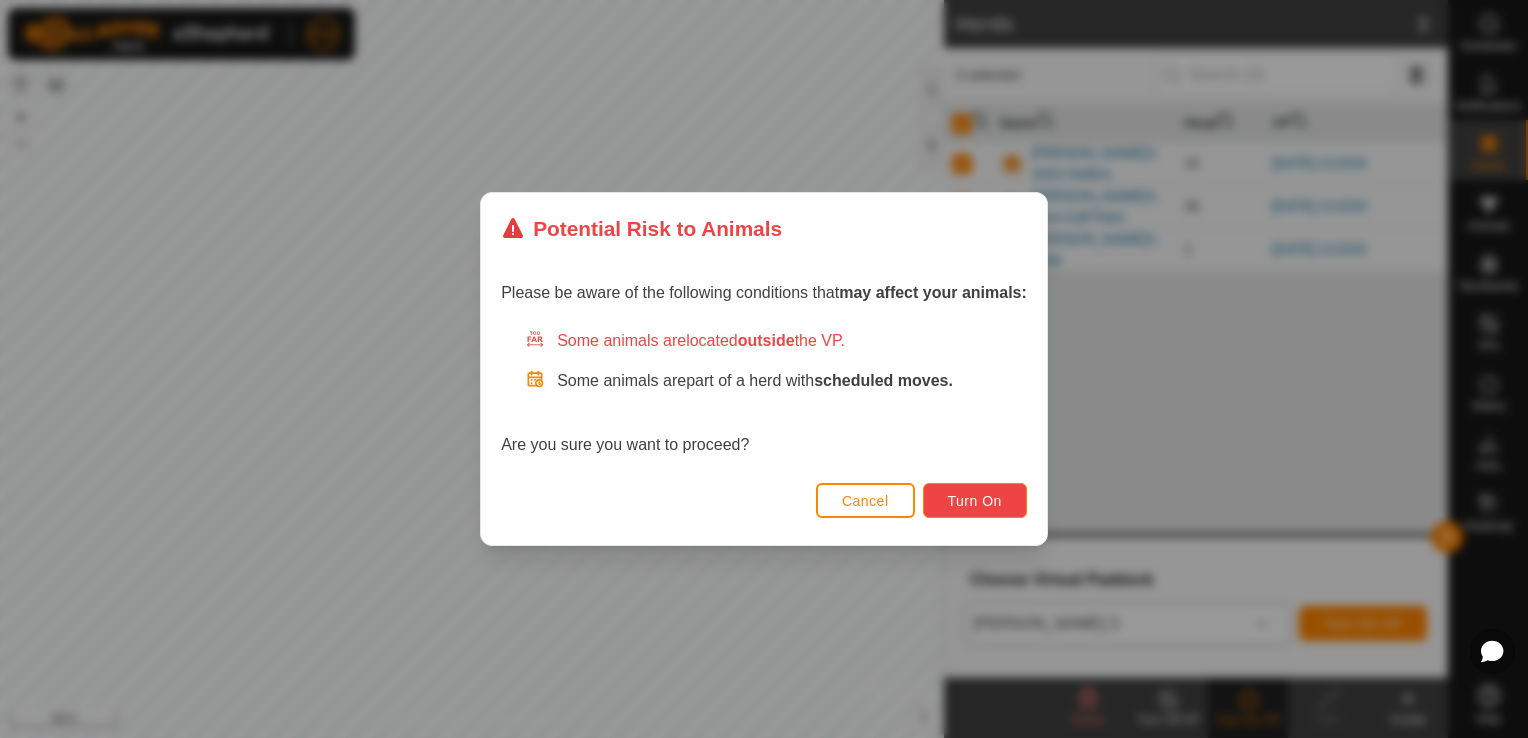 click on "Turn On" at bounding box center [975, 501] 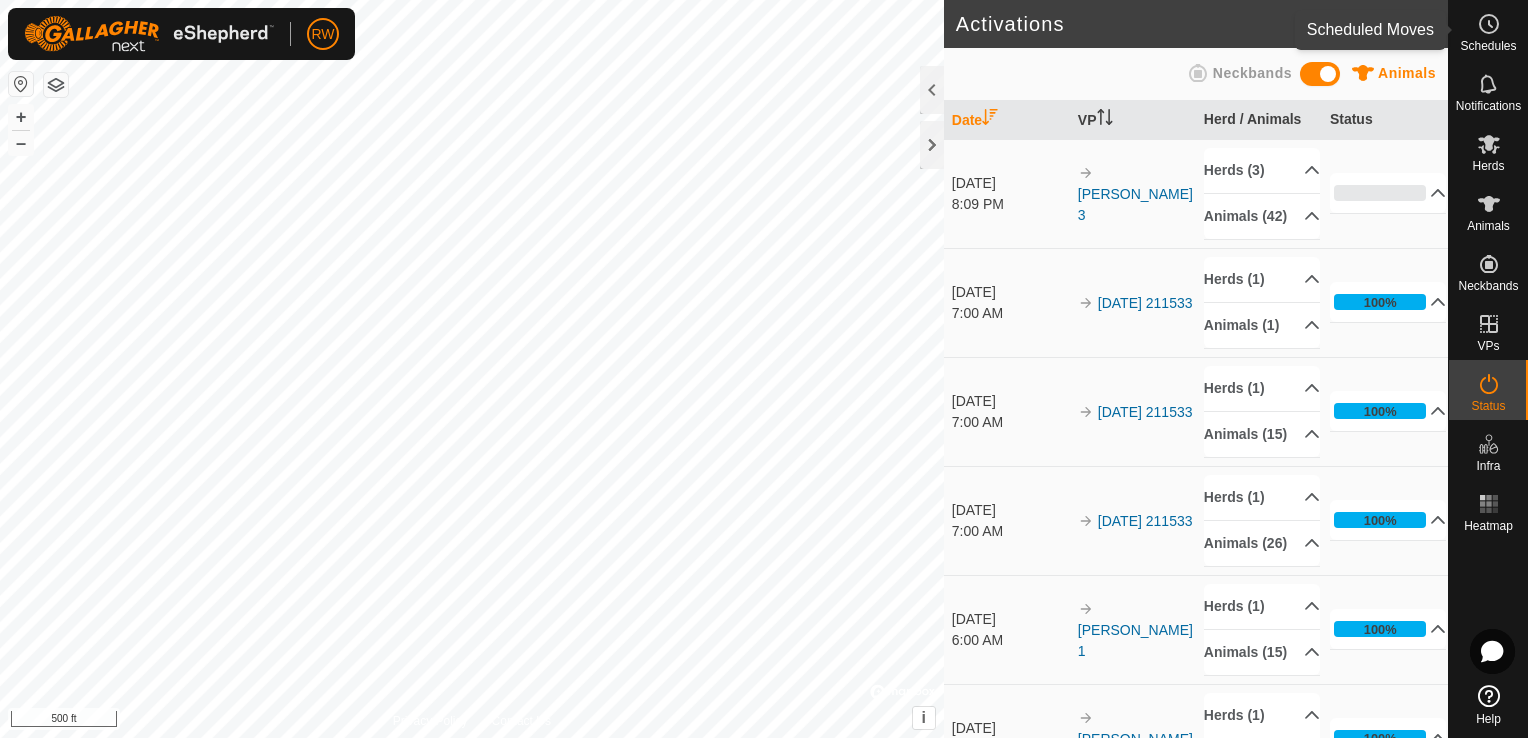 click 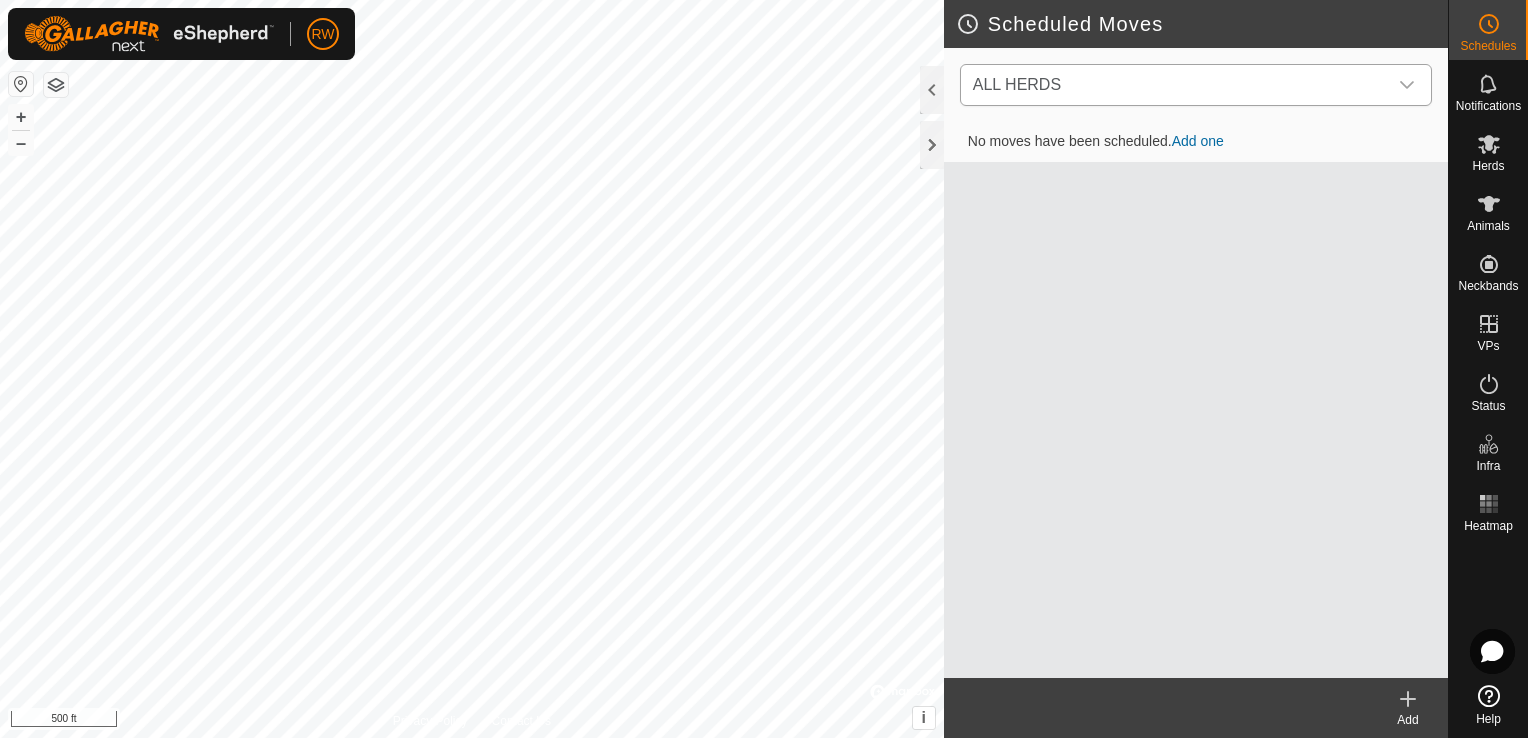 click at bounding box center [1407, 85] 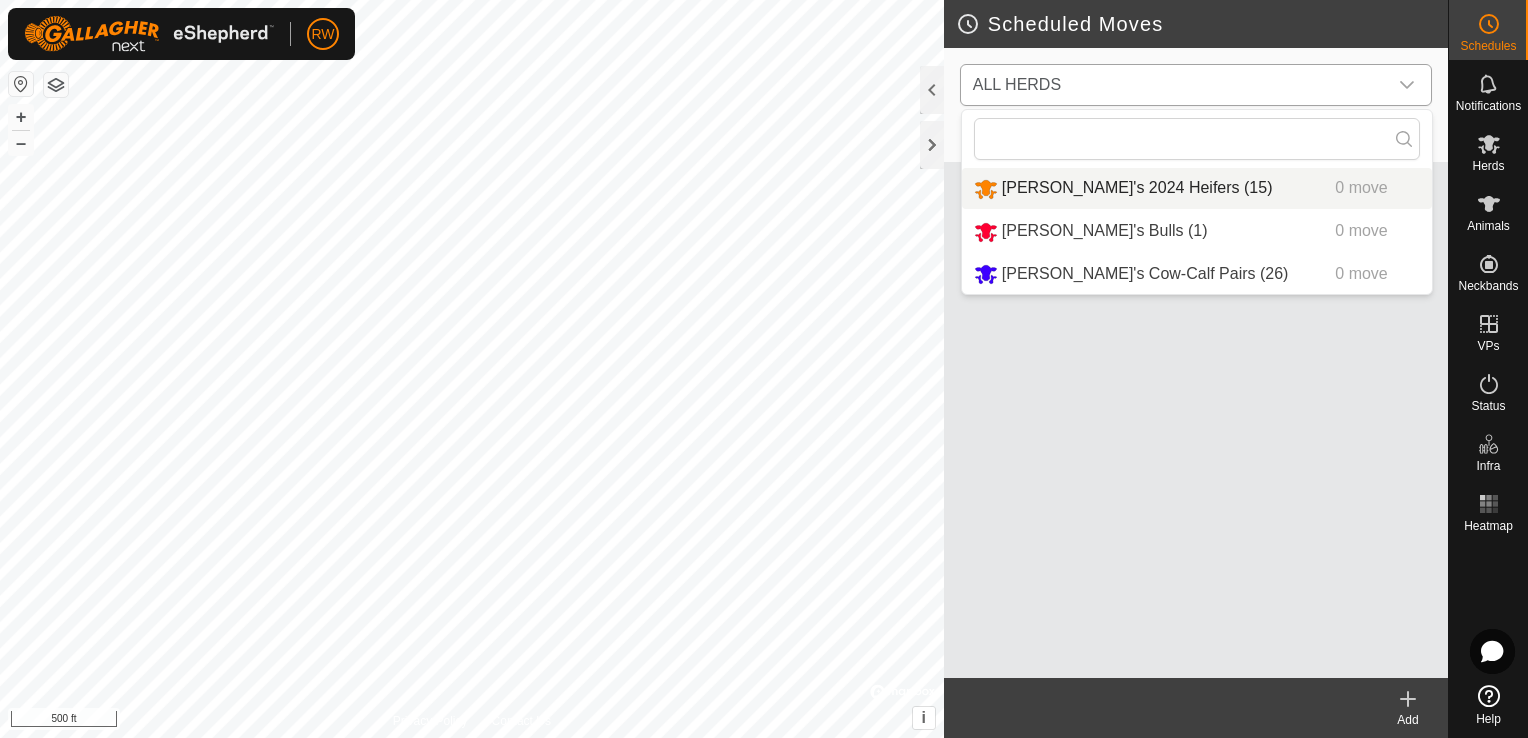 click on "[PERSON_NAME]'s 2024 Heifers (15) 0 move" at bounding box center (1197, 188) 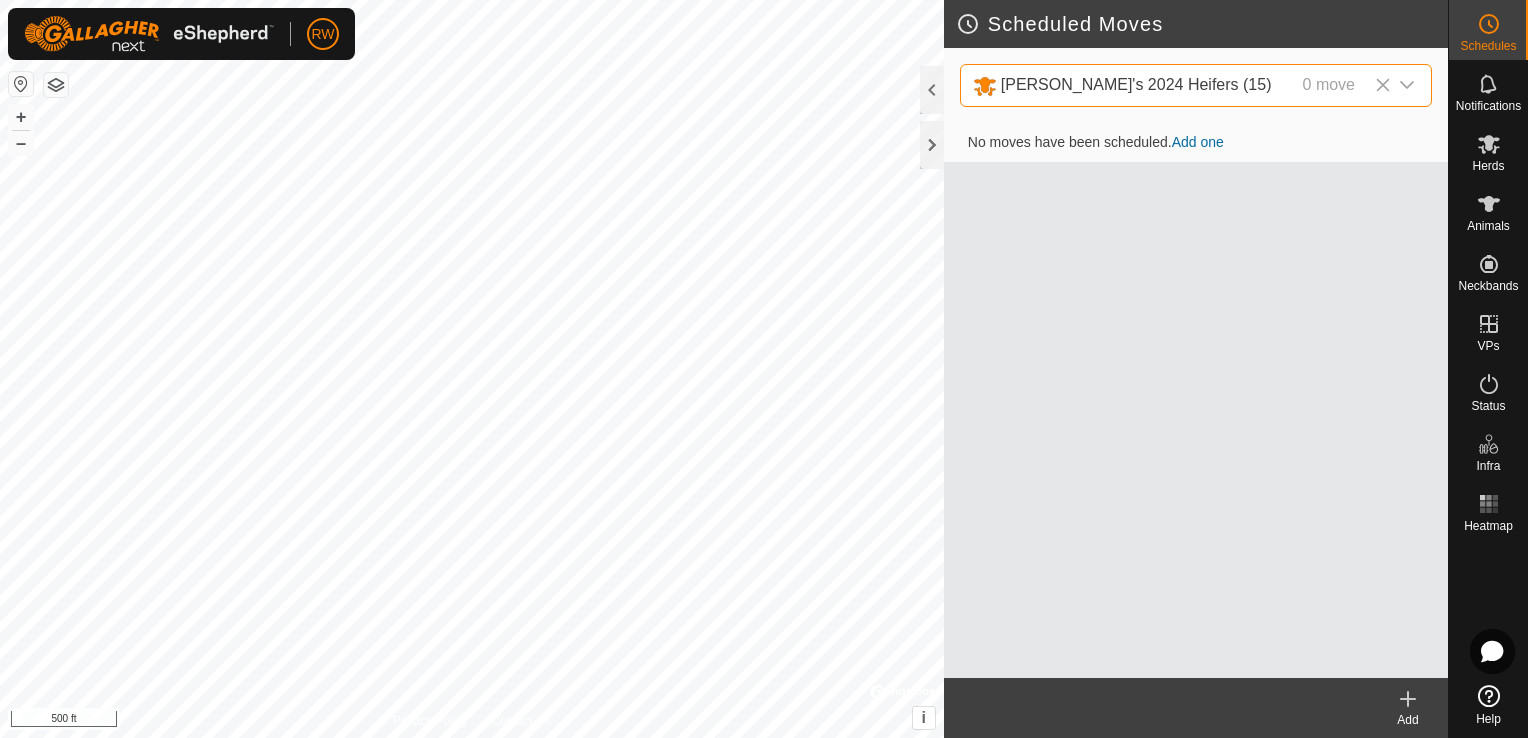 click 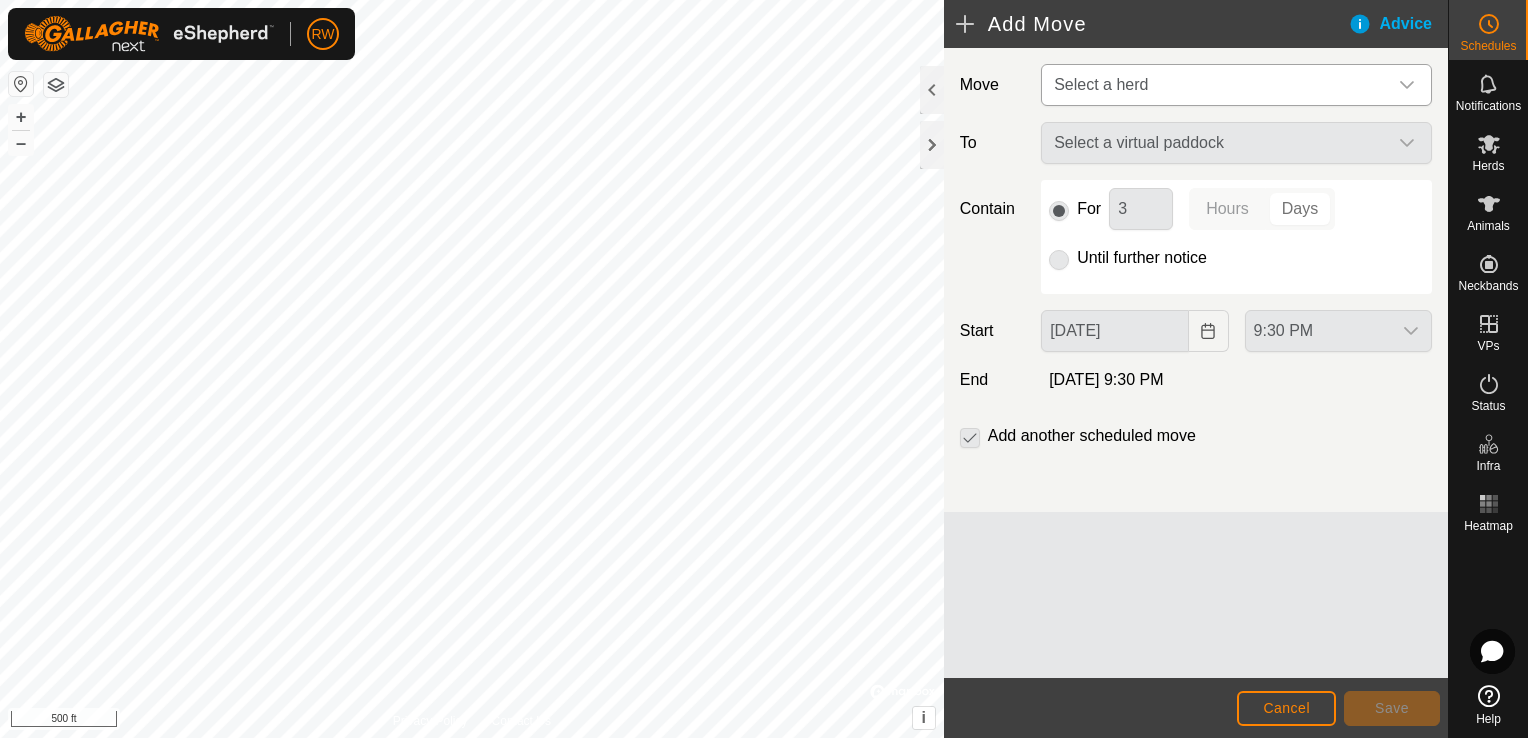 click 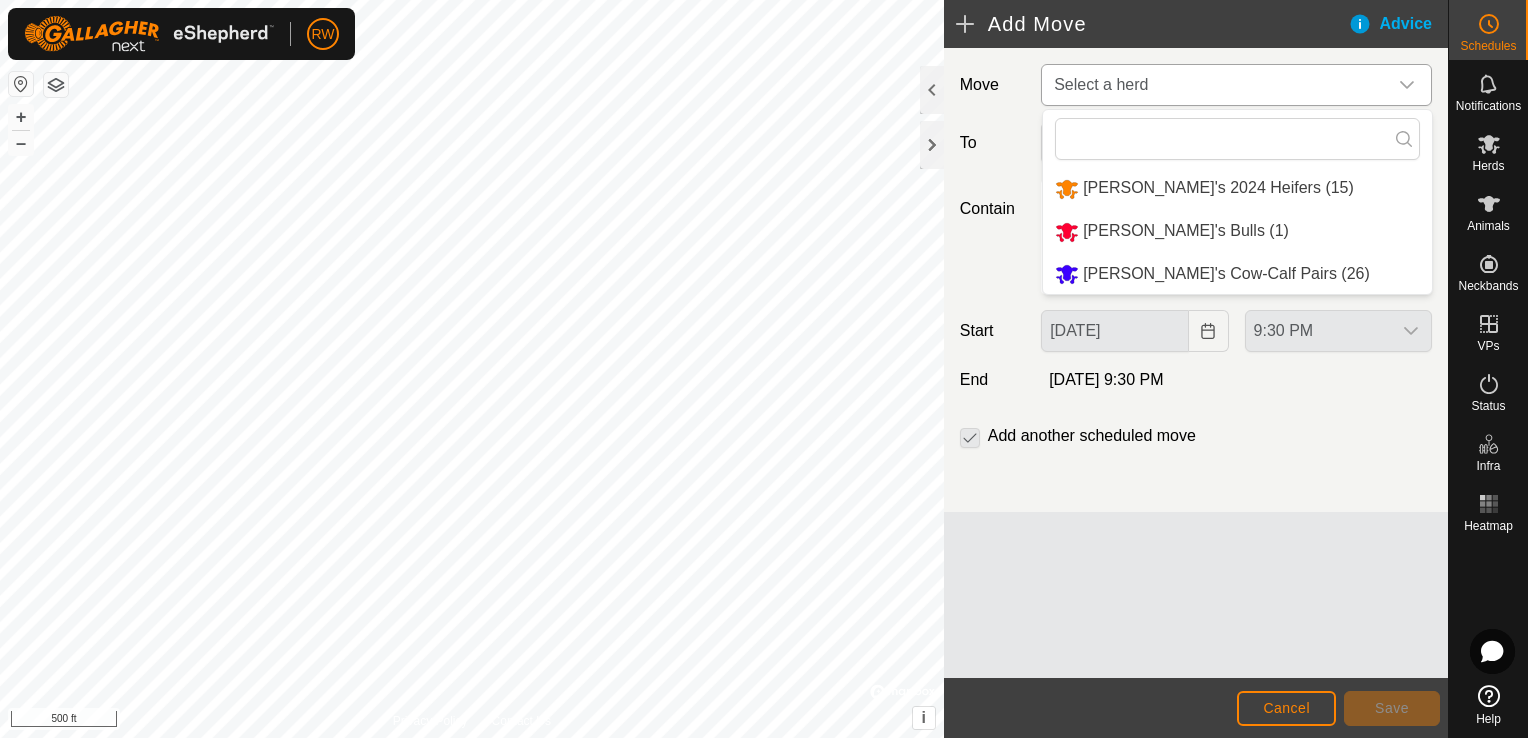 click on "[PERSON_NAME]'s 2024 Heifers (15)" at bounding box center [1237, 188] 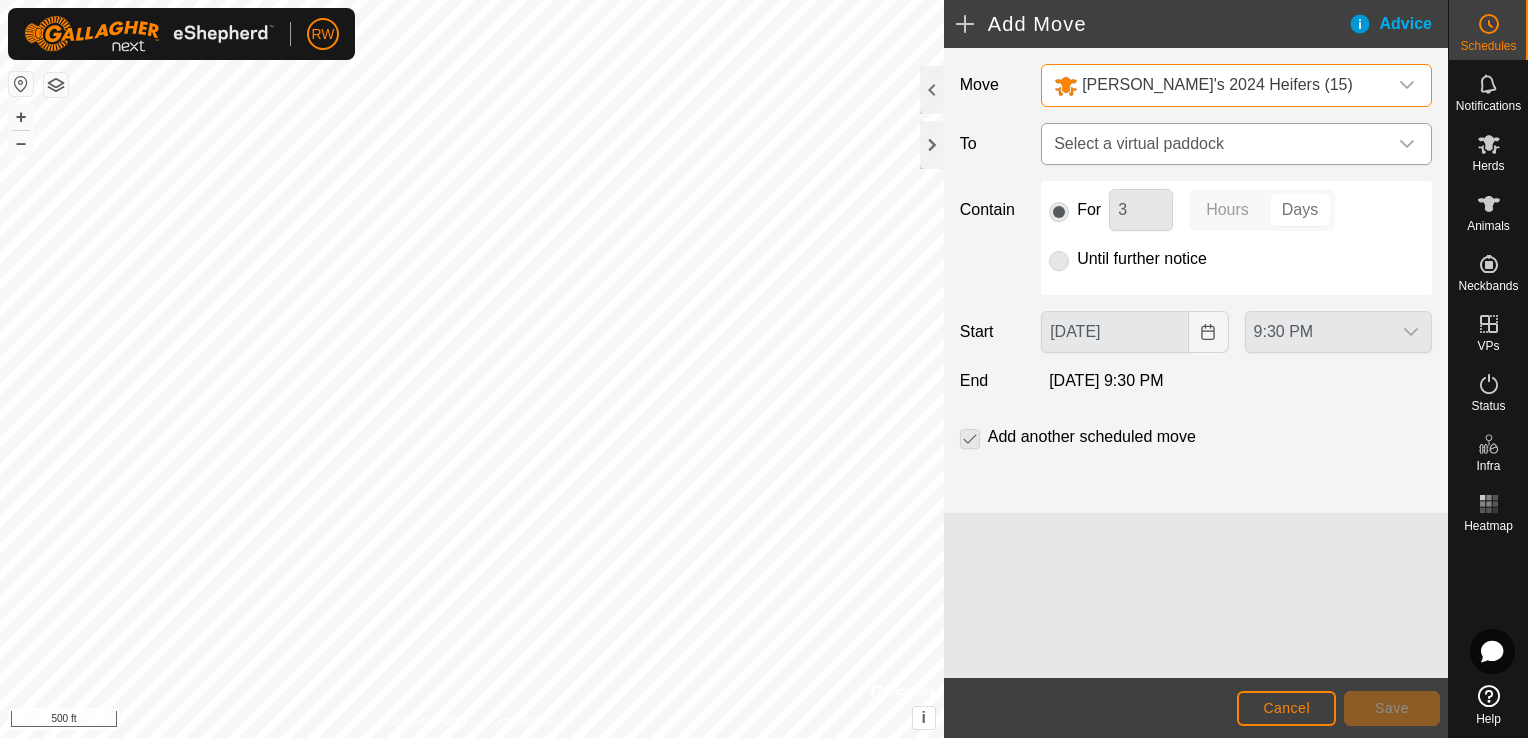click 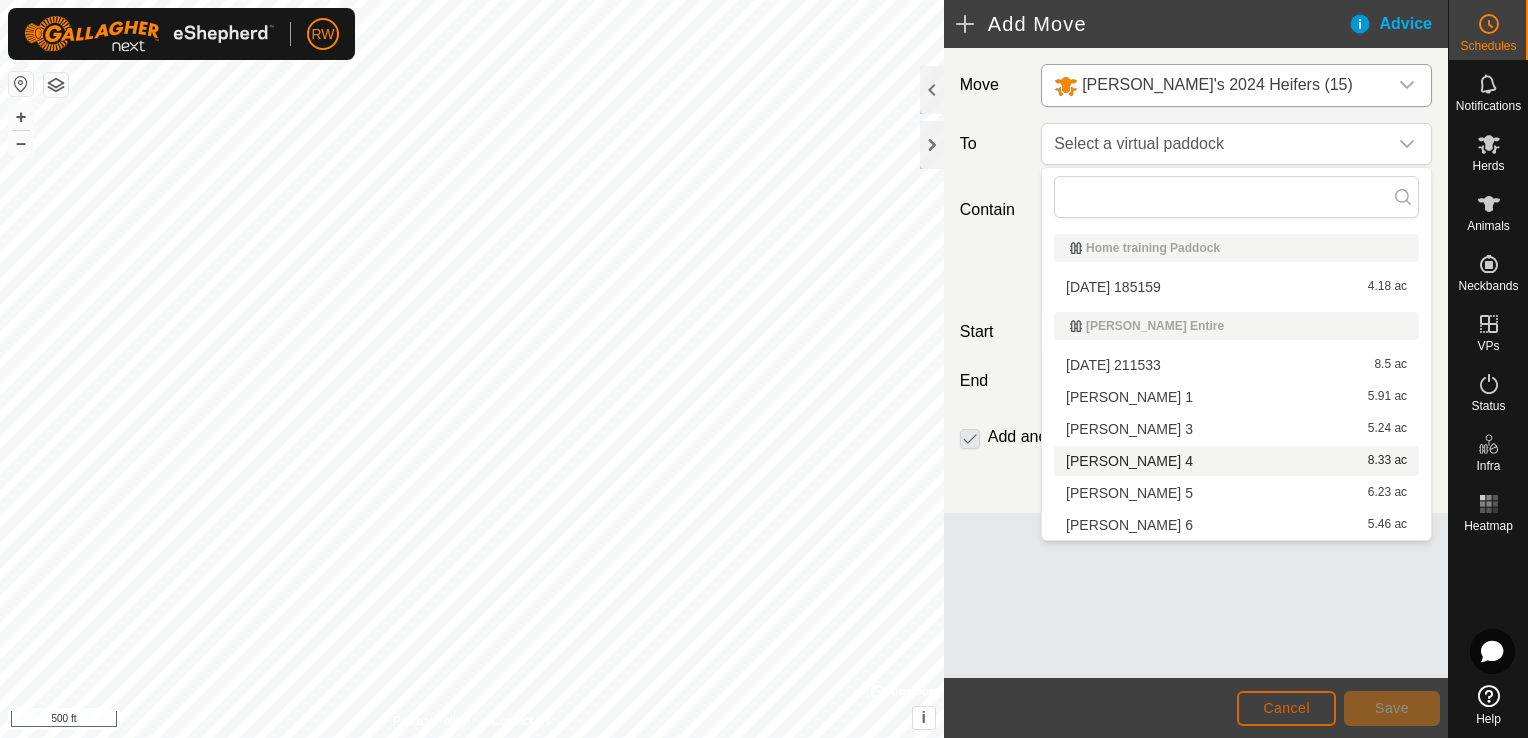 click on "Cancel" 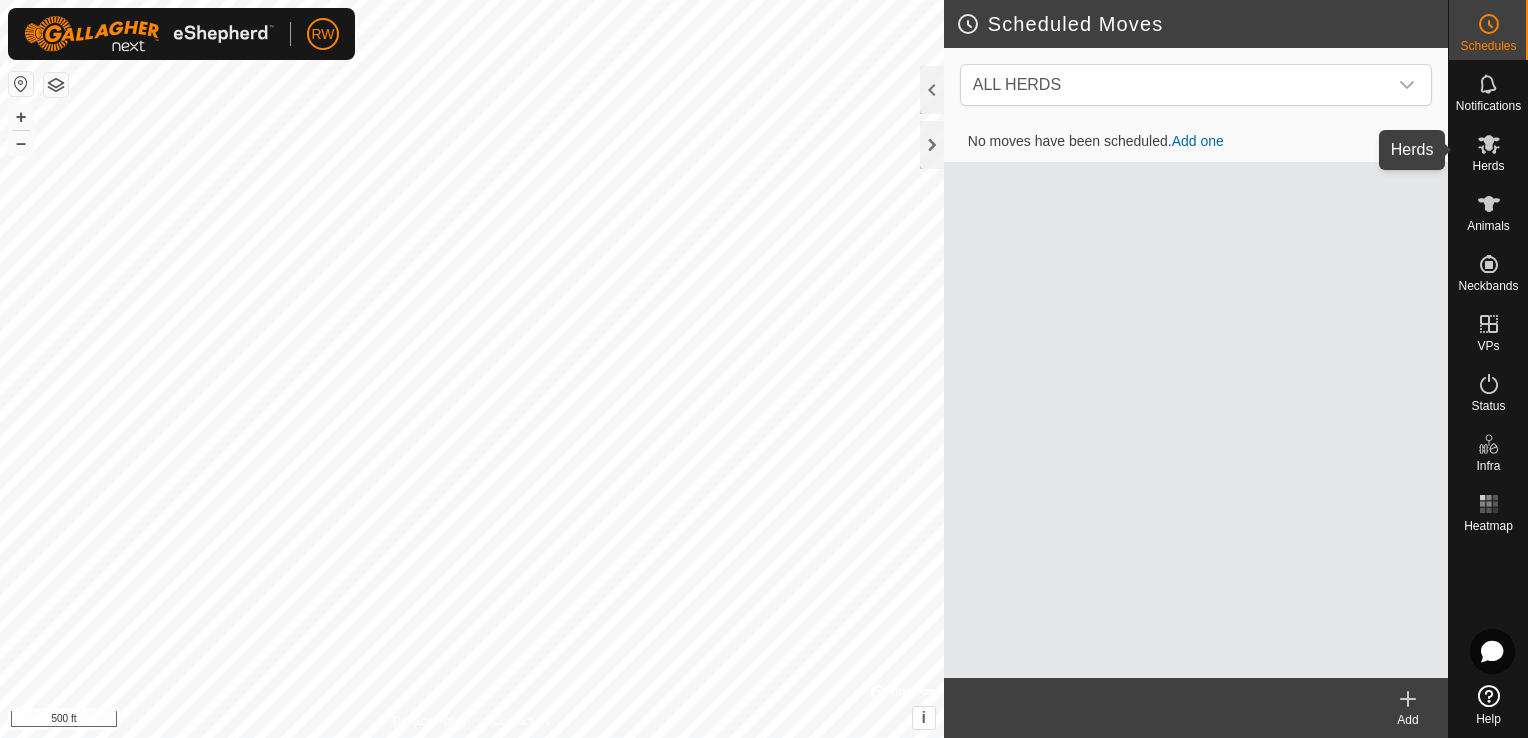click 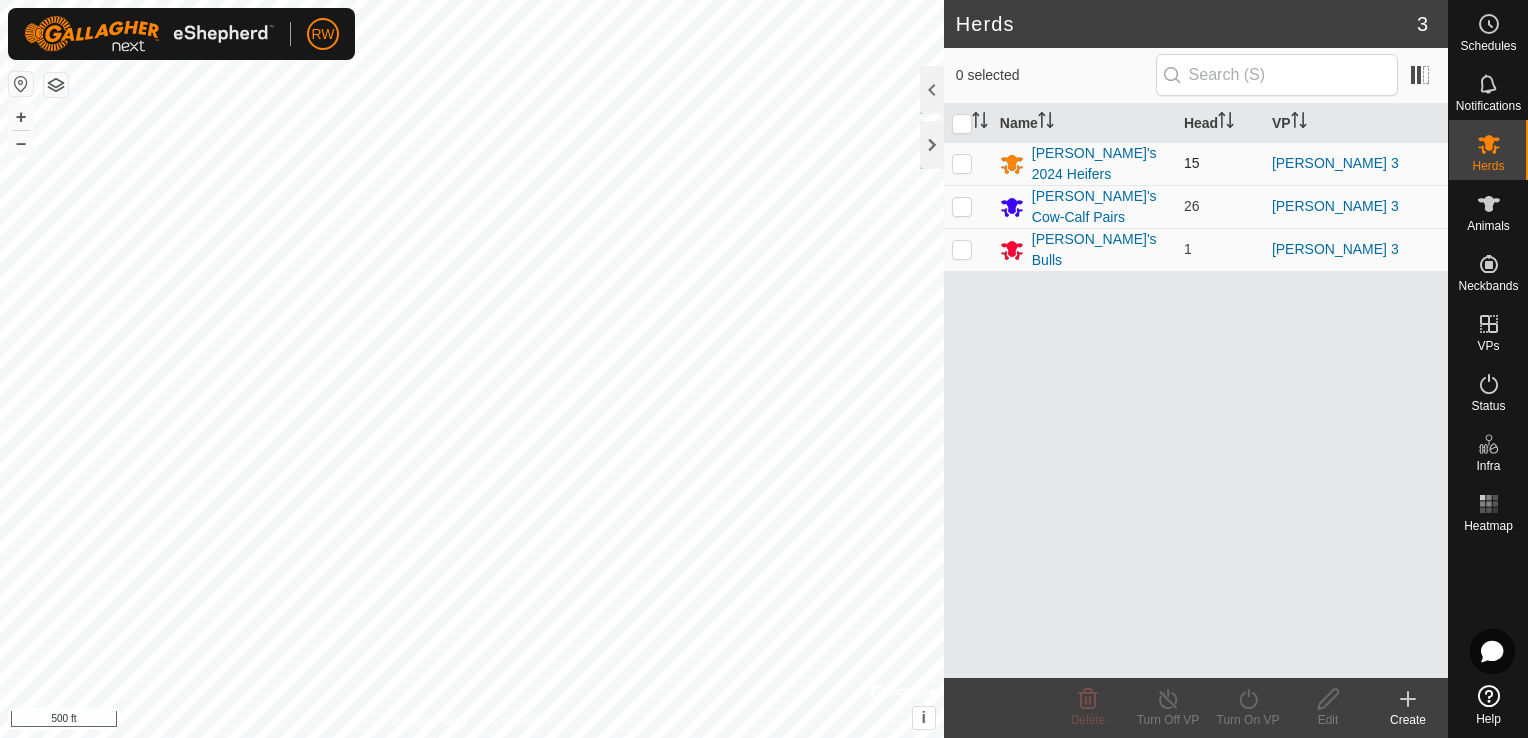 click at bounding box center (962, 163) 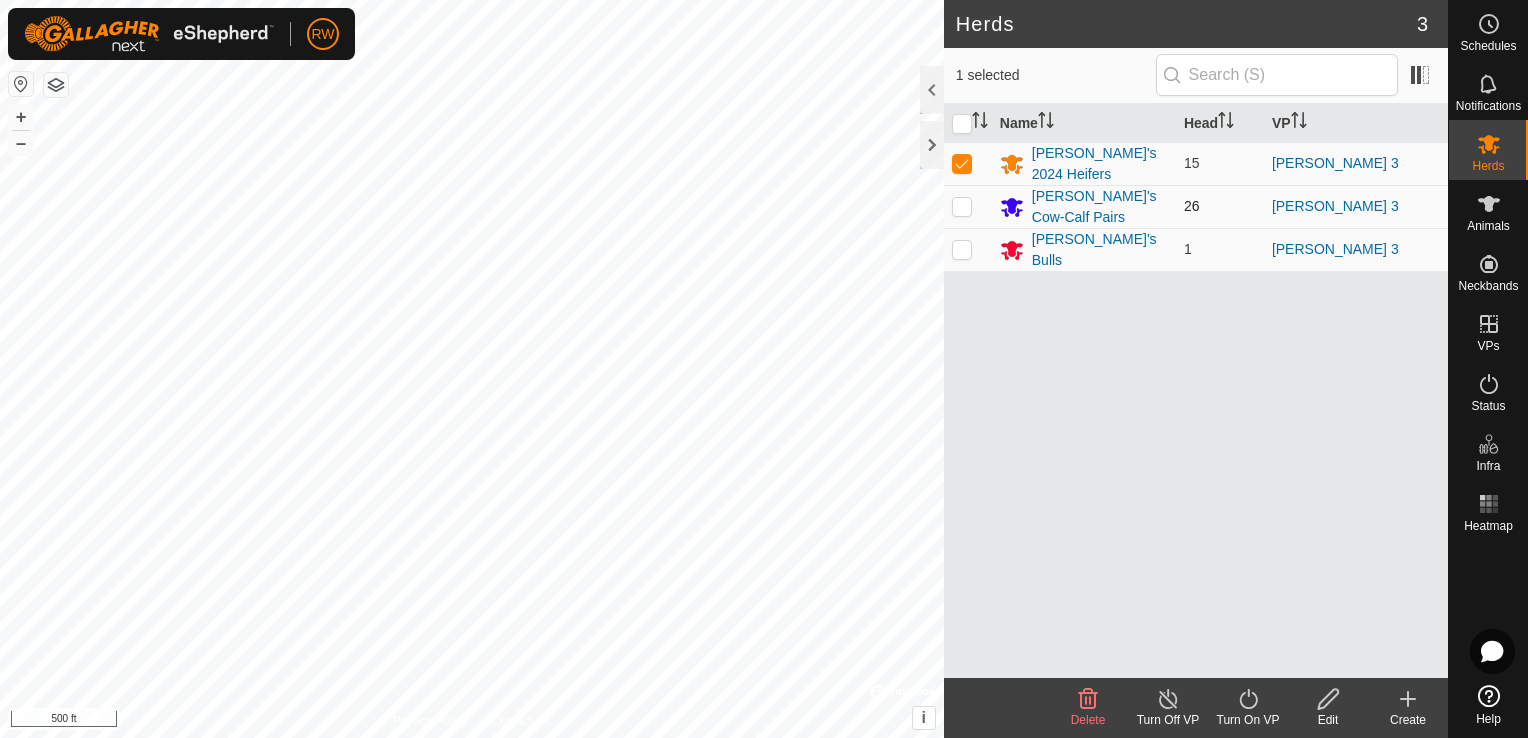 click at bounding box center [962, 206] 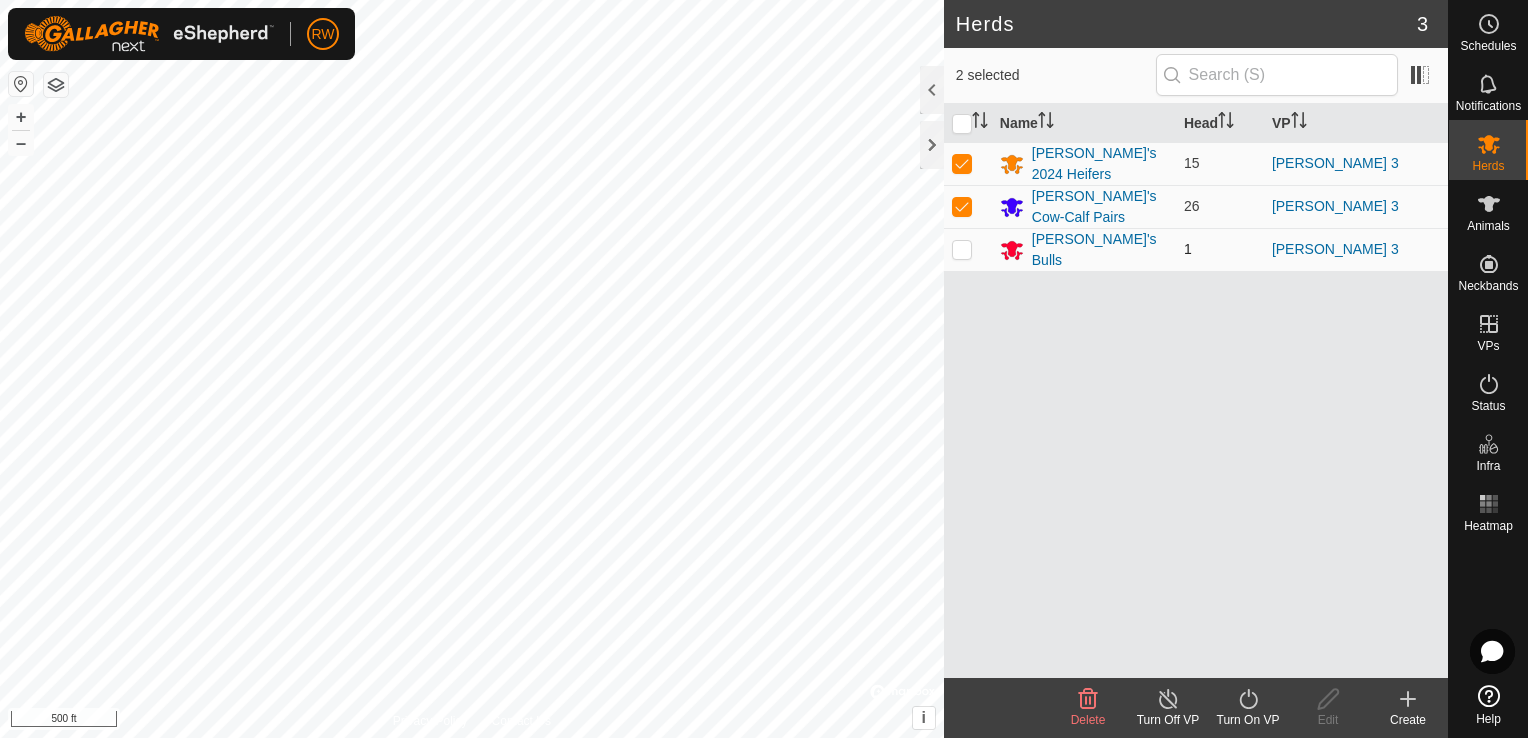 click at bounding box center (962, 249) 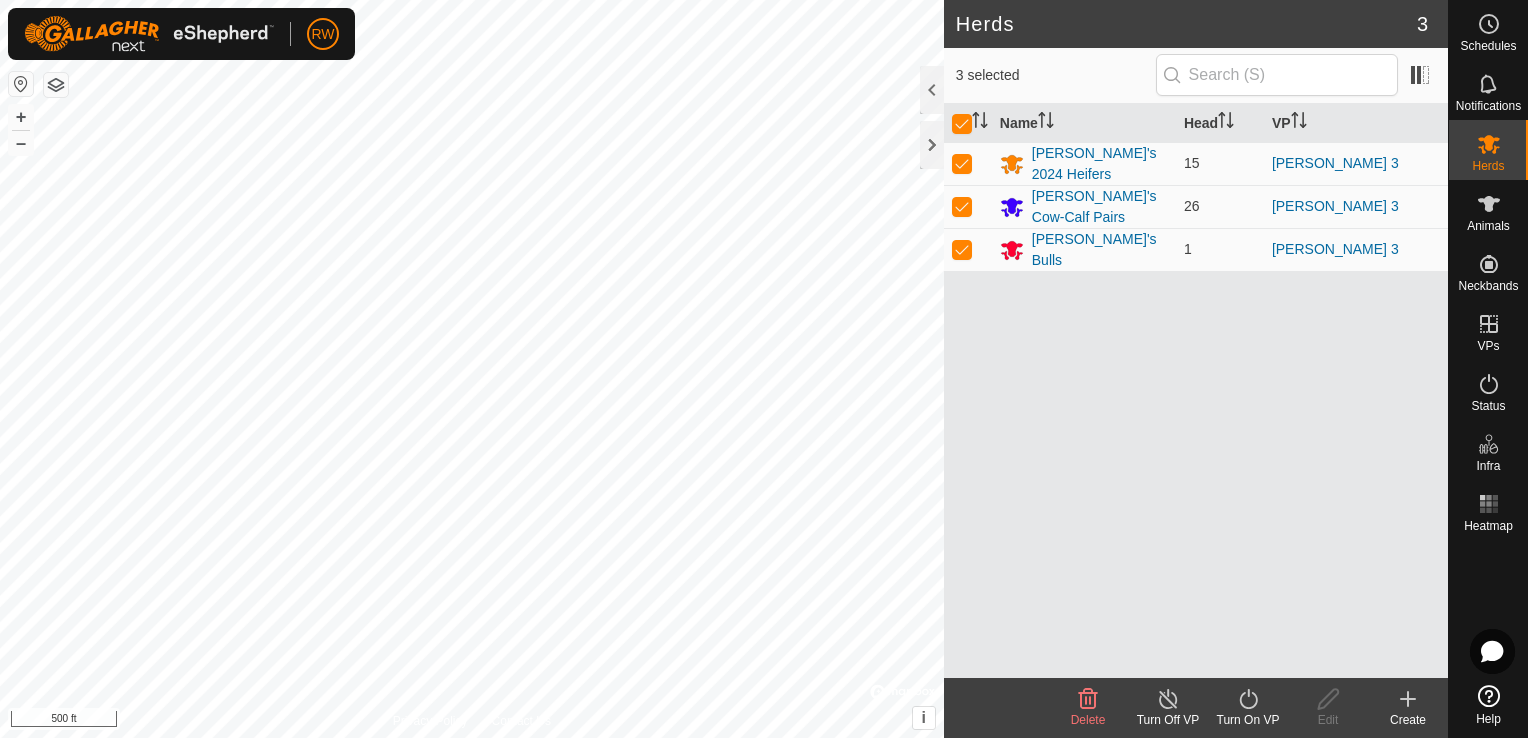click 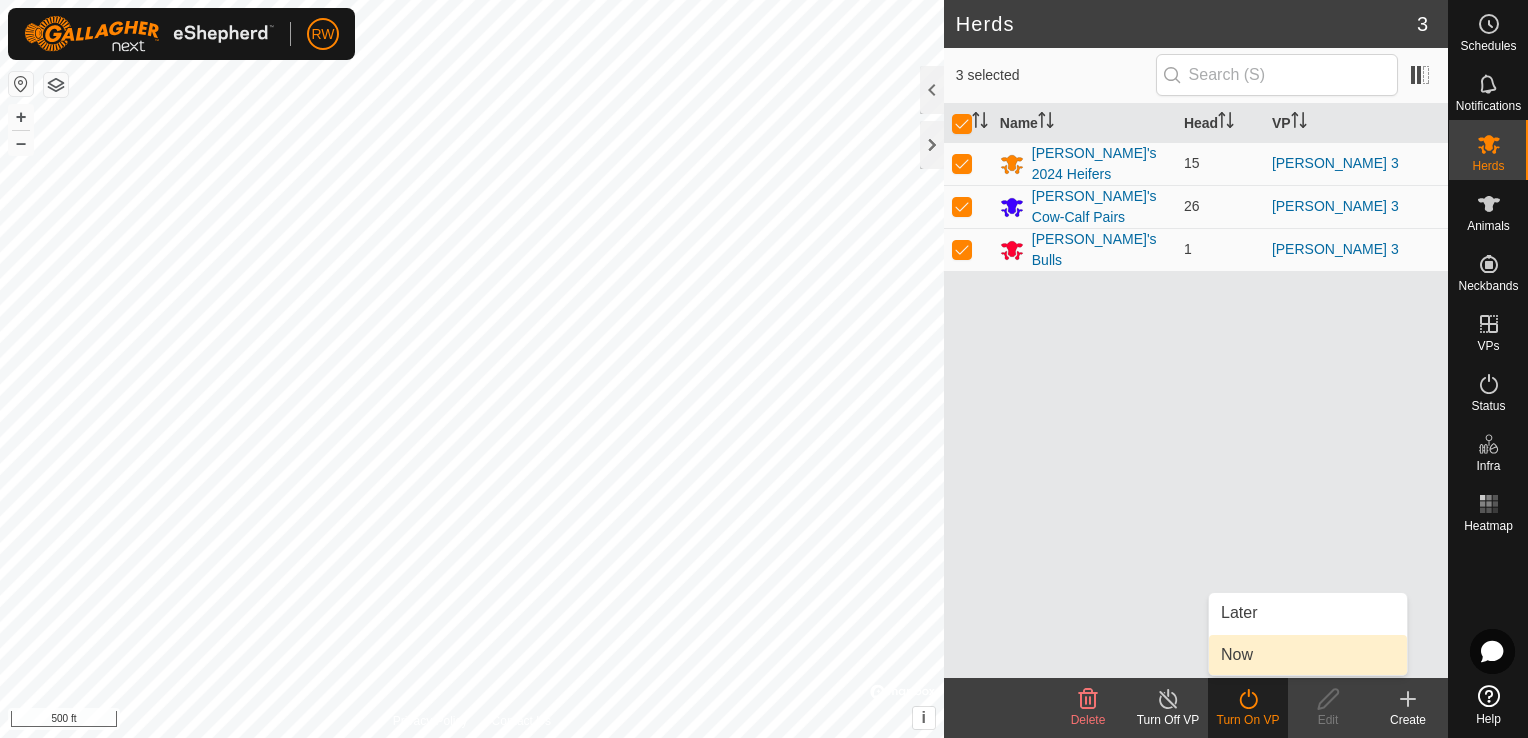 click on "Now" at bounding box center (1308, 655) 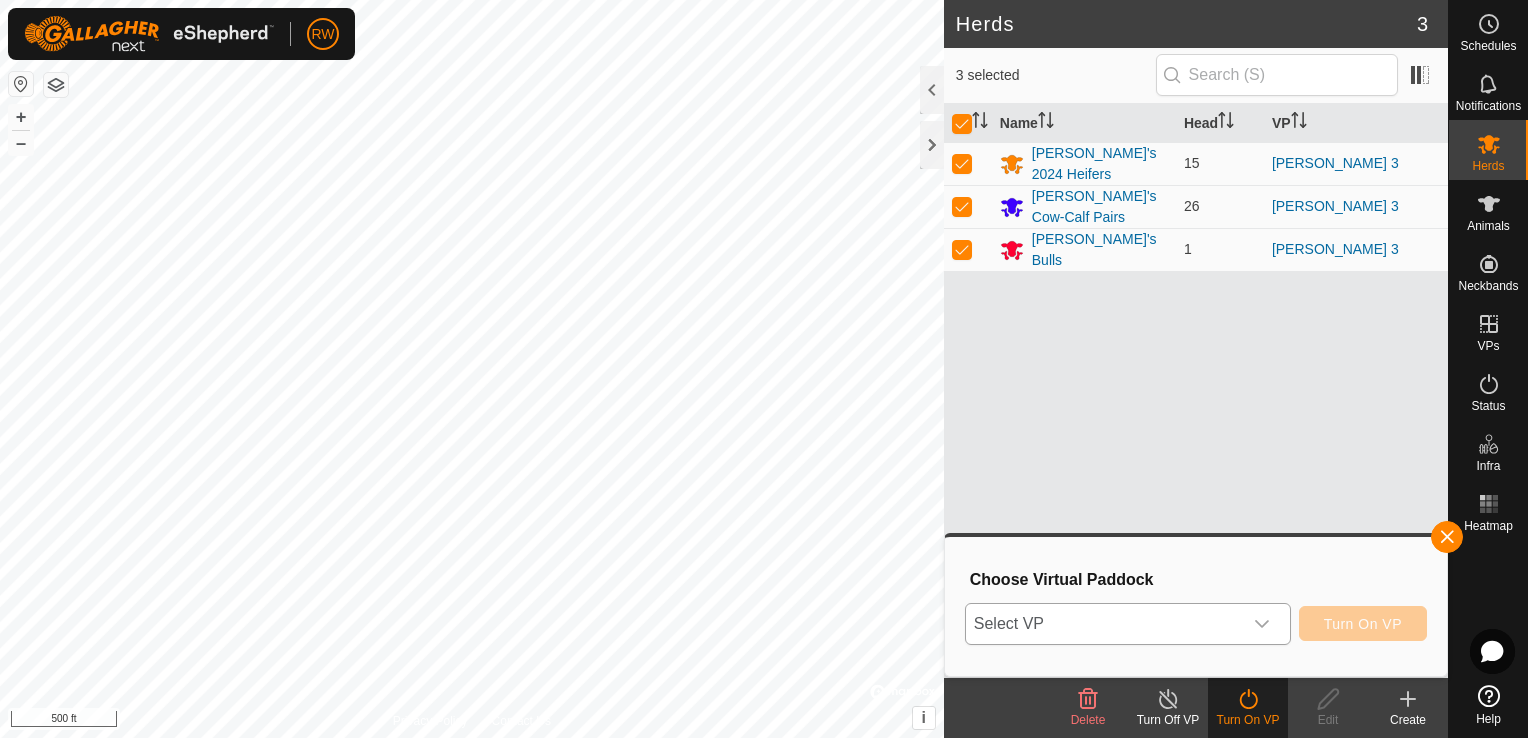 click 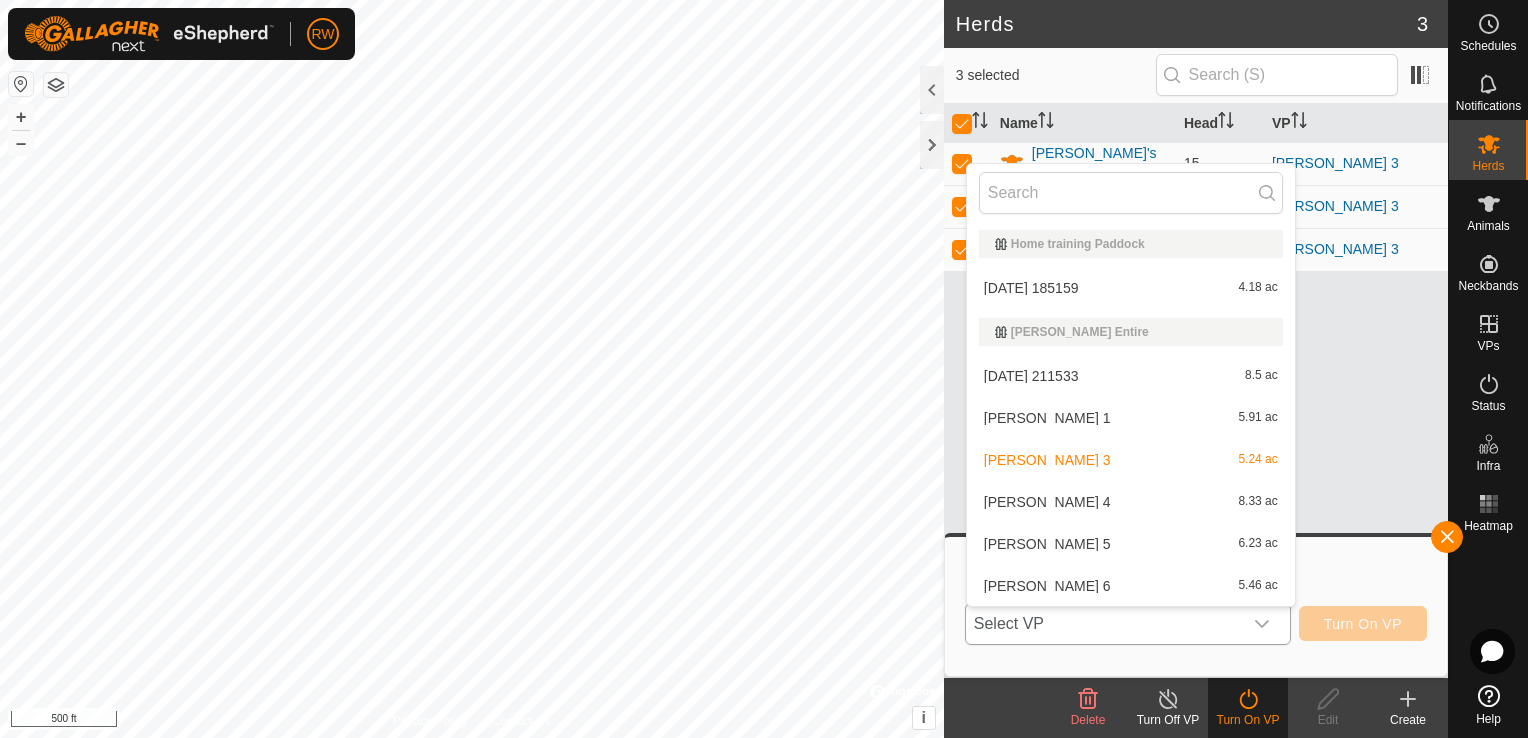 click on "[DATE] 211533  8.5 ac" at bounding box center [1131, 376] 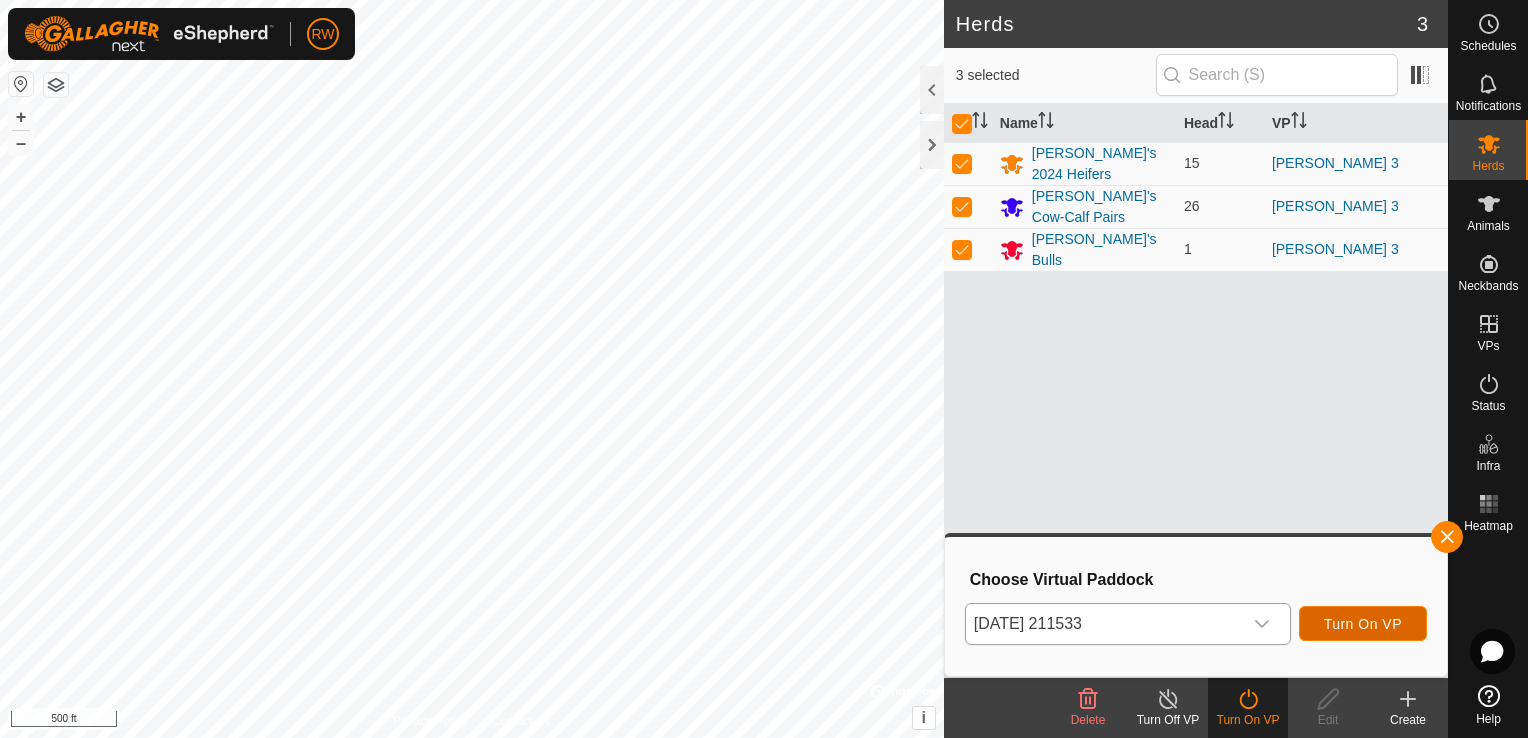 click on "Turn On VP" at bounding box center (1363, 624) 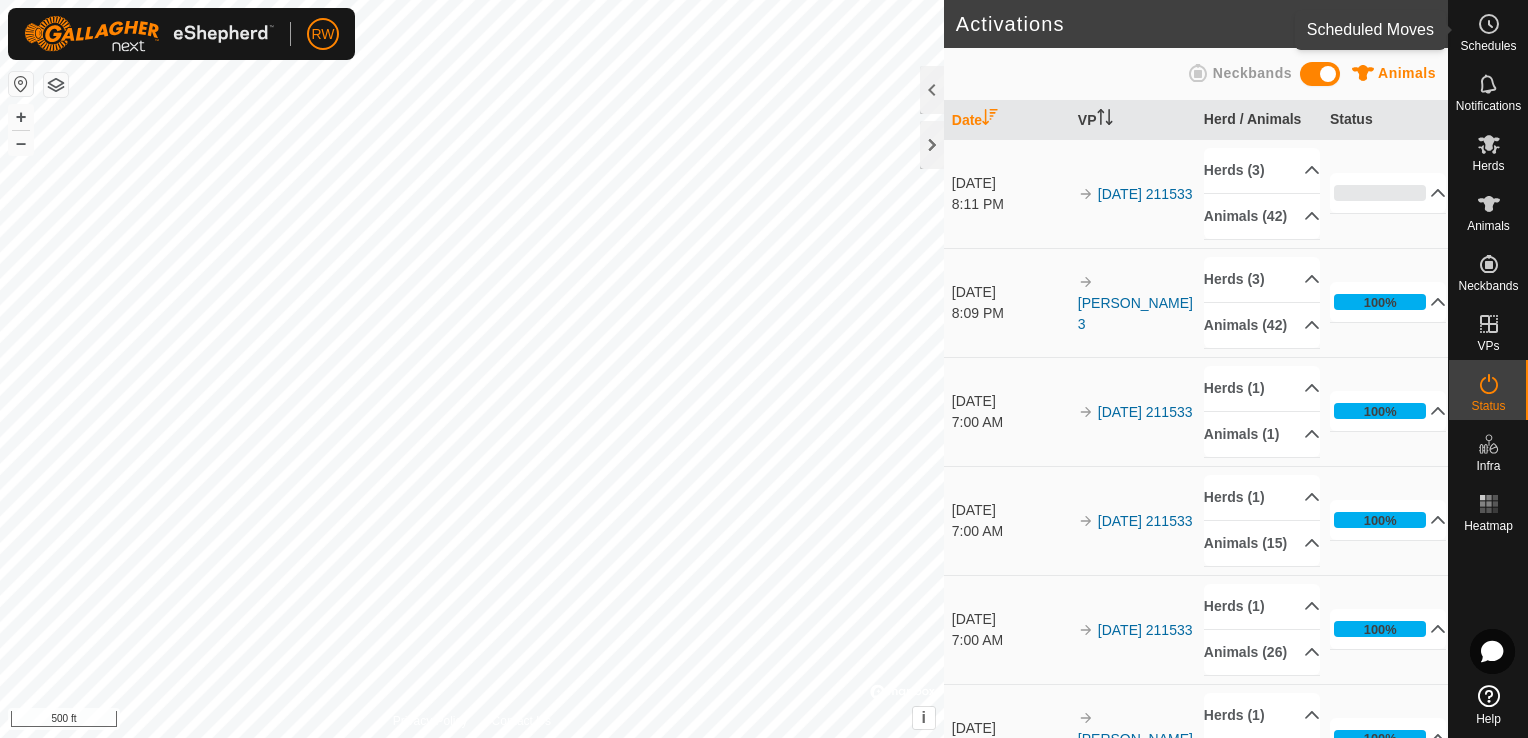 click 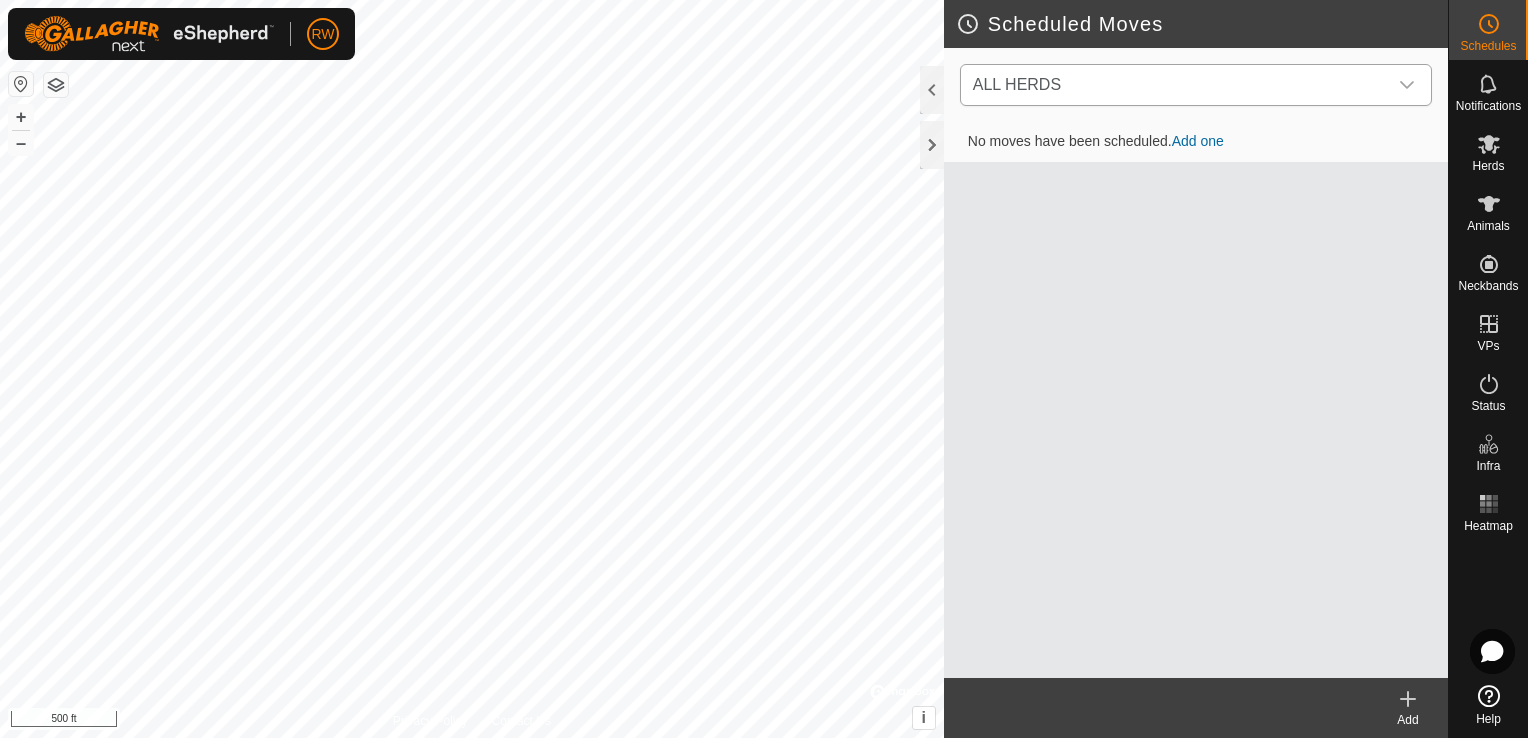 click 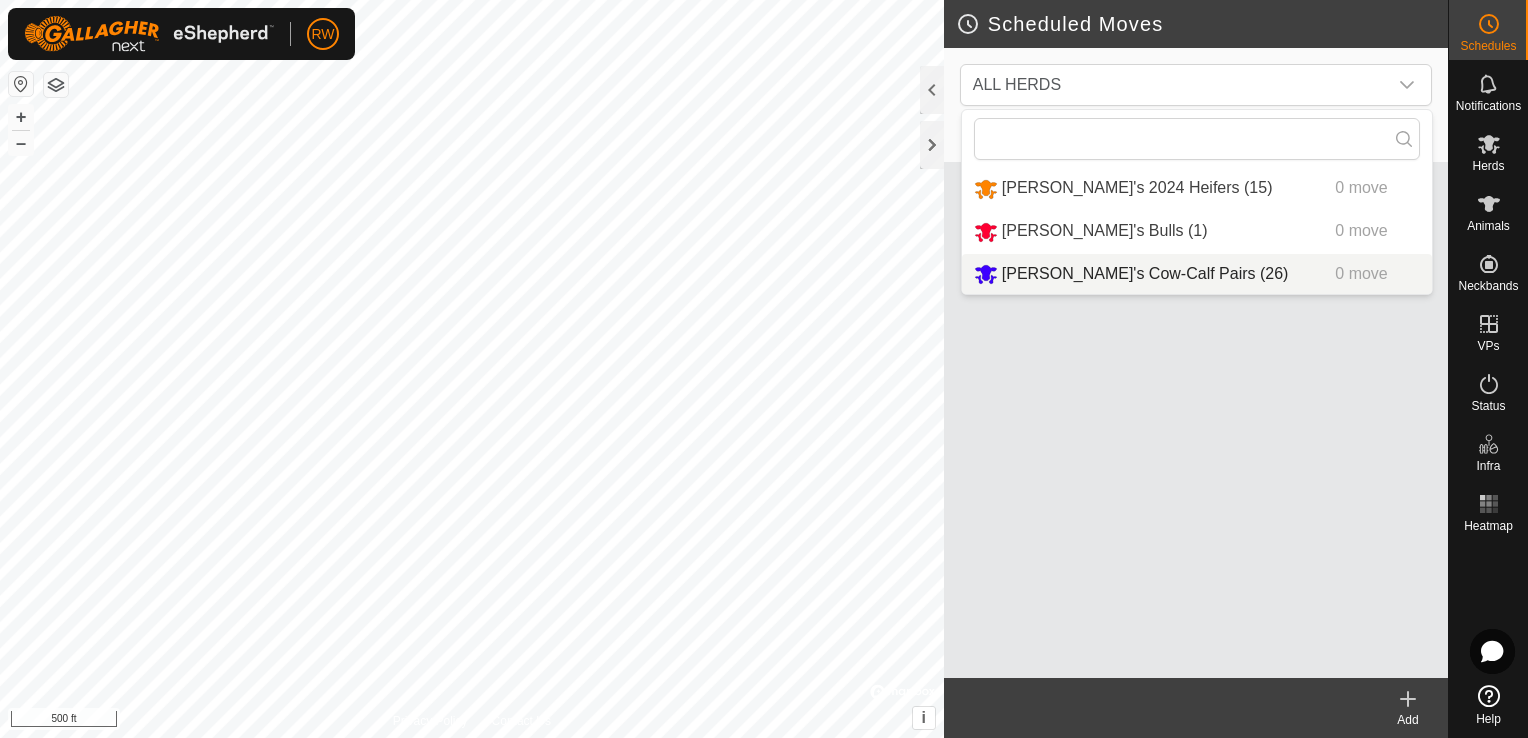click on "No moves have been scheduled.   Add one" at bounding box center (1196, 400) 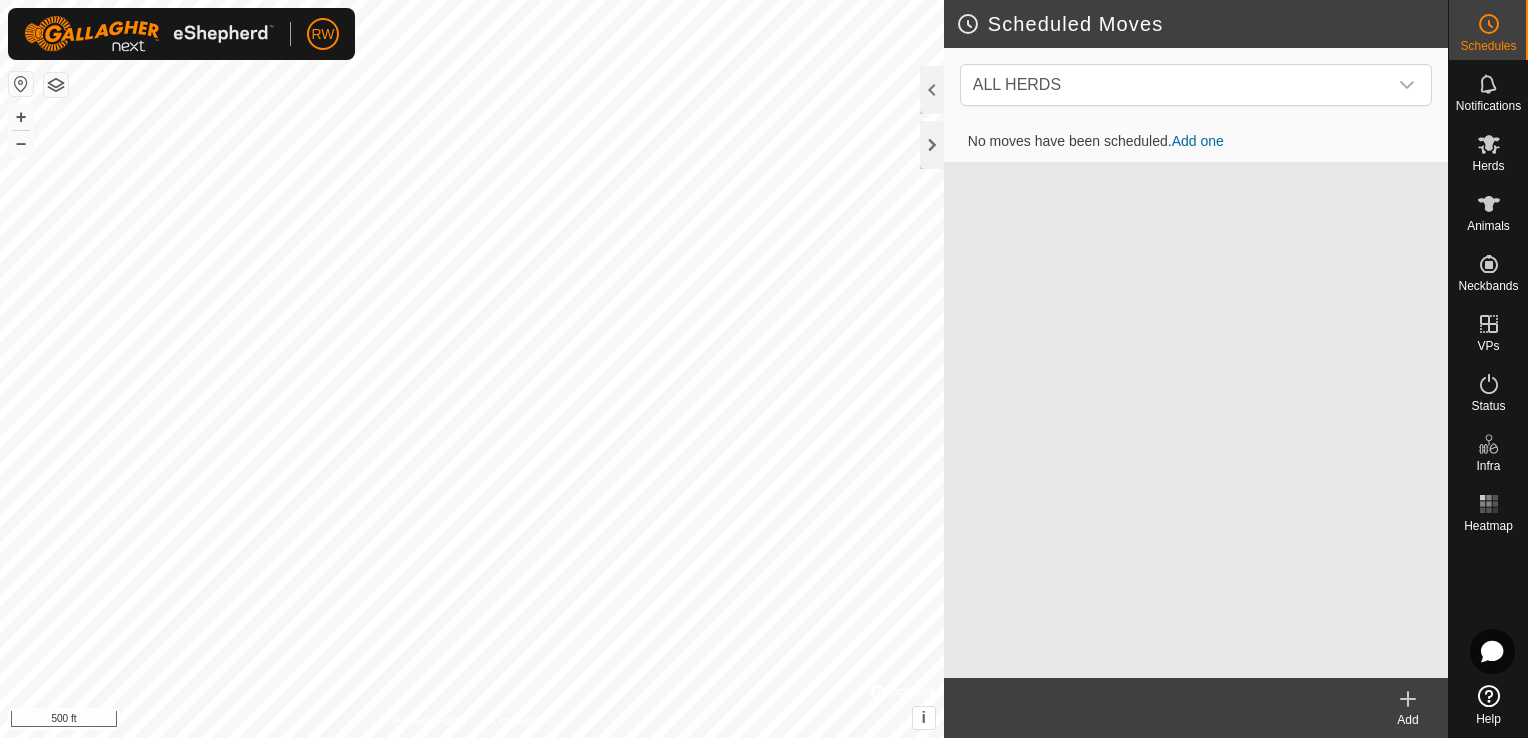 click on "Add one" at bounding box center [1198, 141] 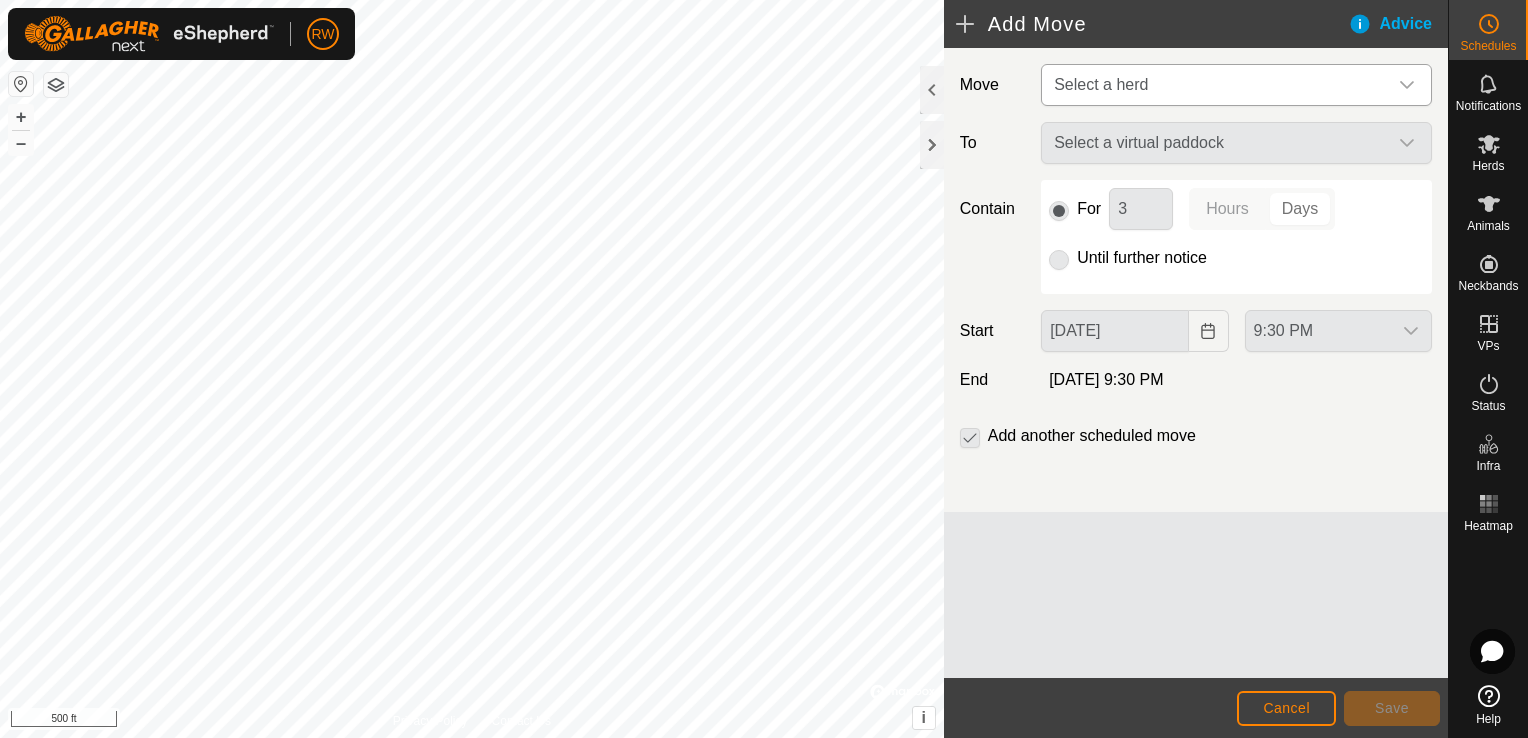 click 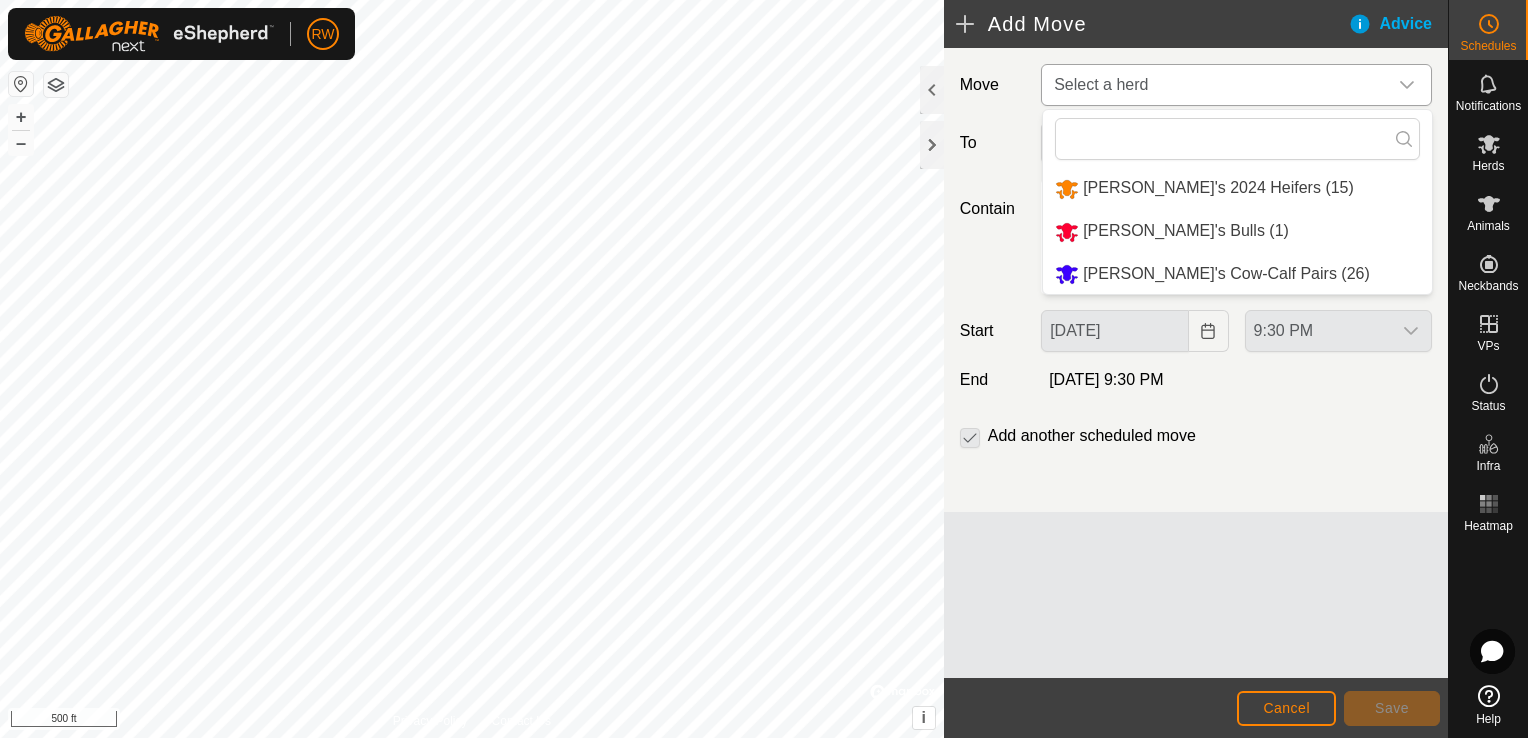 click on "[PERSON_NAME]'s 2024 Heifers (15)" at bounding box center (1237, 188) 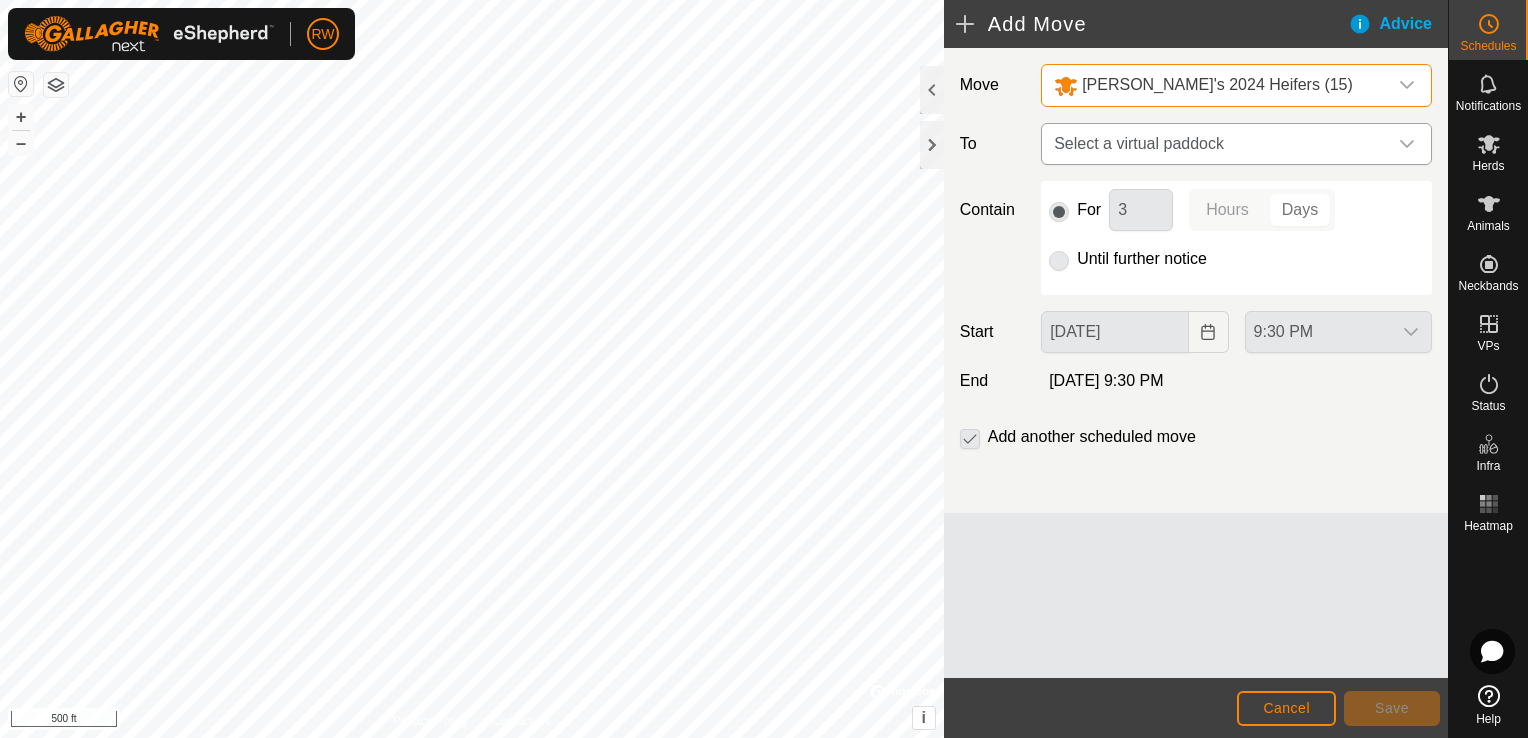click 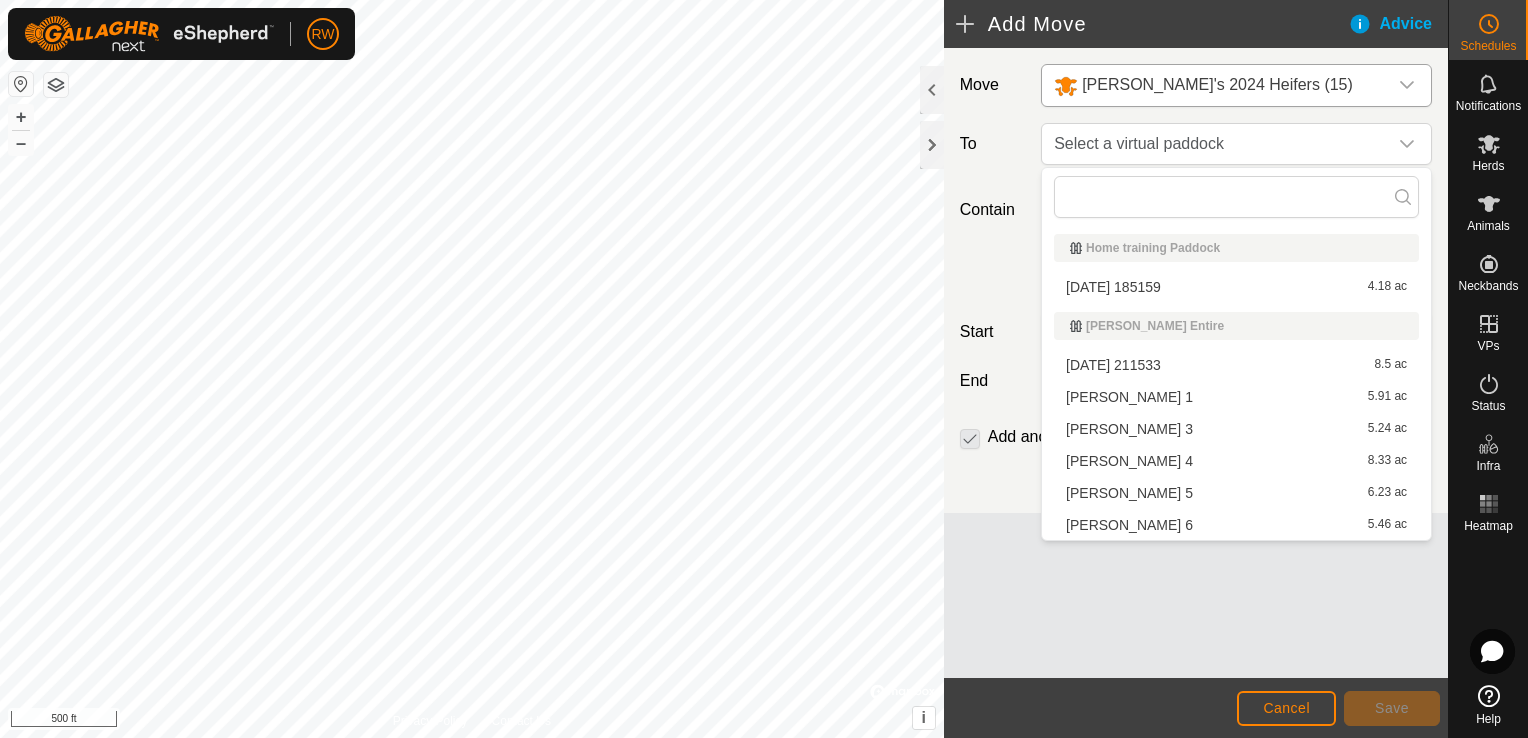 click on "[PERSON_NAME] 3  5.24 ac" at bounding box center (1236, 429) 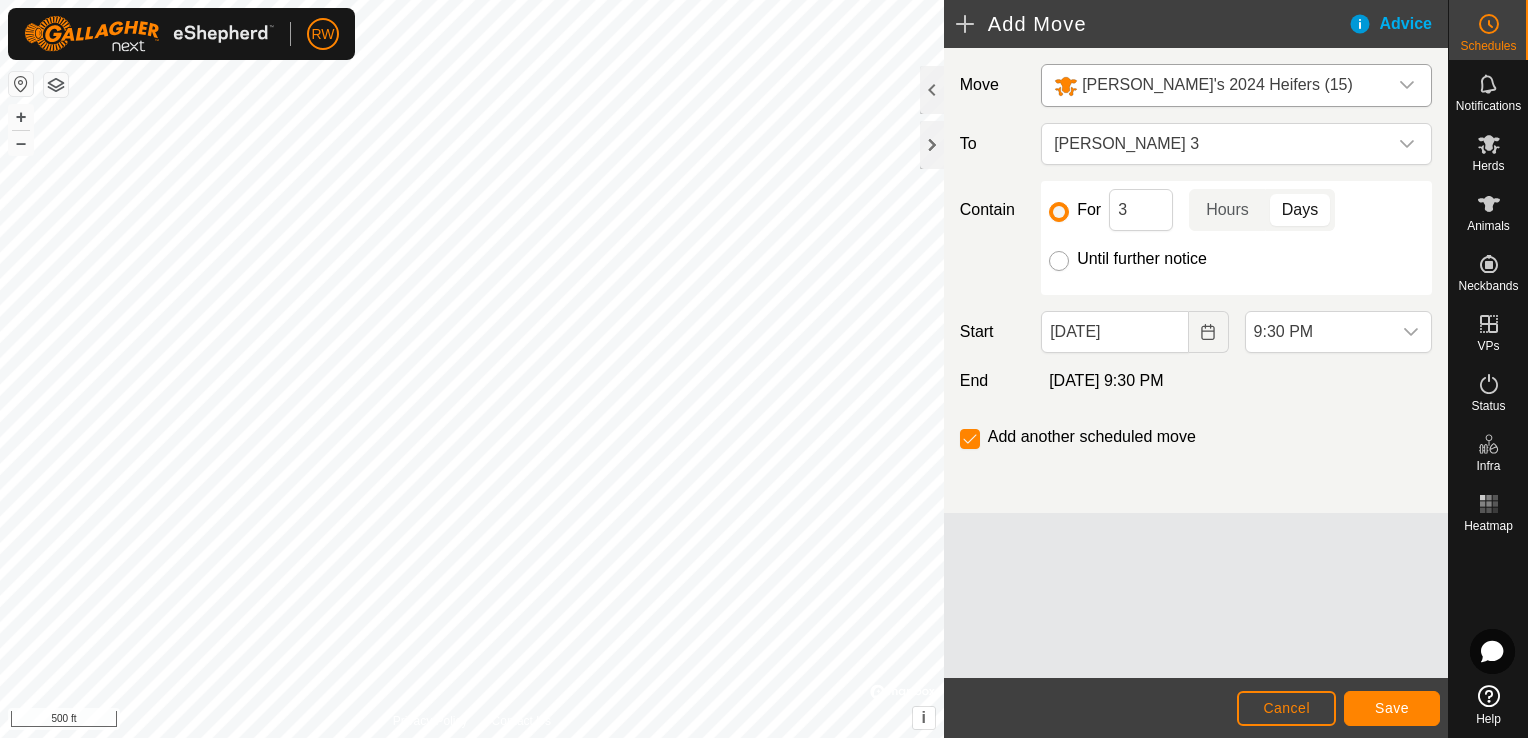 click on "Until further notice" at bounding box center [1059, 261] 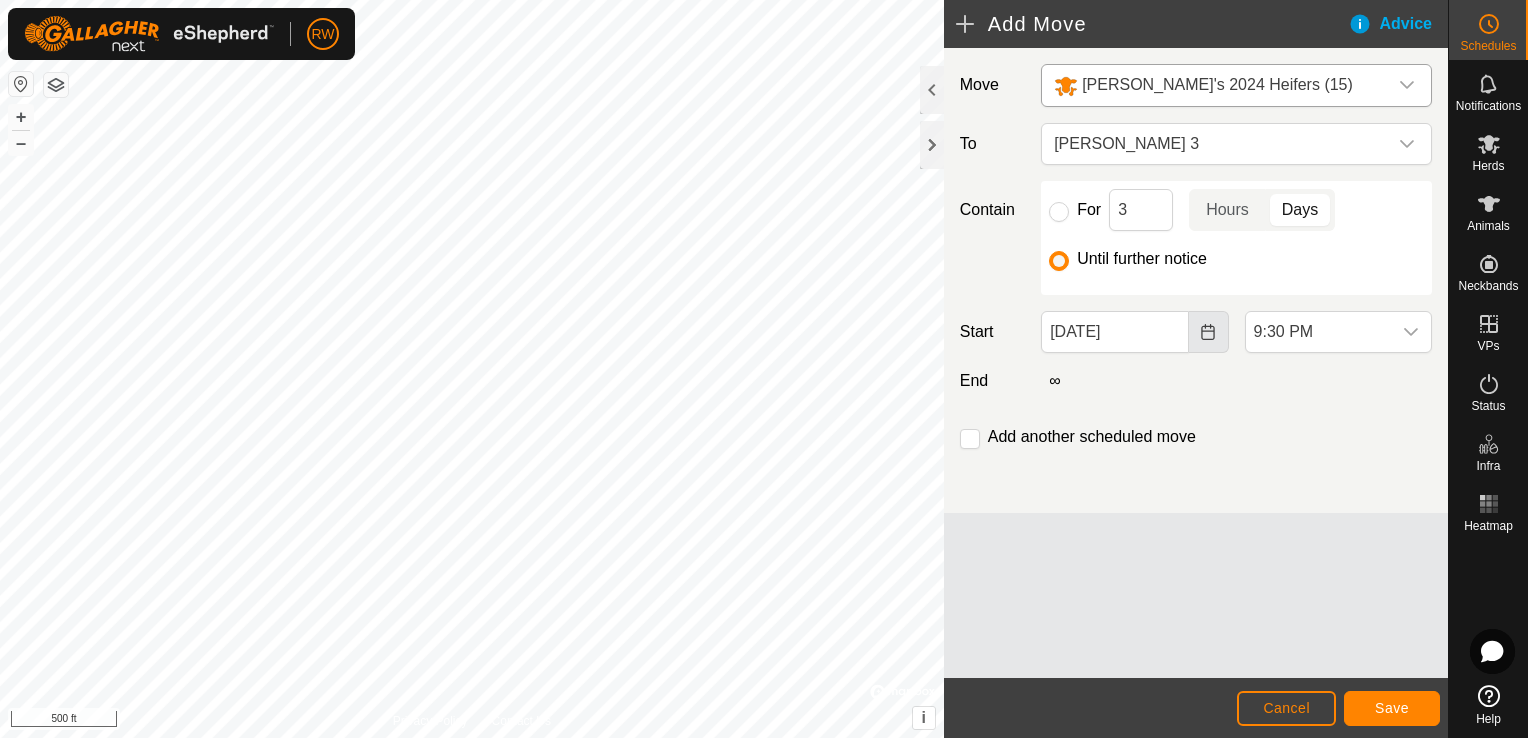 click 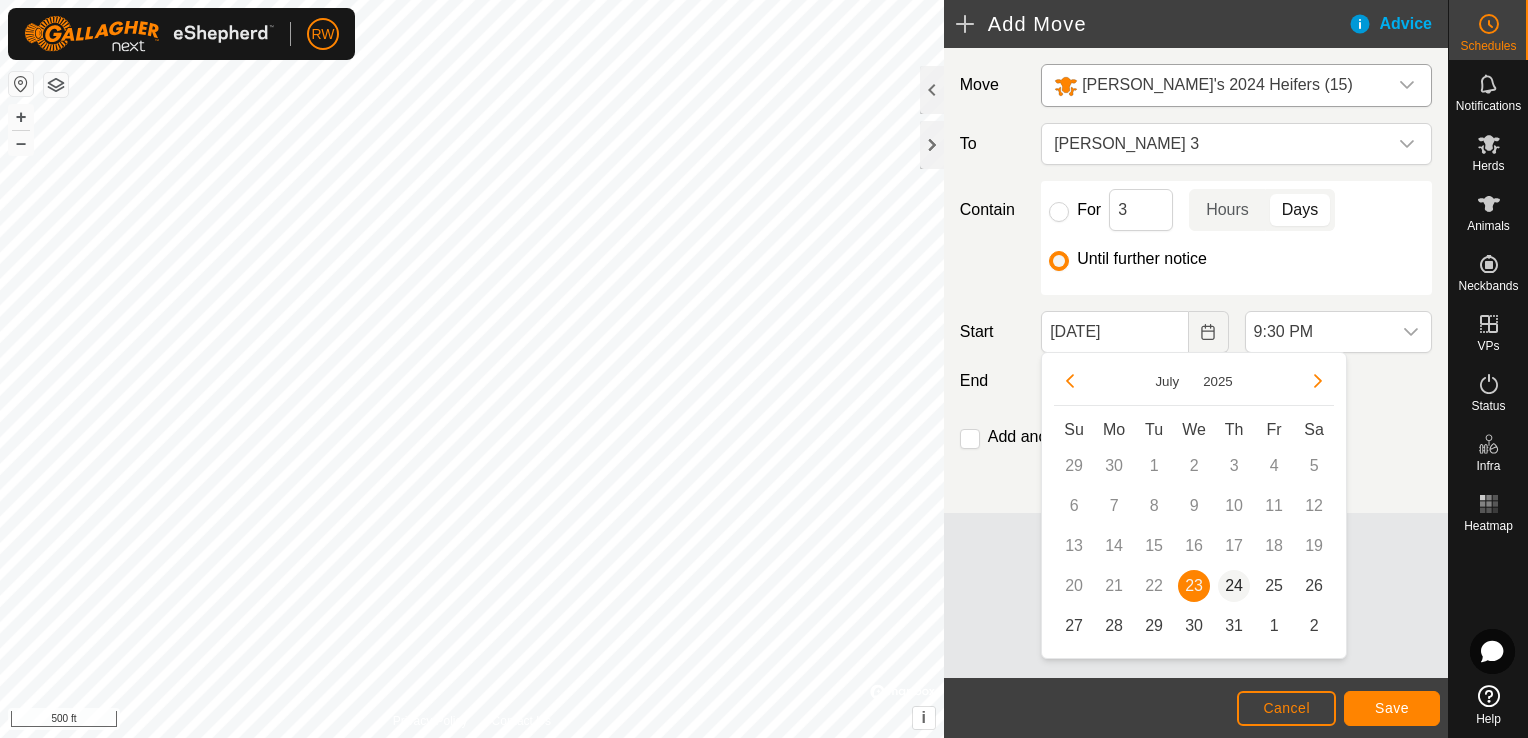 click on "24" at bounding box center [1234, 586] 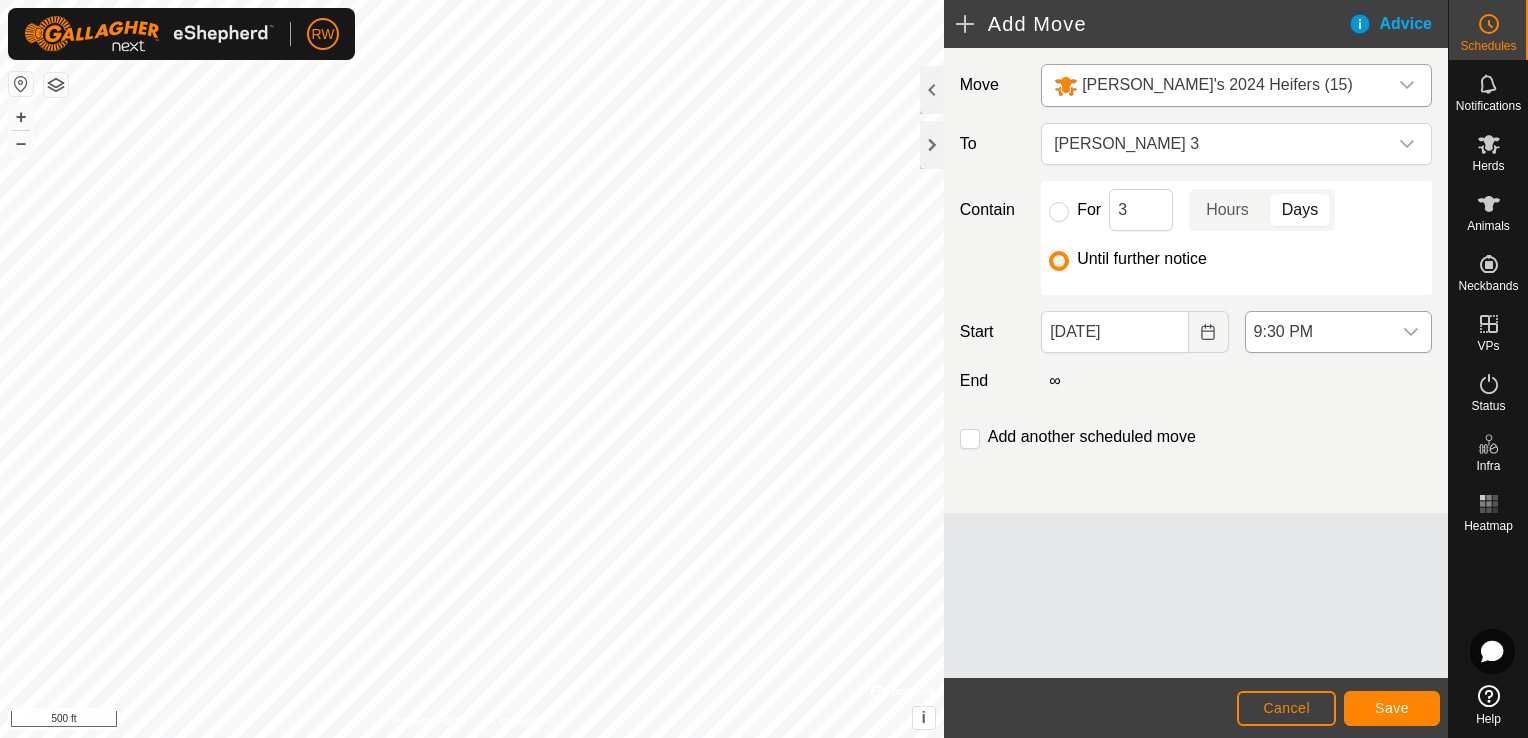 click 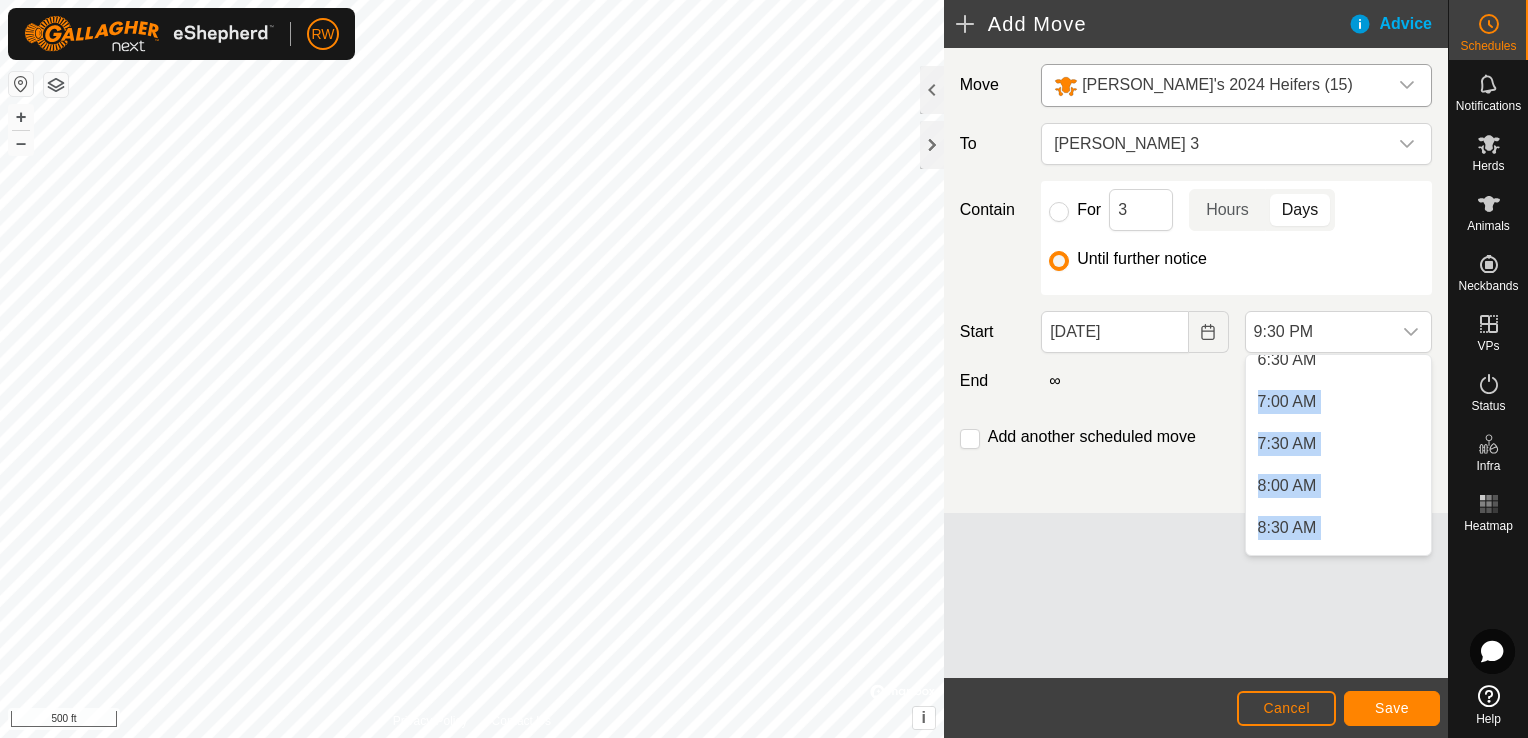 scroll, scrollTop: 498, scrollLeft: 0, axis: vertical 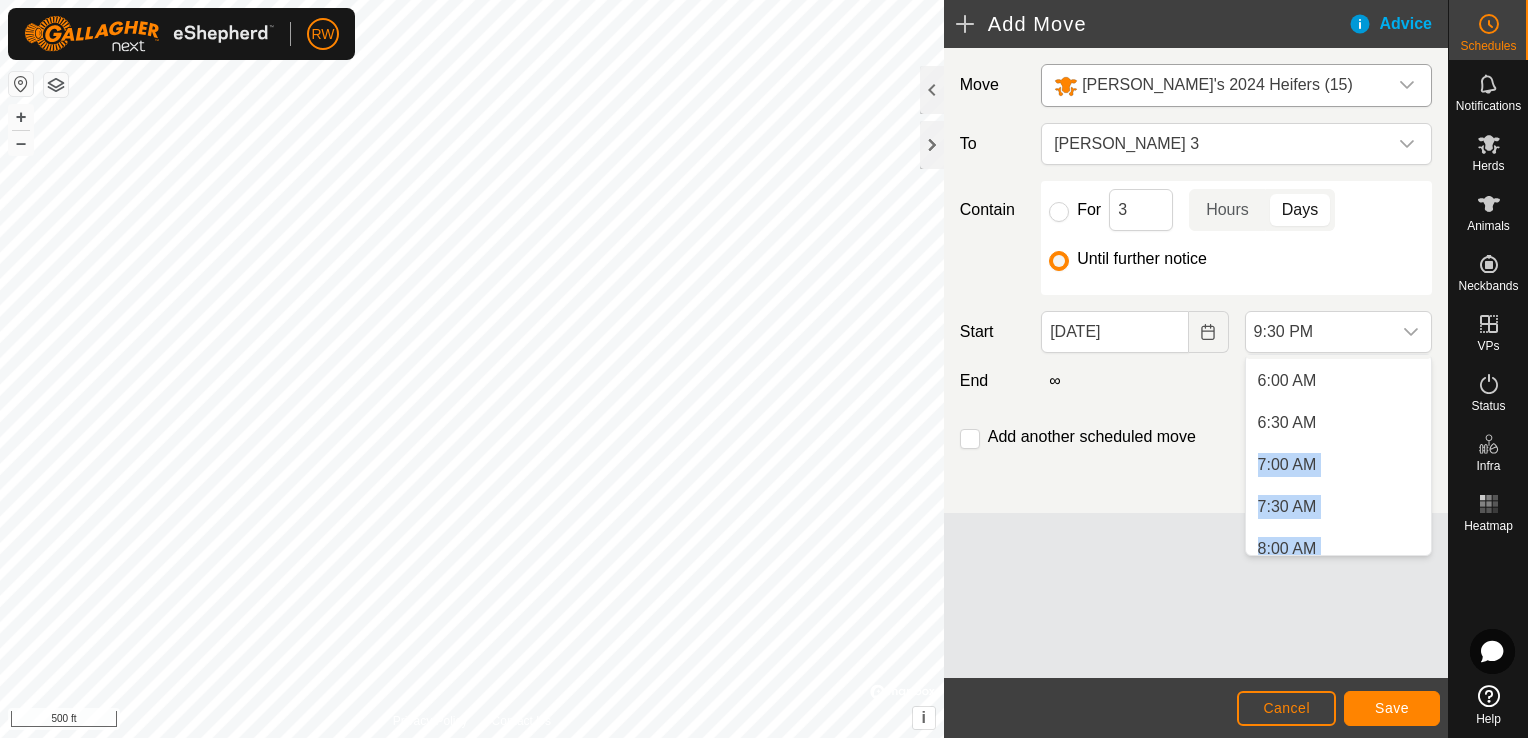 drag, startPoint x: 1415, startPoint y: 511, endPoint x: 1423, endPoint y: 426, distance: 85.37564 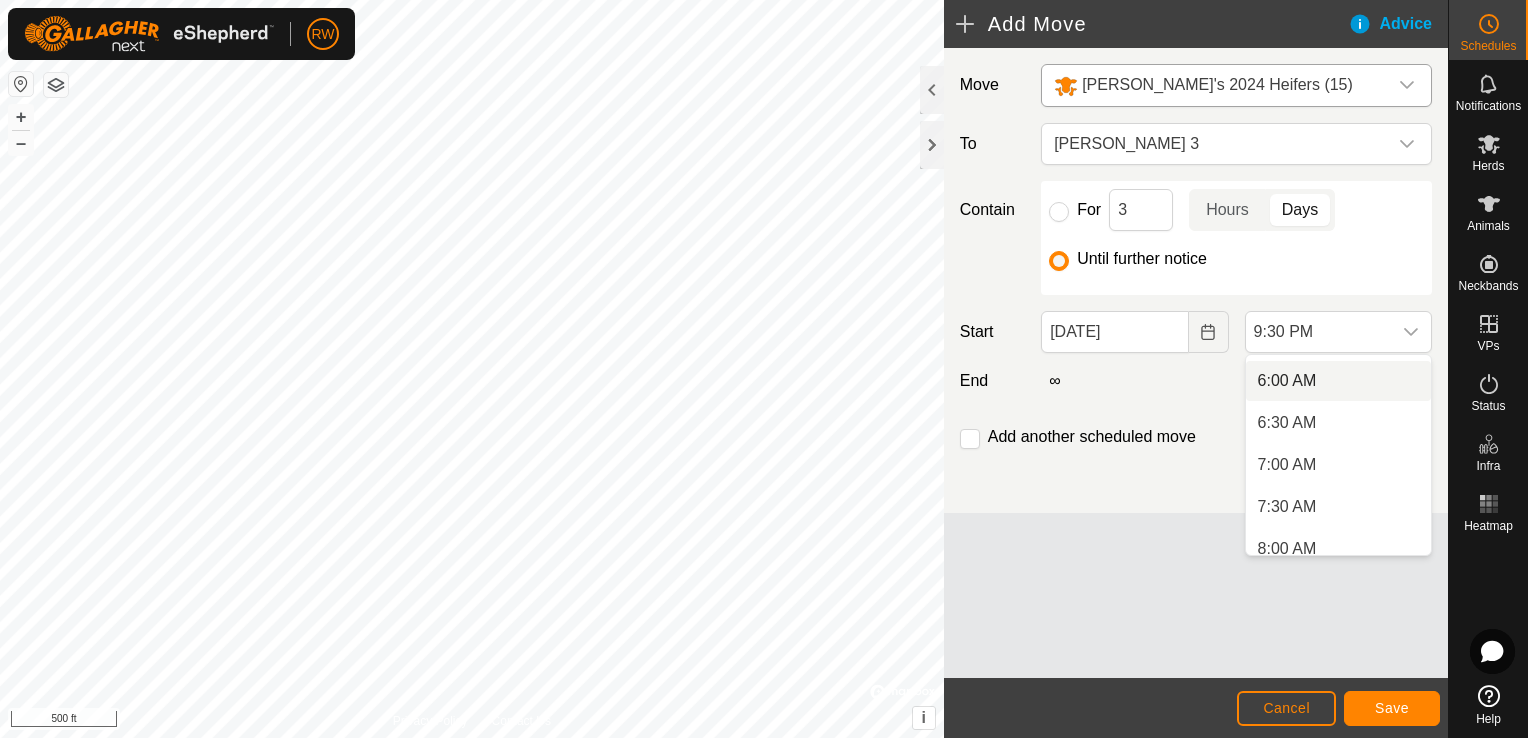 drag, startPoint x: 1423, startPoint y: 426, endPoint x: 1292, endPoint y: 378, distance: 139.51703 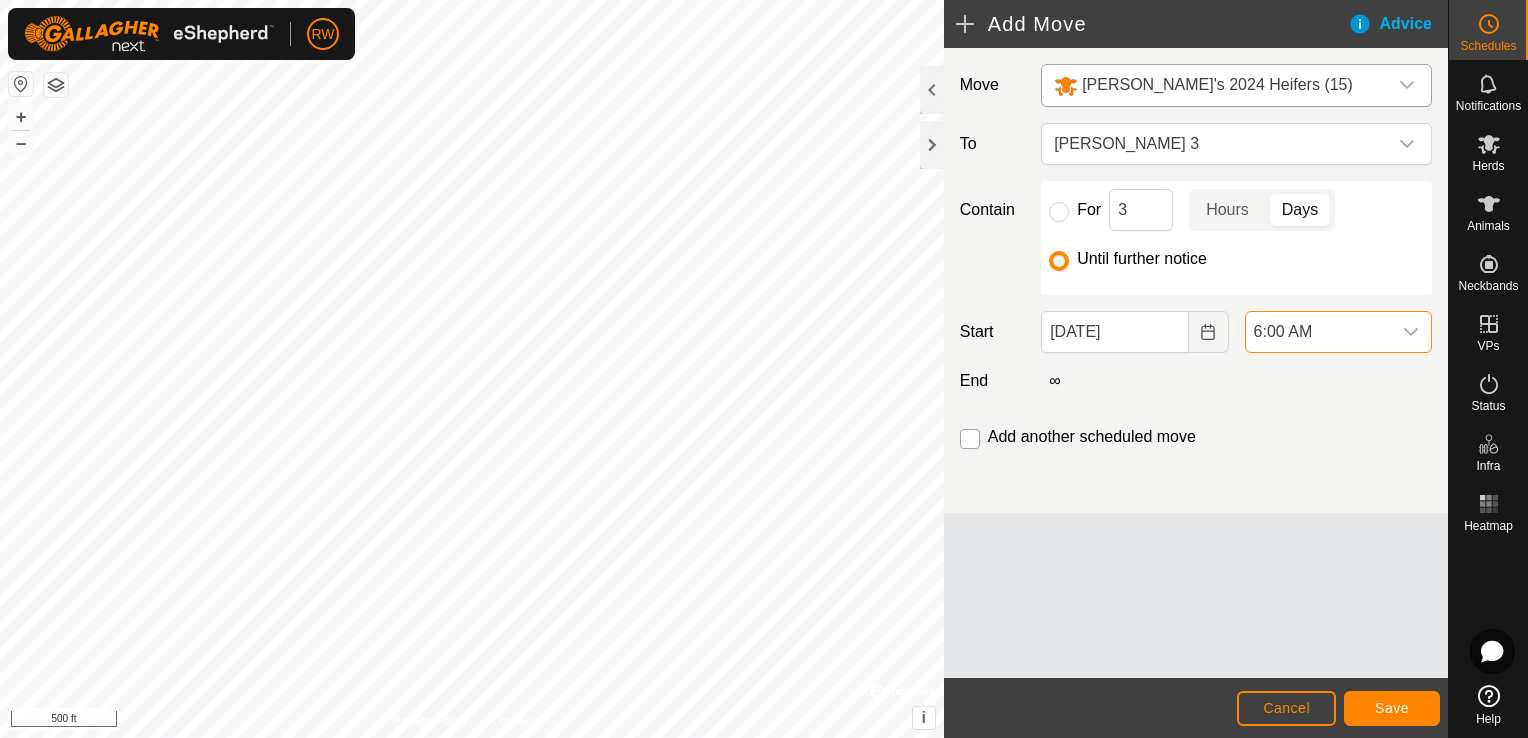 click at bounding box center [970, 439] 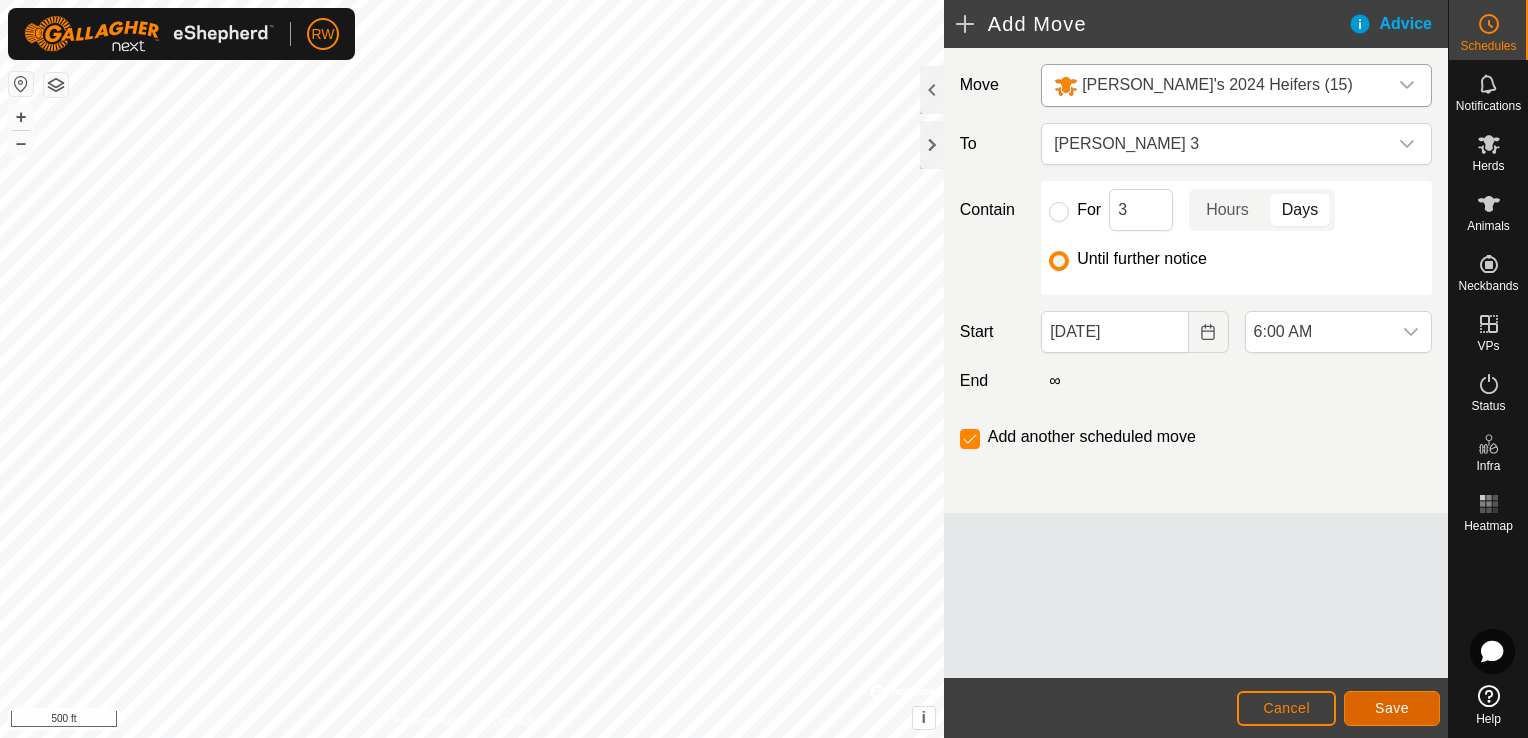 click on "Save" 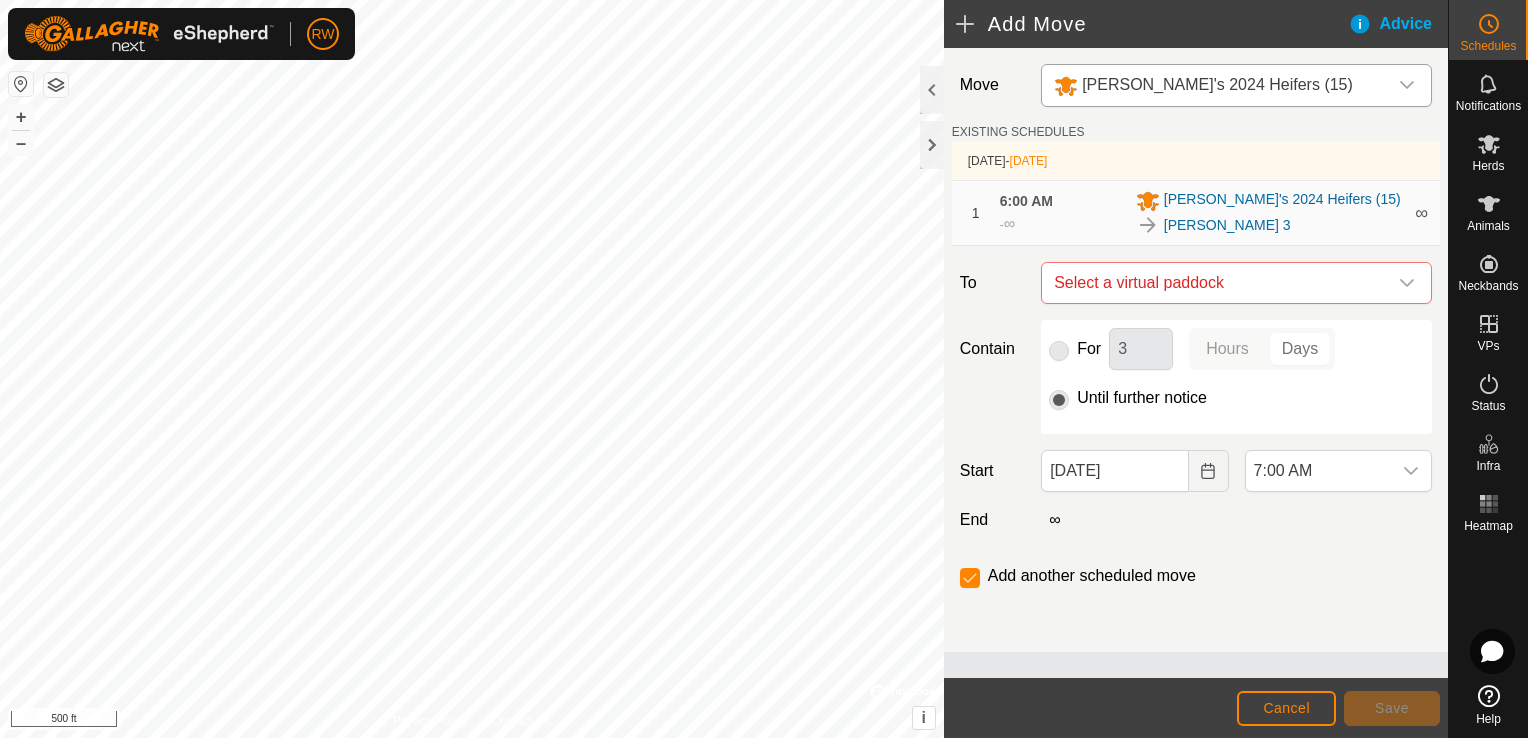 click at bounding box center [1407, 85] 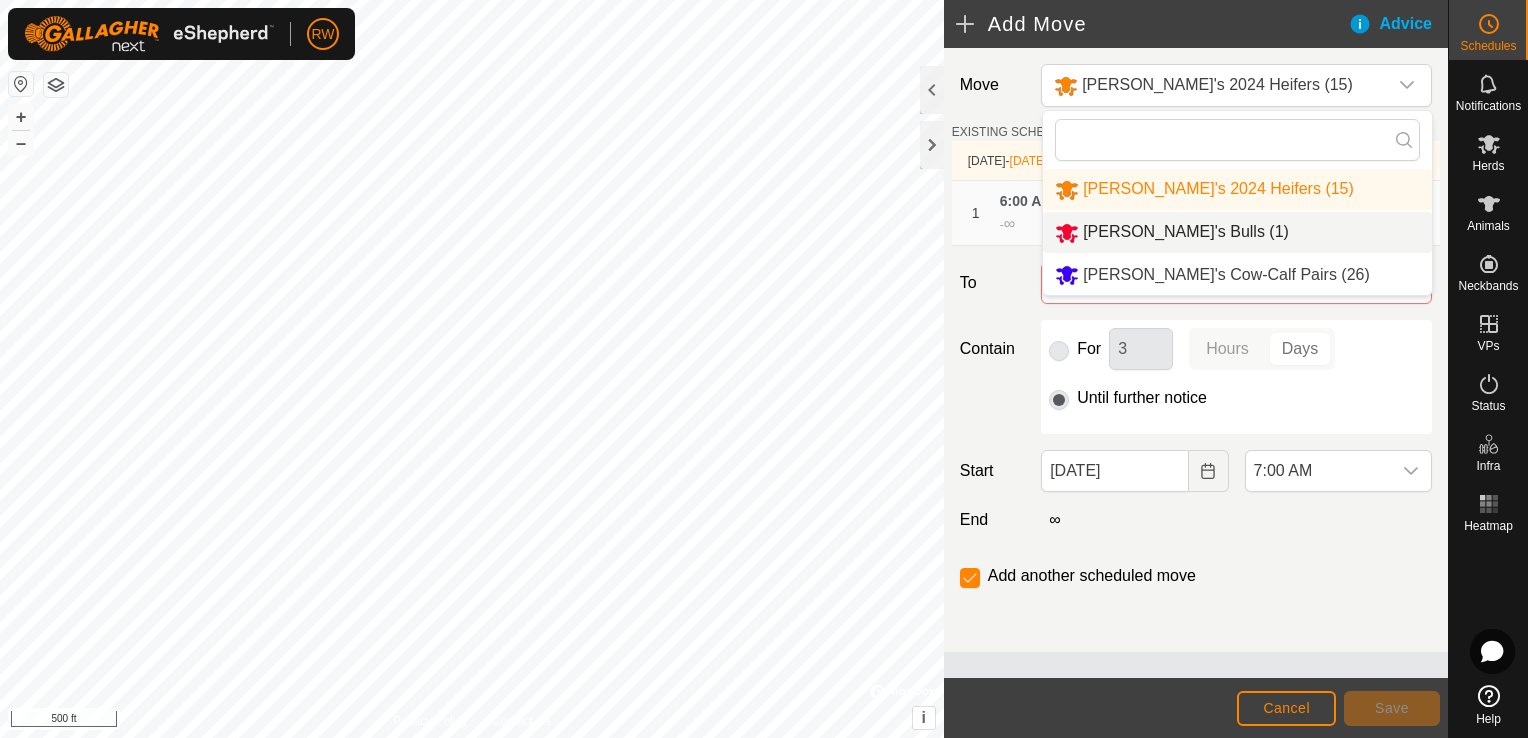 click on "[PERSON_NAME]'s Bulls (1)" at bounding box center (1237, 232) 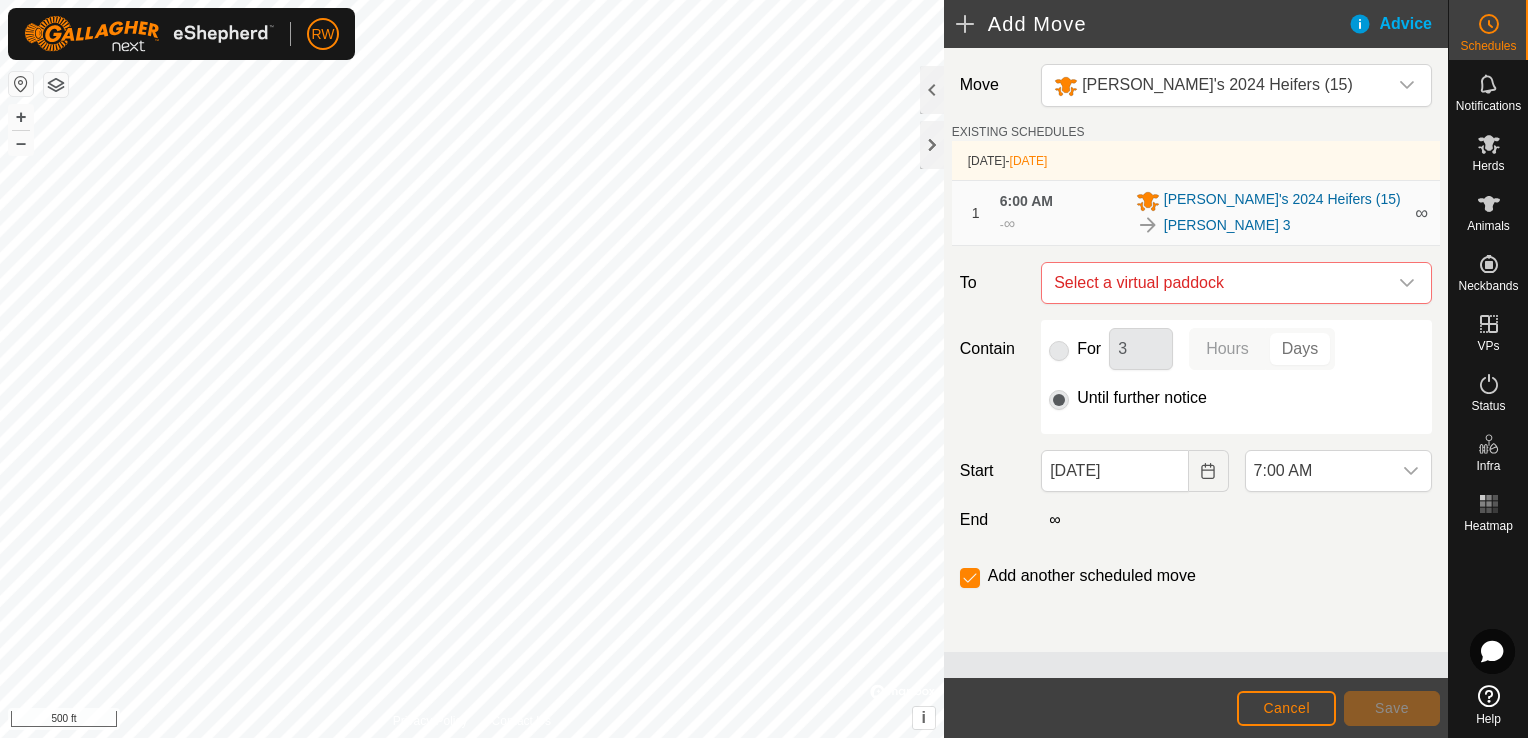 radio on "true" 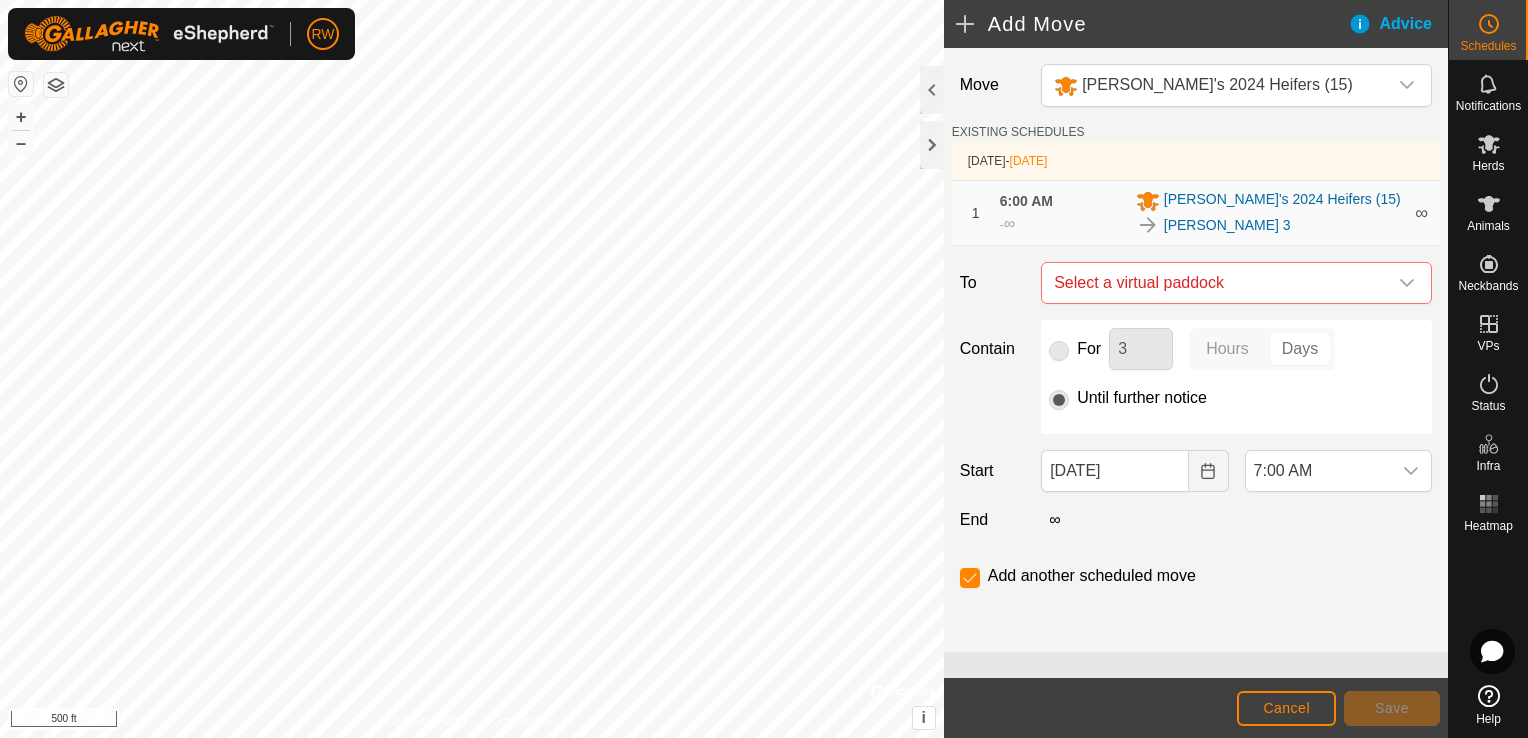 type 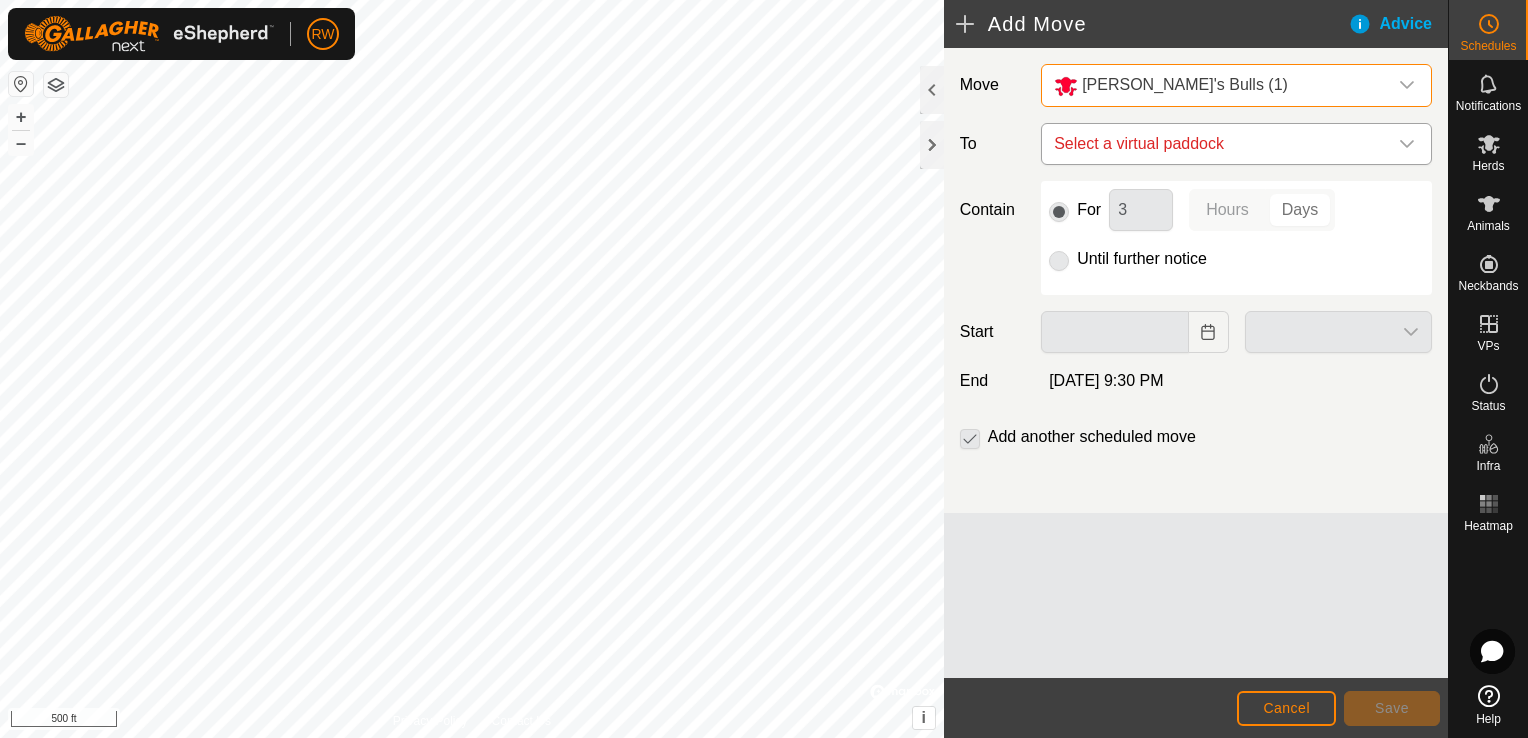 click at bounding box center [1407, 144] 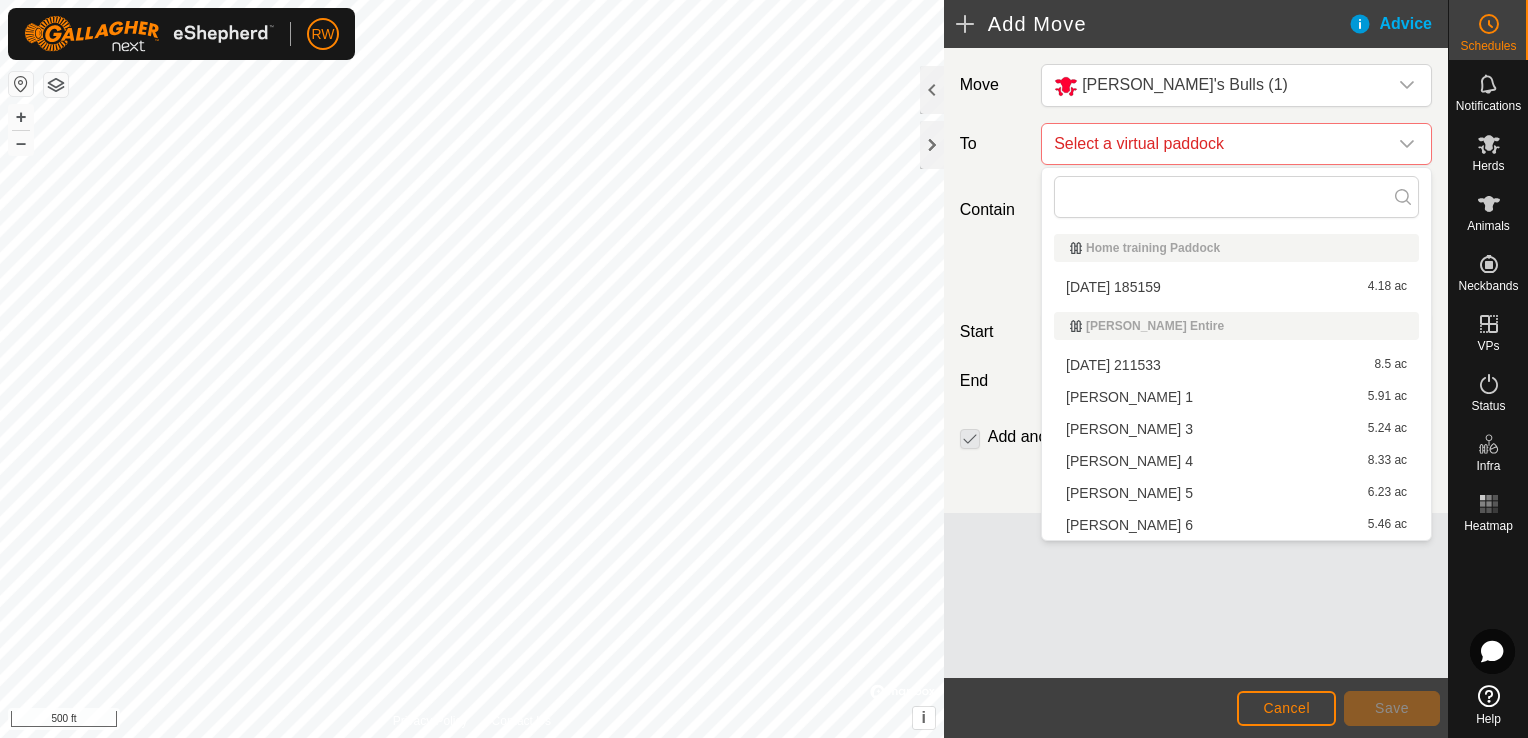 click on "[PERSON_NAME] 3  5.24 ac" at bounding box center [1236, 429] 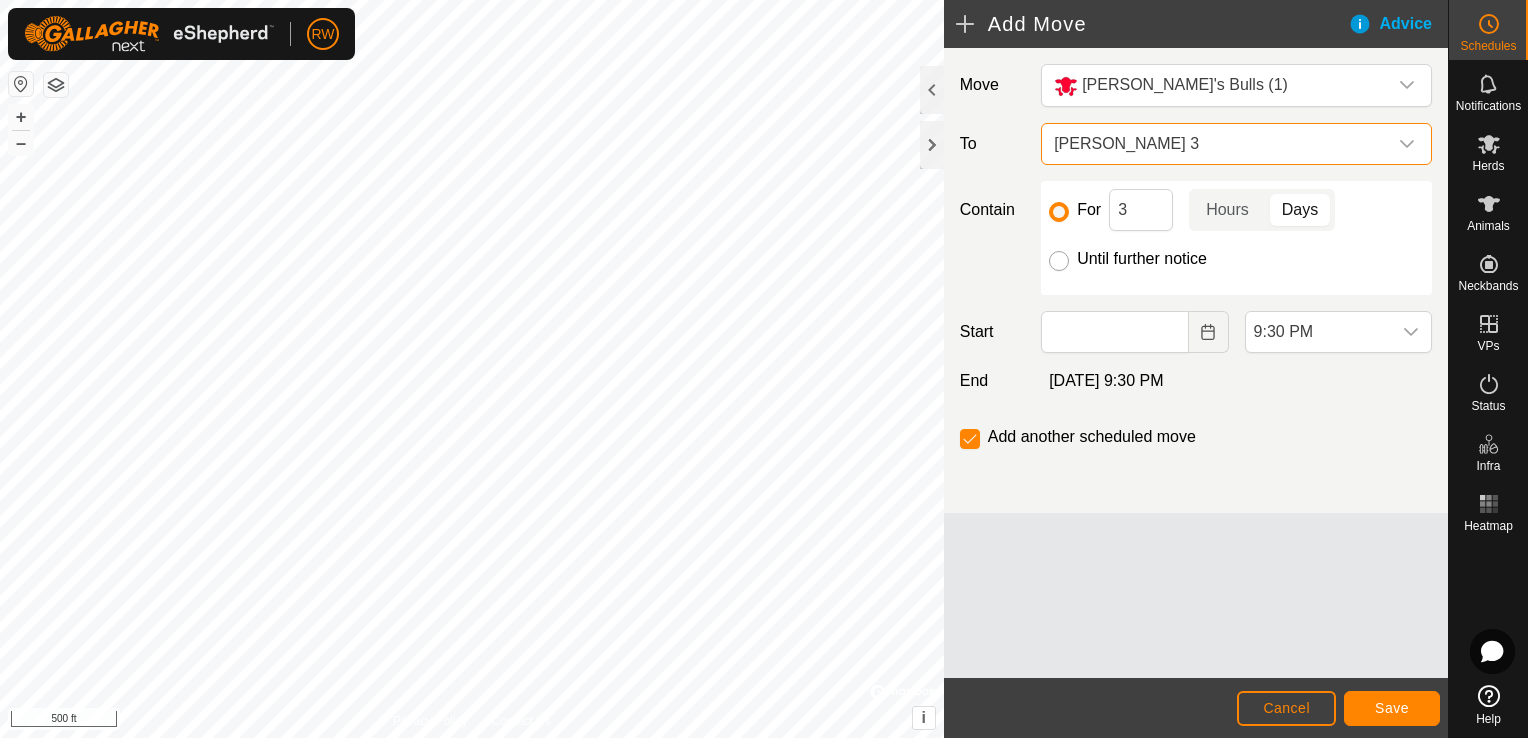 click on "Until further notice" at bounding box center (1059, 261) 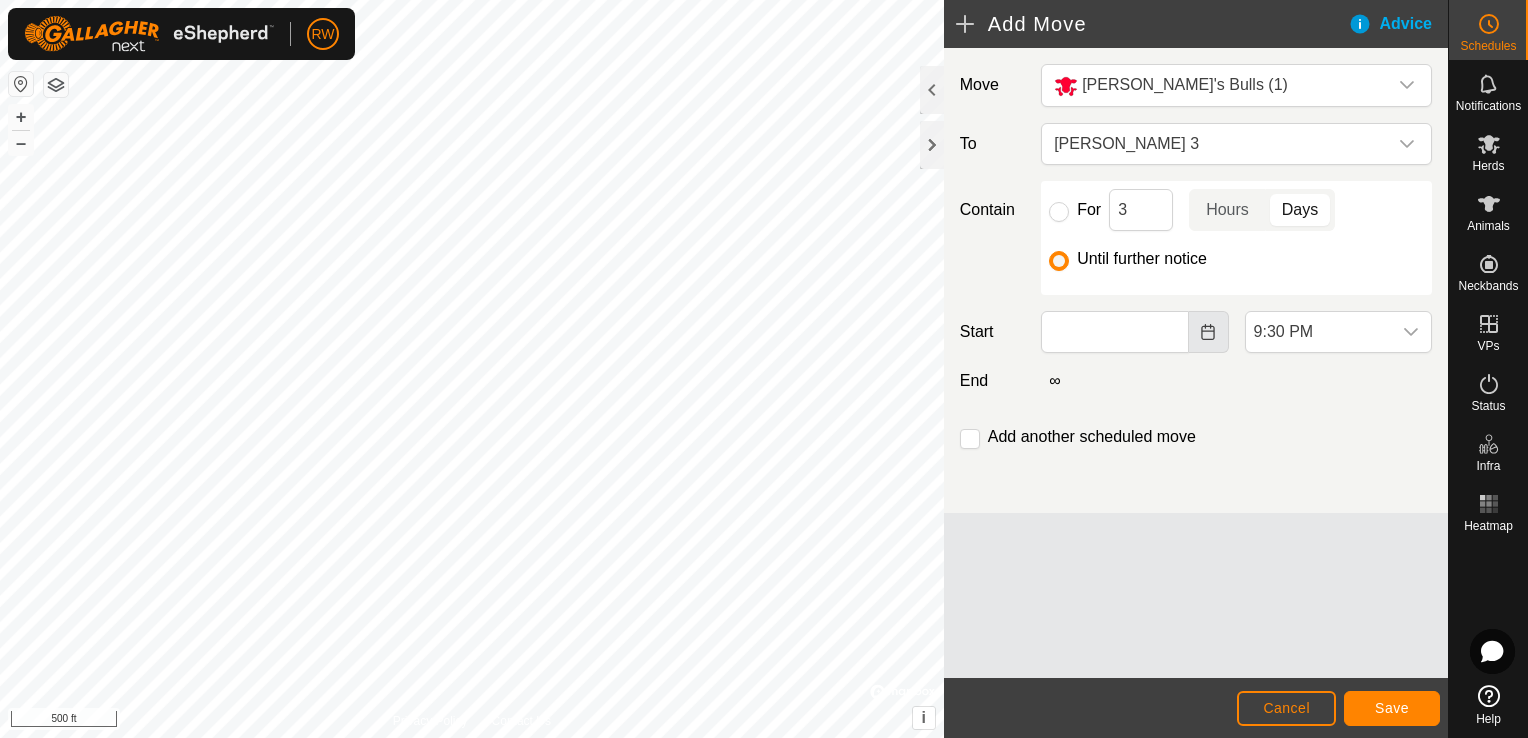 click 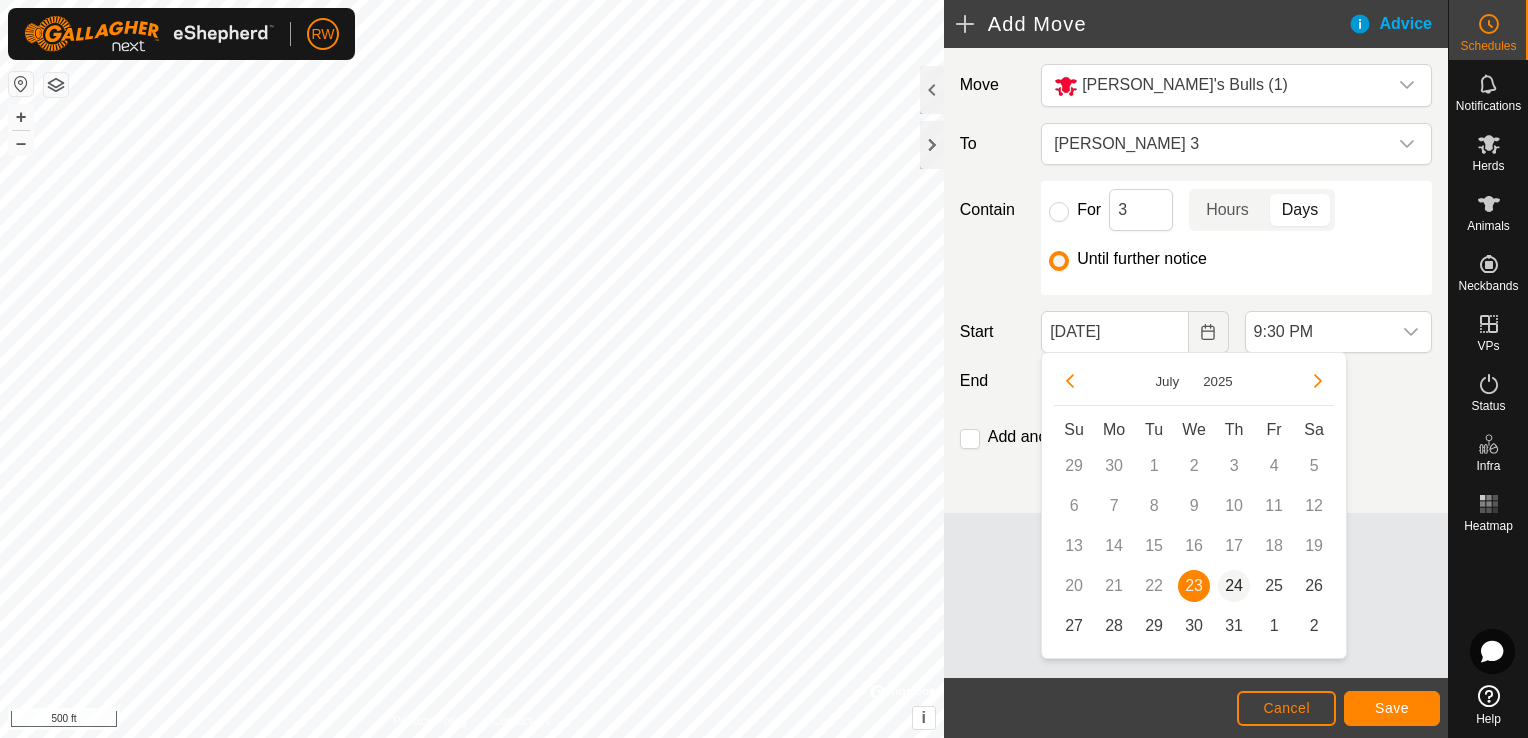 click on "24" at bounding box center (1234, 586) 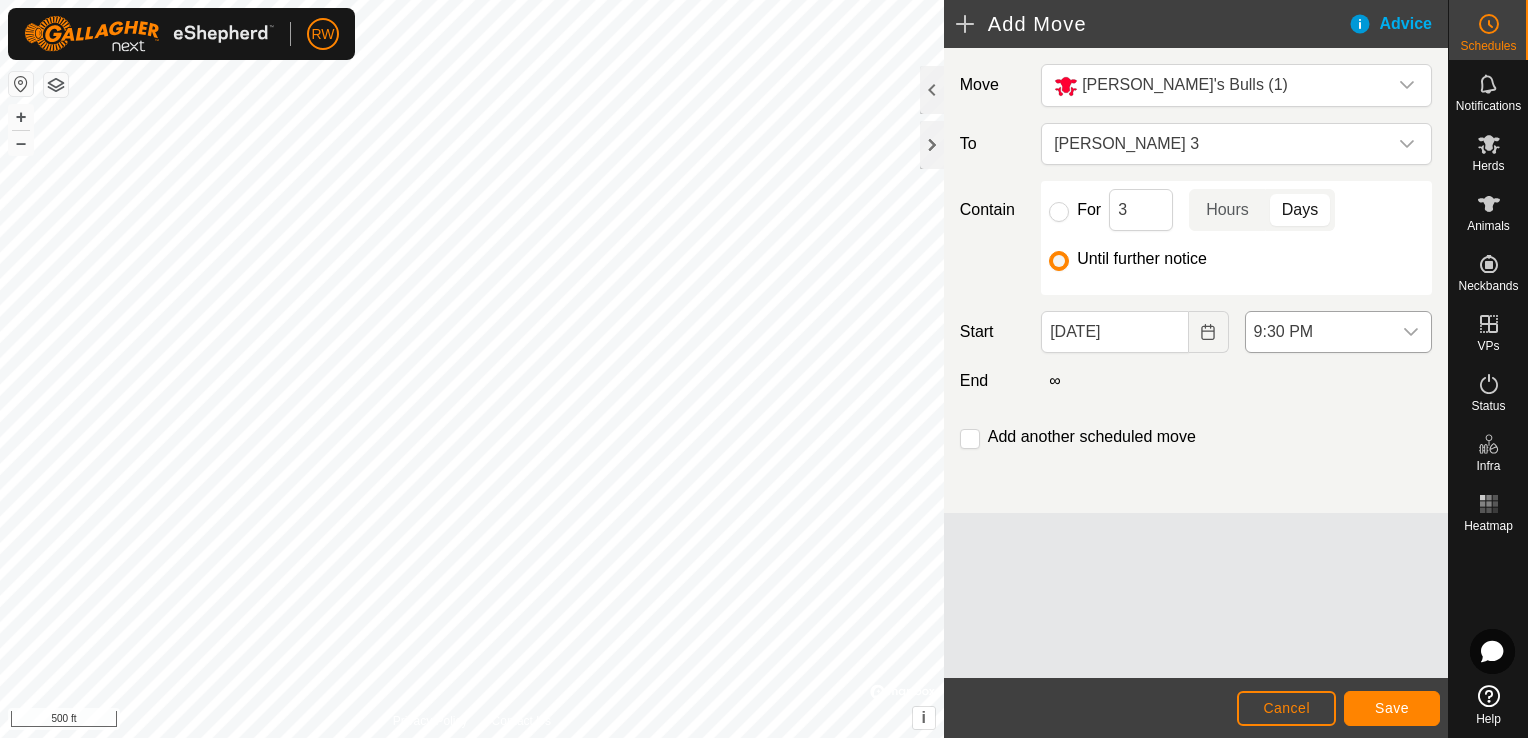 click 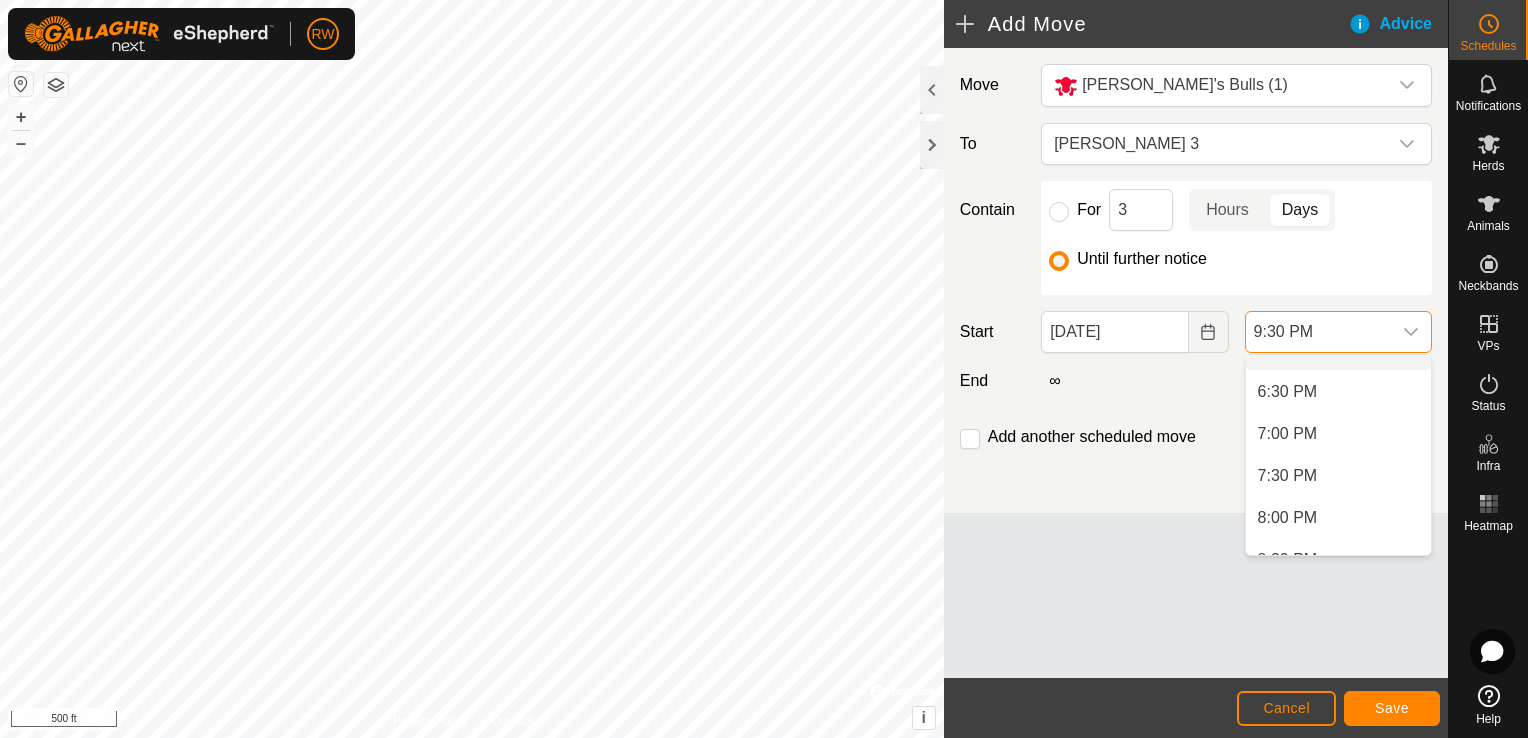 scroll, scrollTop: 1512, scrollLeft: 0, axis: vertical 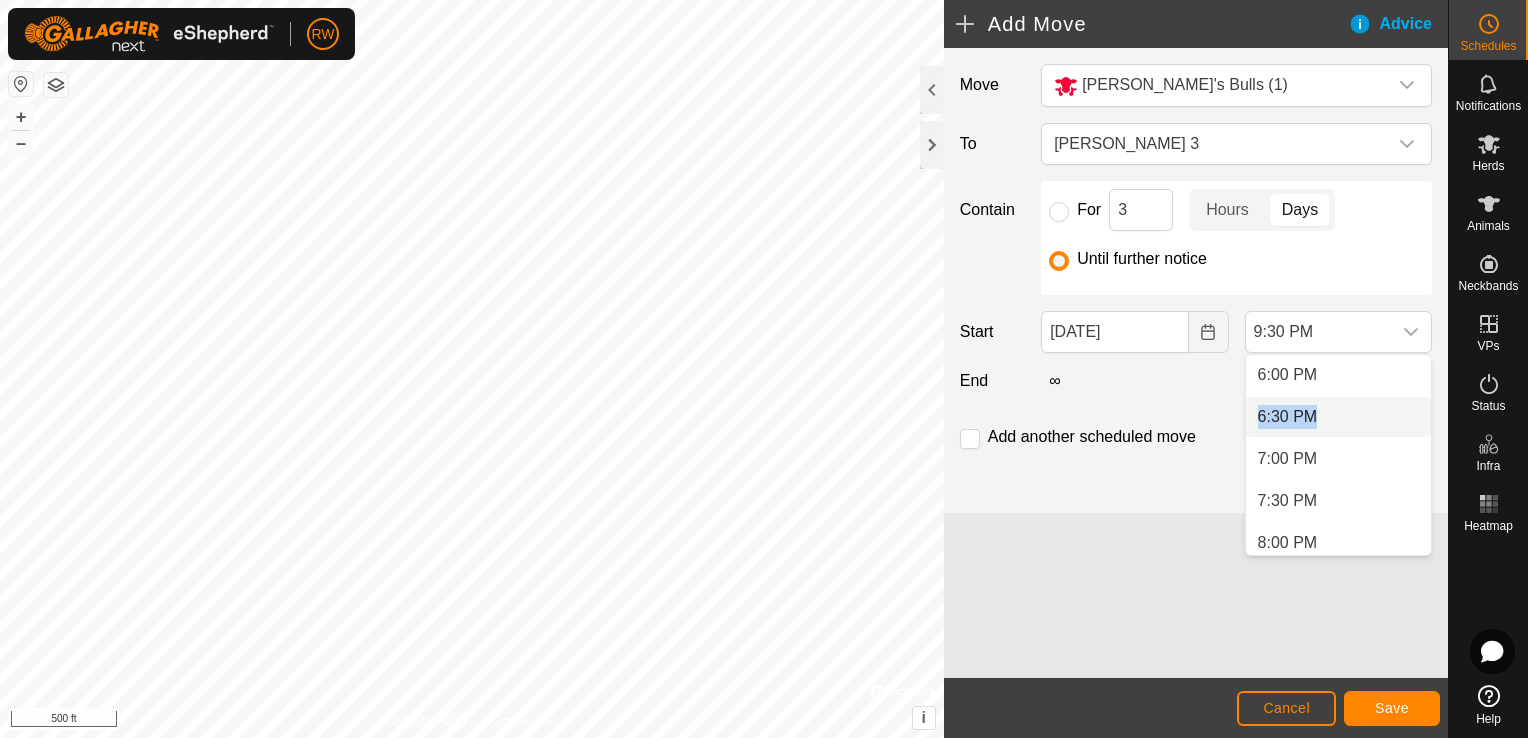 drag, startPoint x: 1317, startPoint y: 381, endPoint x: 1392, endPoint y: 418, distance: 83.630135 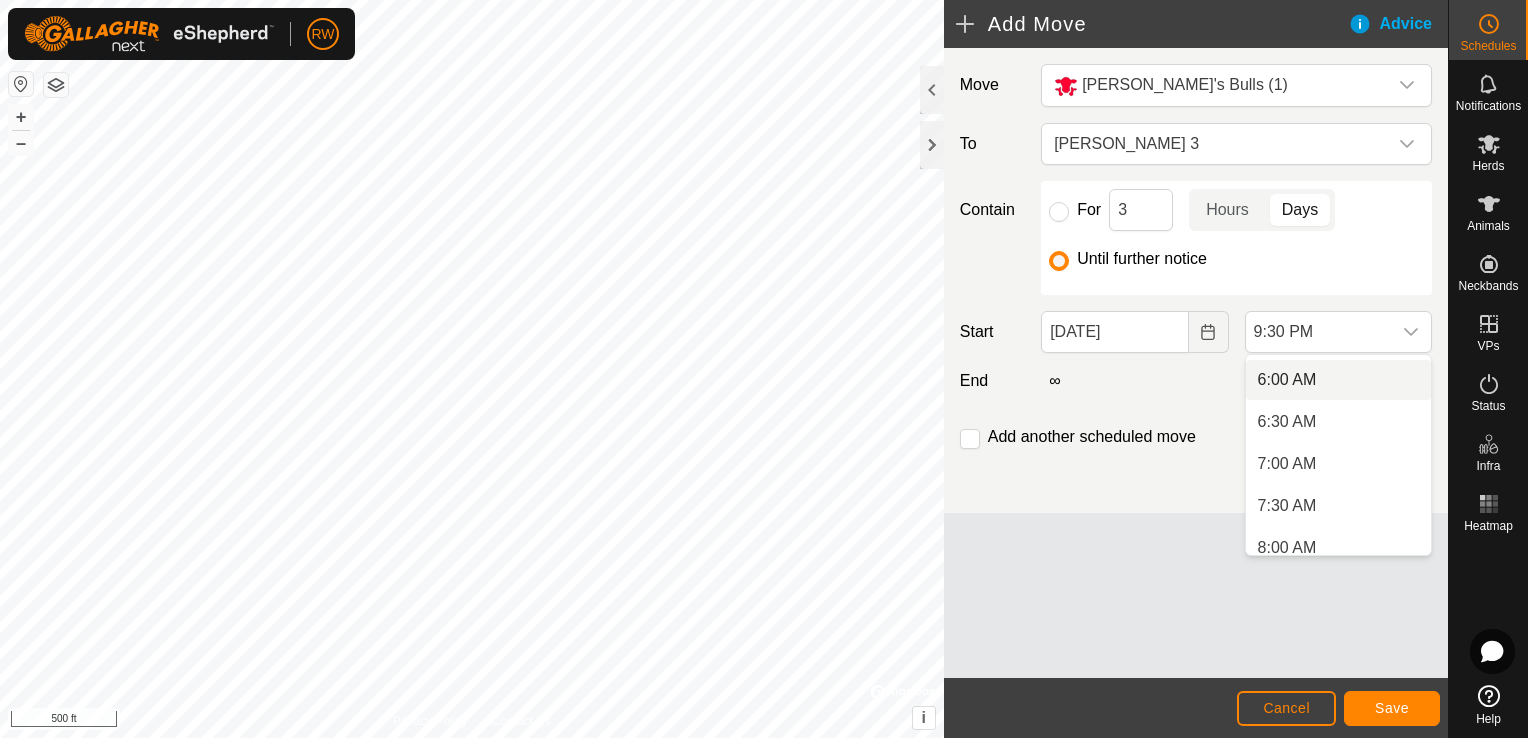 click on "6:00 AM" at bounding box center (1338, 380) 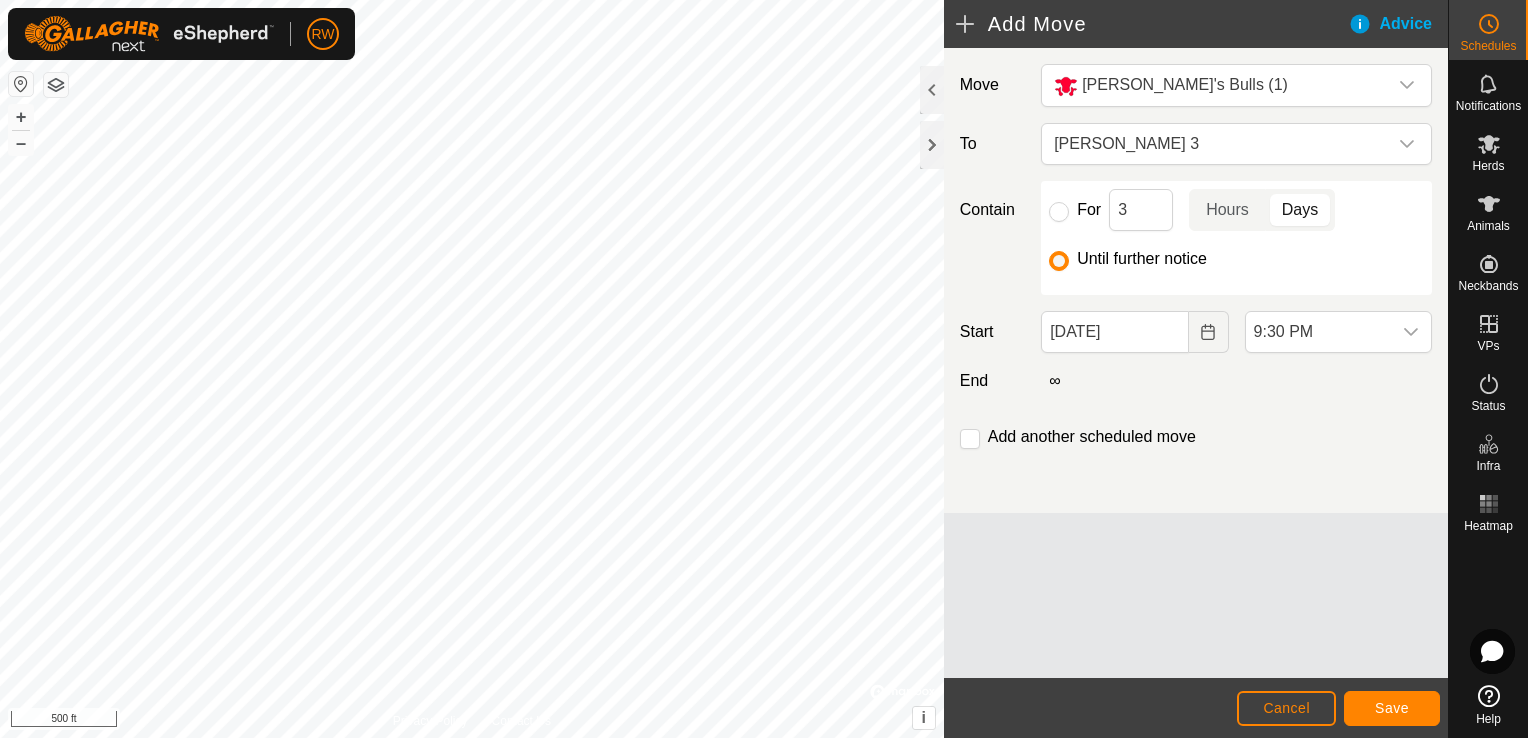 scroll, scrollTop: 1646, scrollLeft: 0, axis: vertical 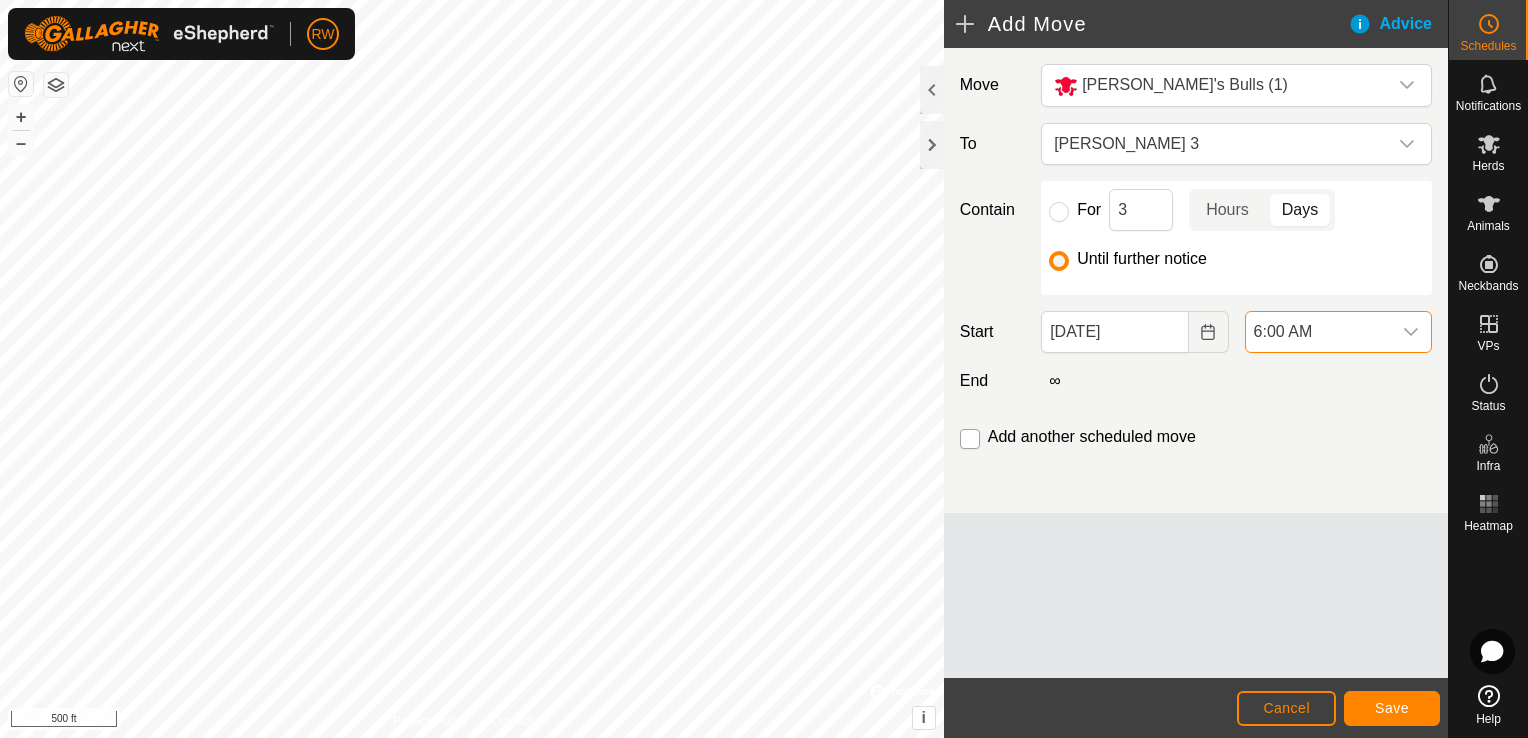 click at bounding box center [970, 439] 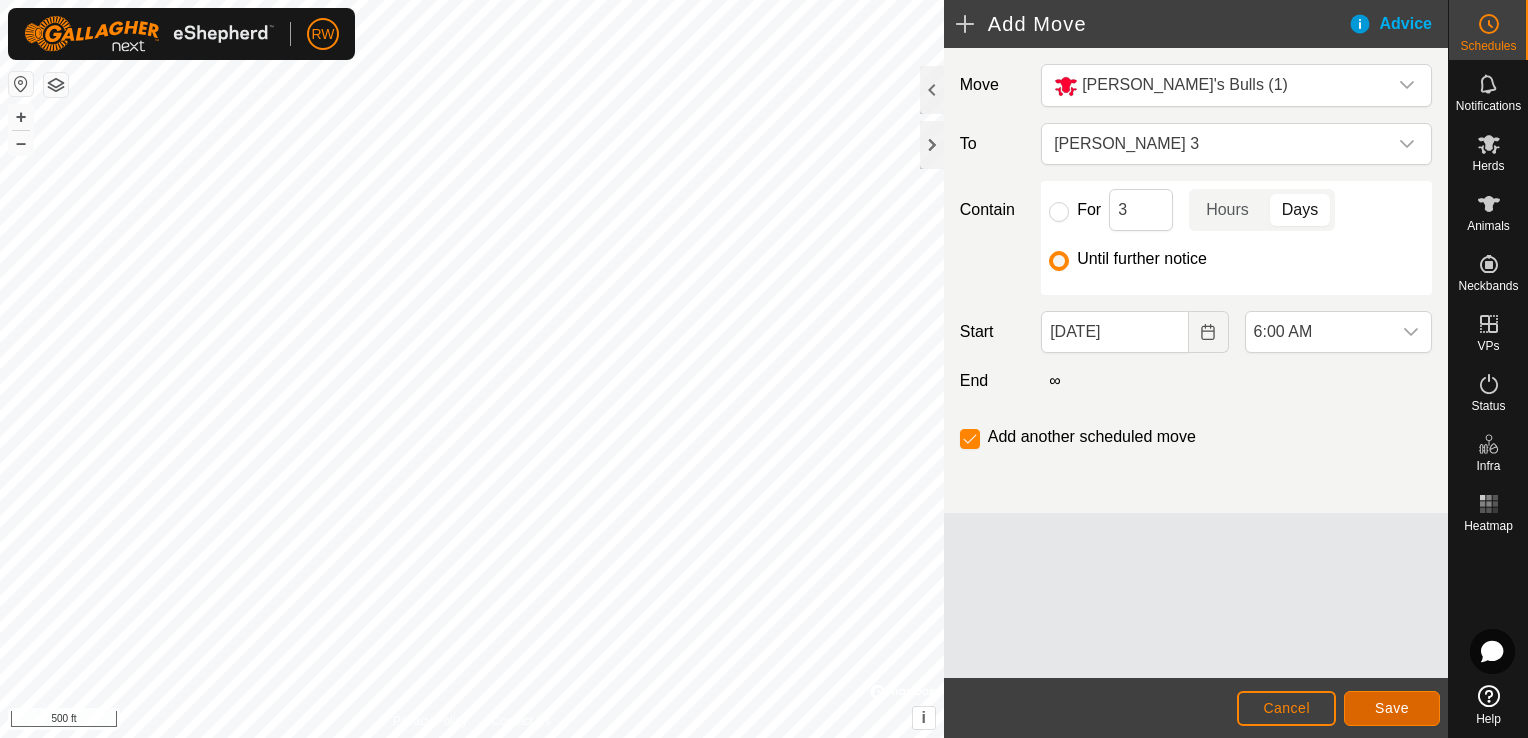 click on "Save" 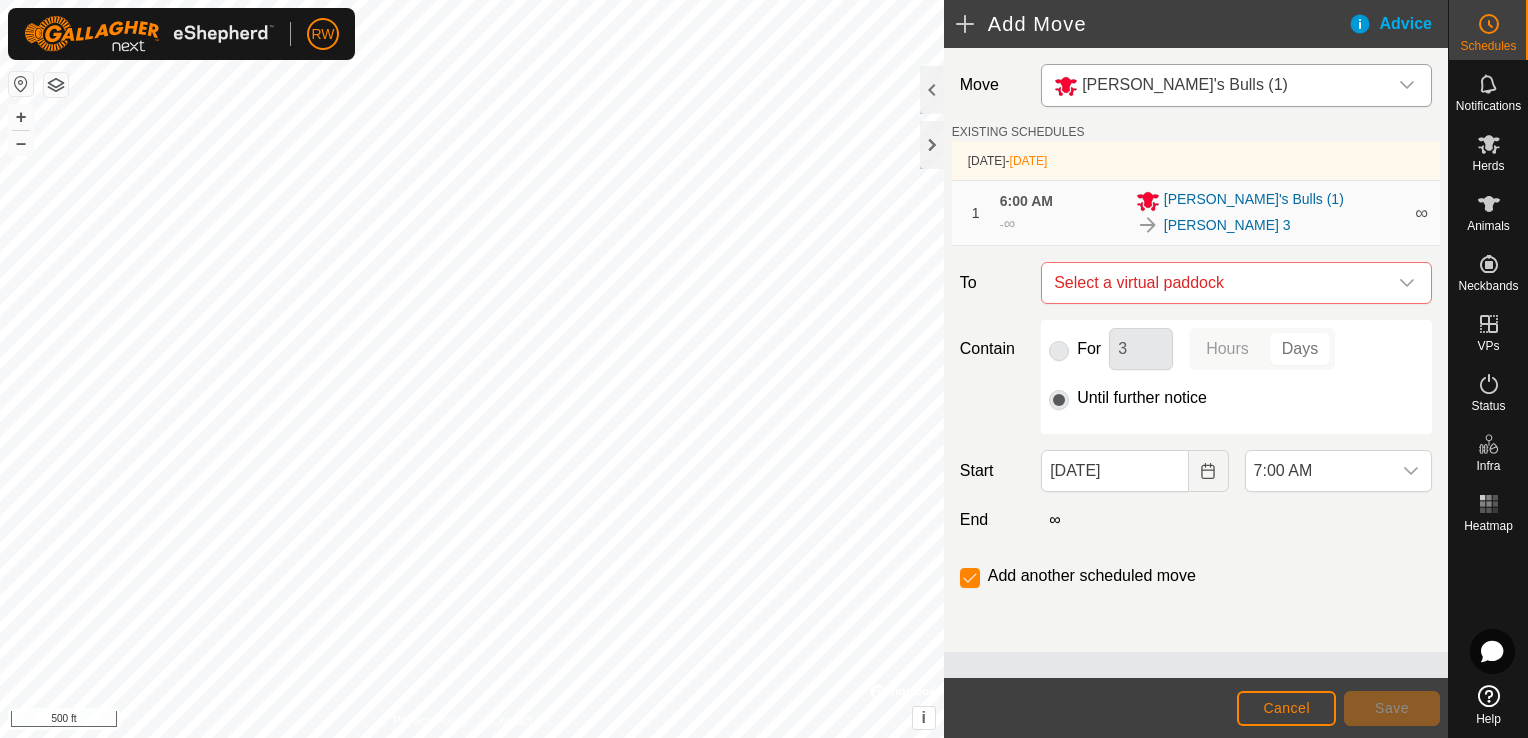 click 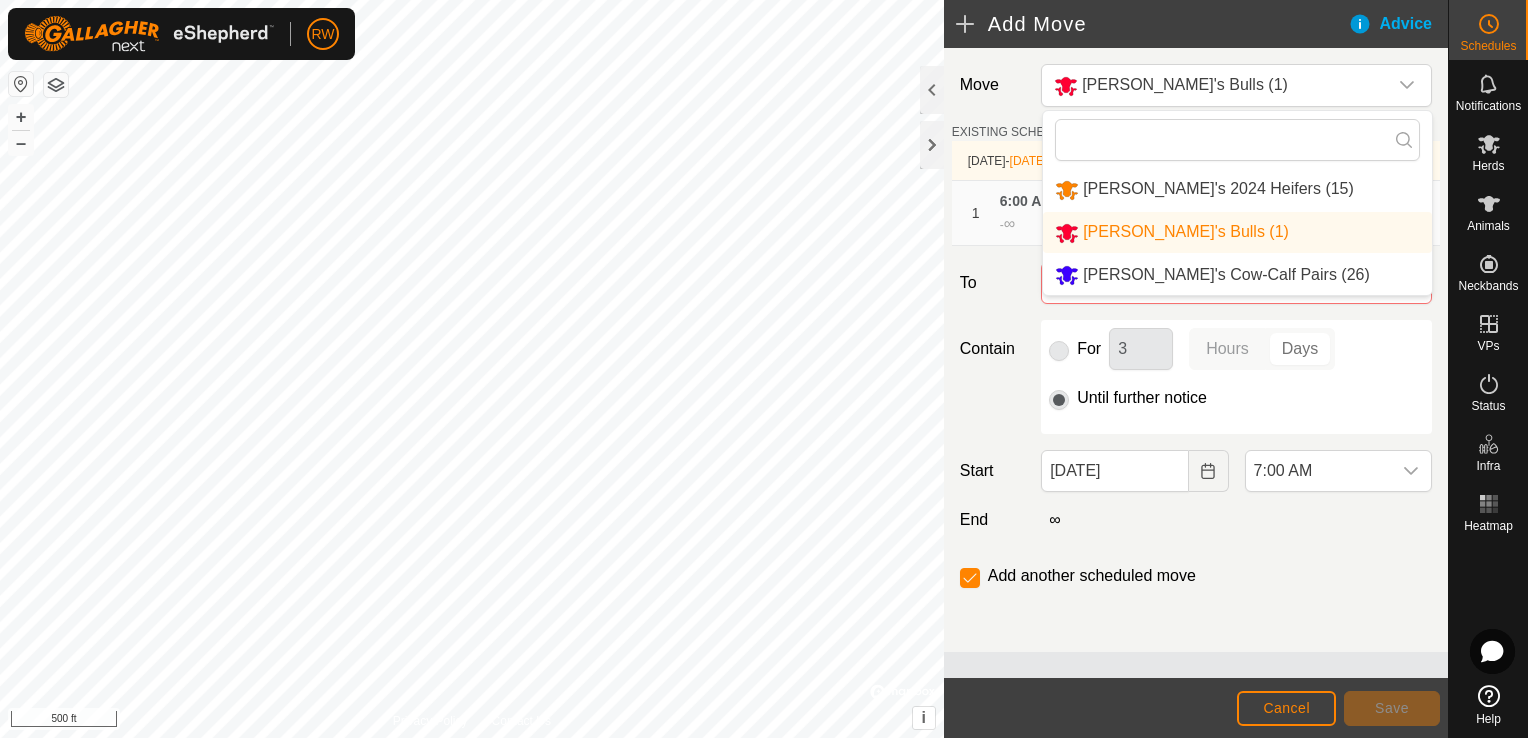 click on "[PERSON_NAME]'s Cow-Calf Pairs (26)" at bounding box center (1237, 275) 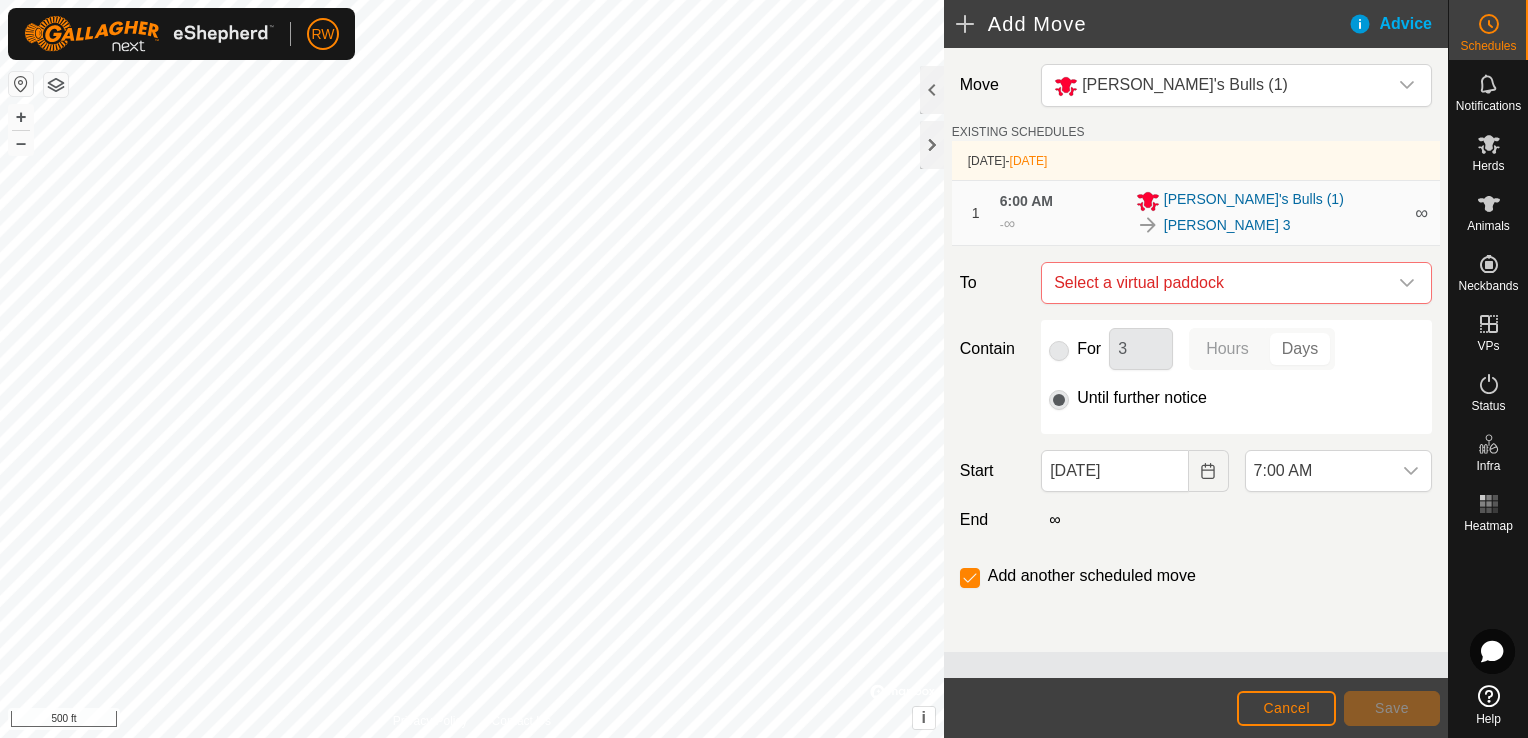 radio on "true" 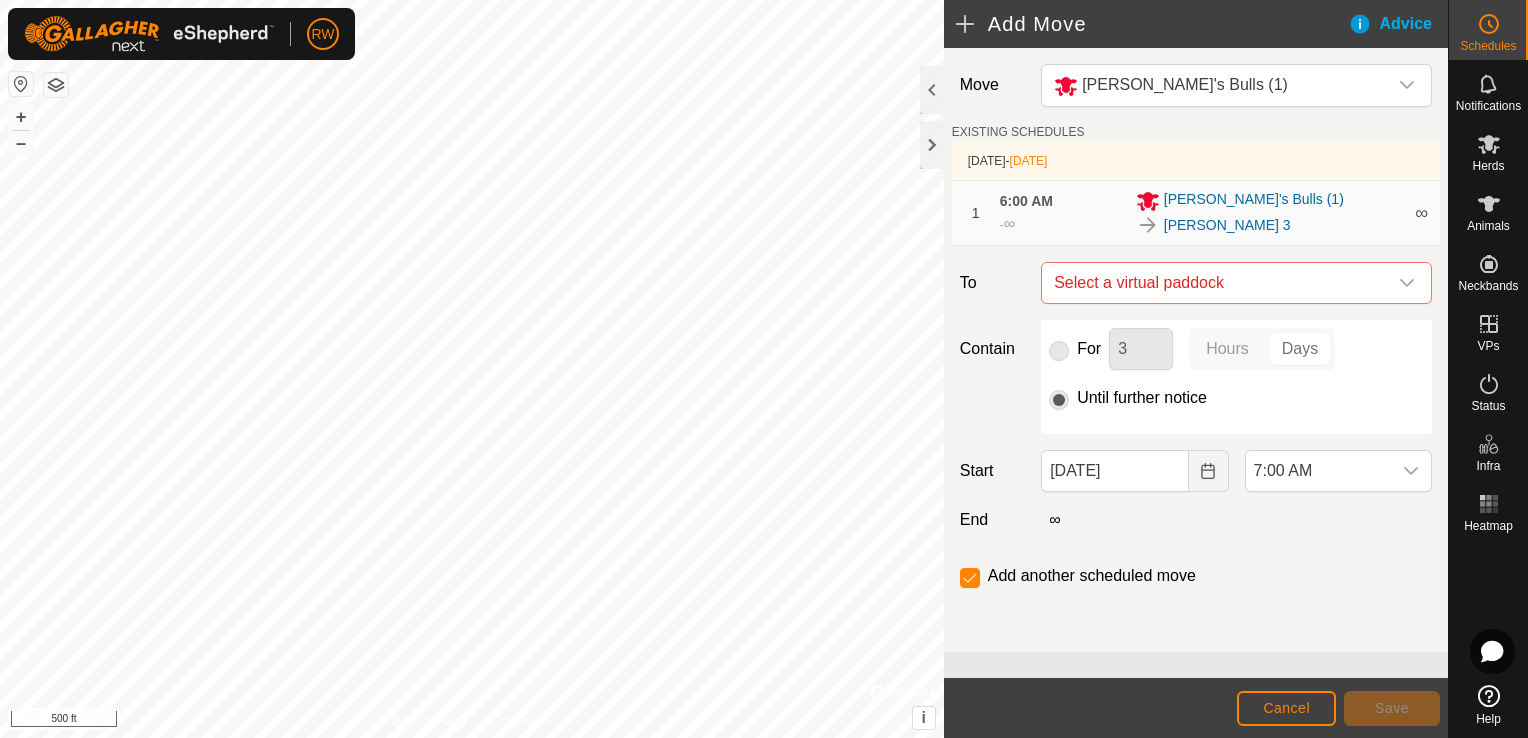 type 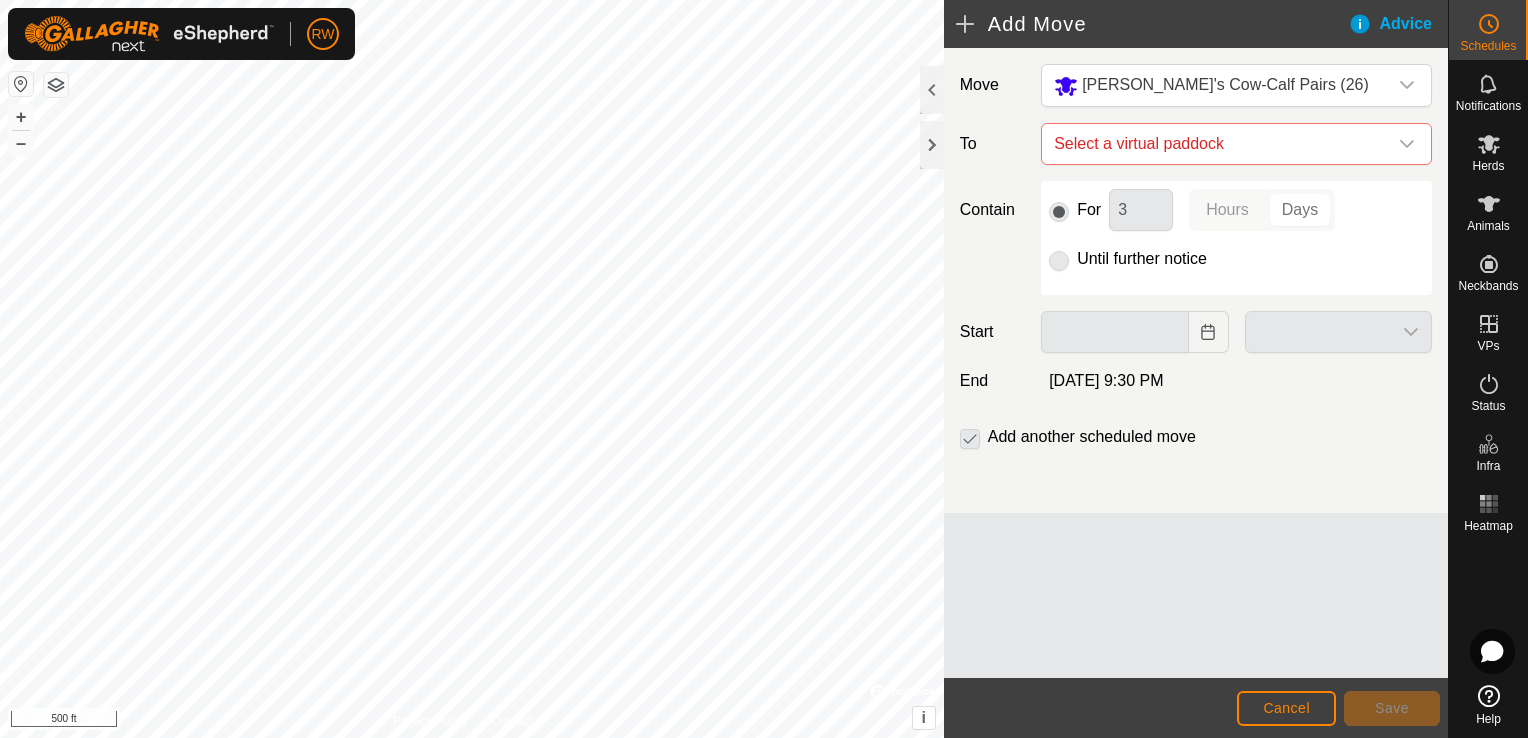 click 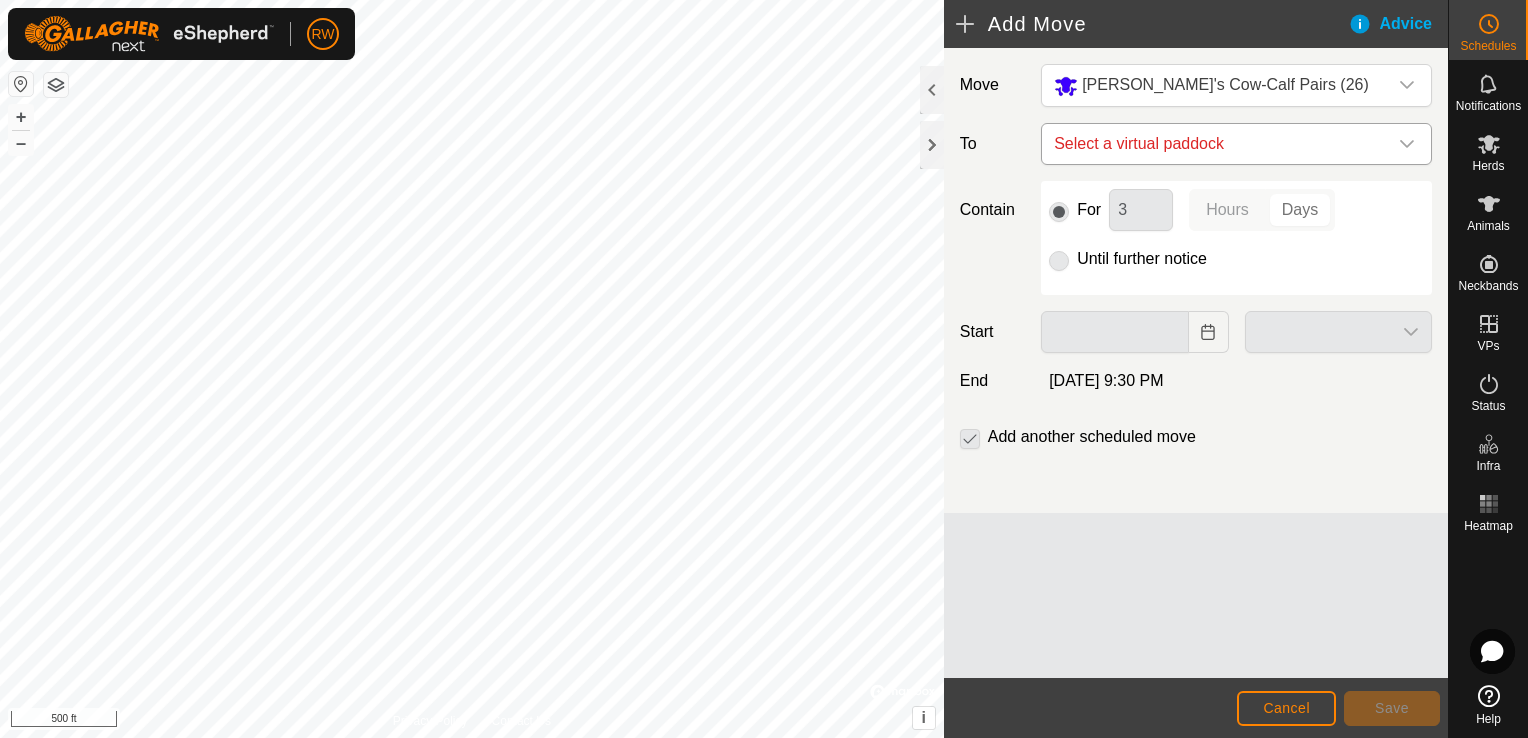 drag, startPoint x: 1415, startPoint y: 142, endPoint x: 1312, endPoint y: 159, distance: 104.393486 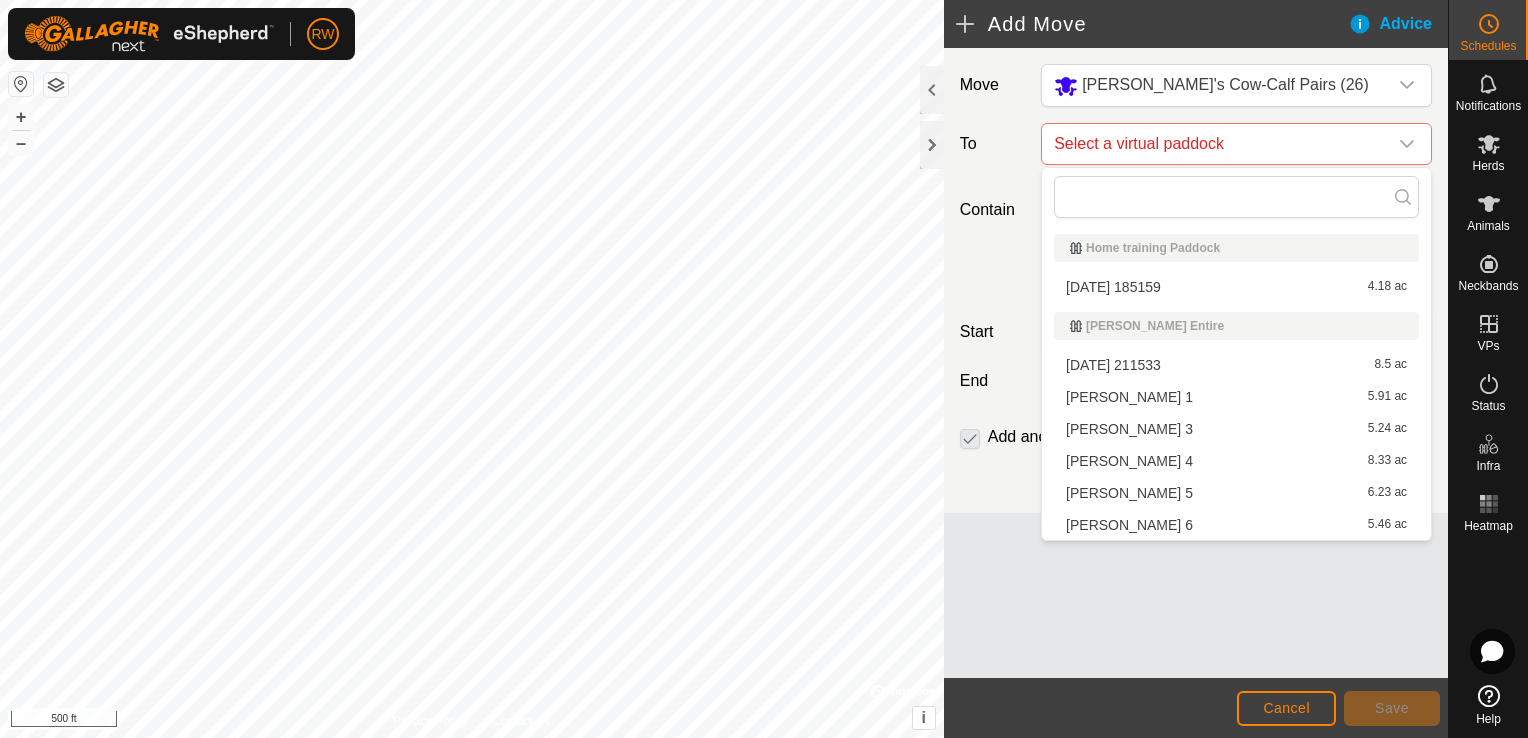 click on "[PERSON_NAME] 3  5.24 ac" at bounding box center [1236, 429] 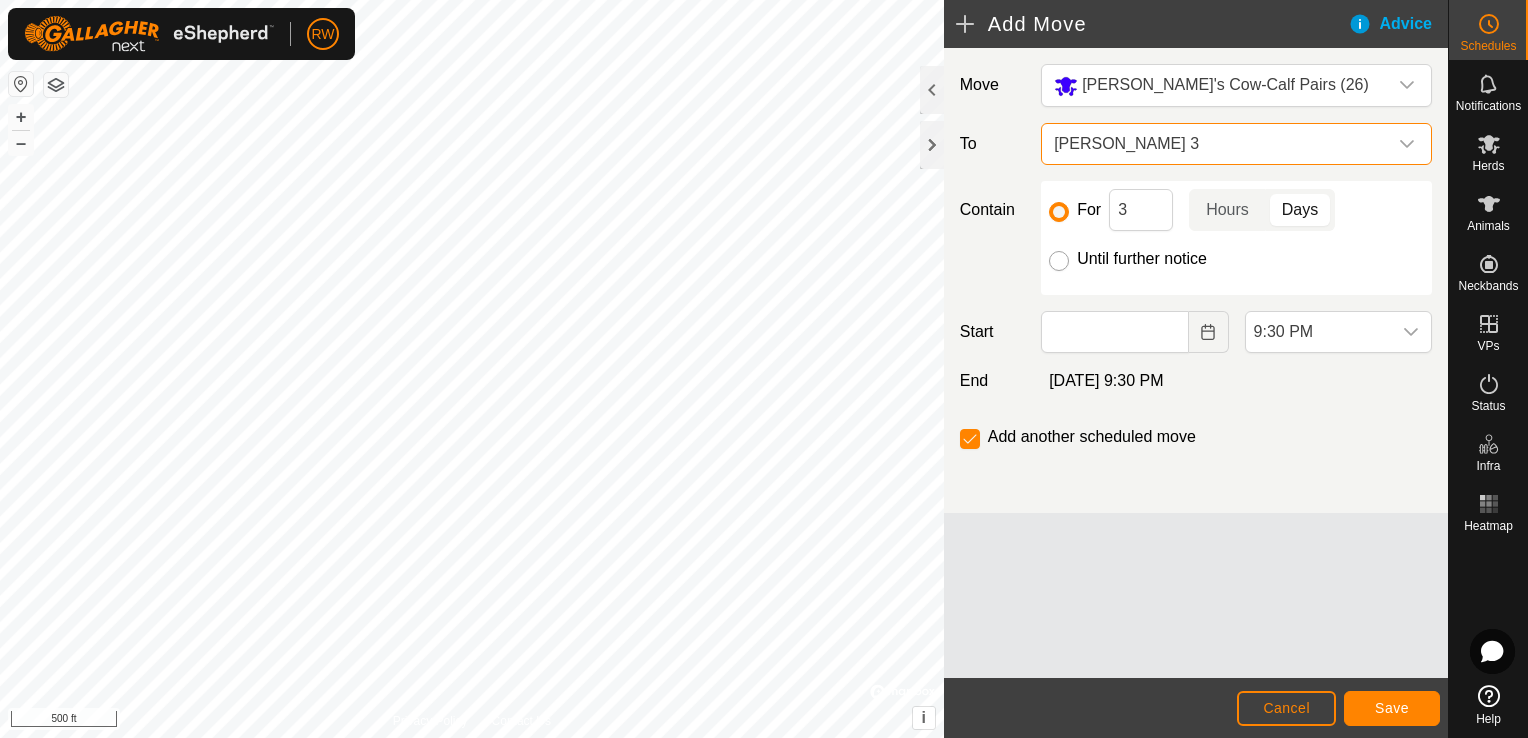 click on "Until further notice" at bounding box center (1059, 261) 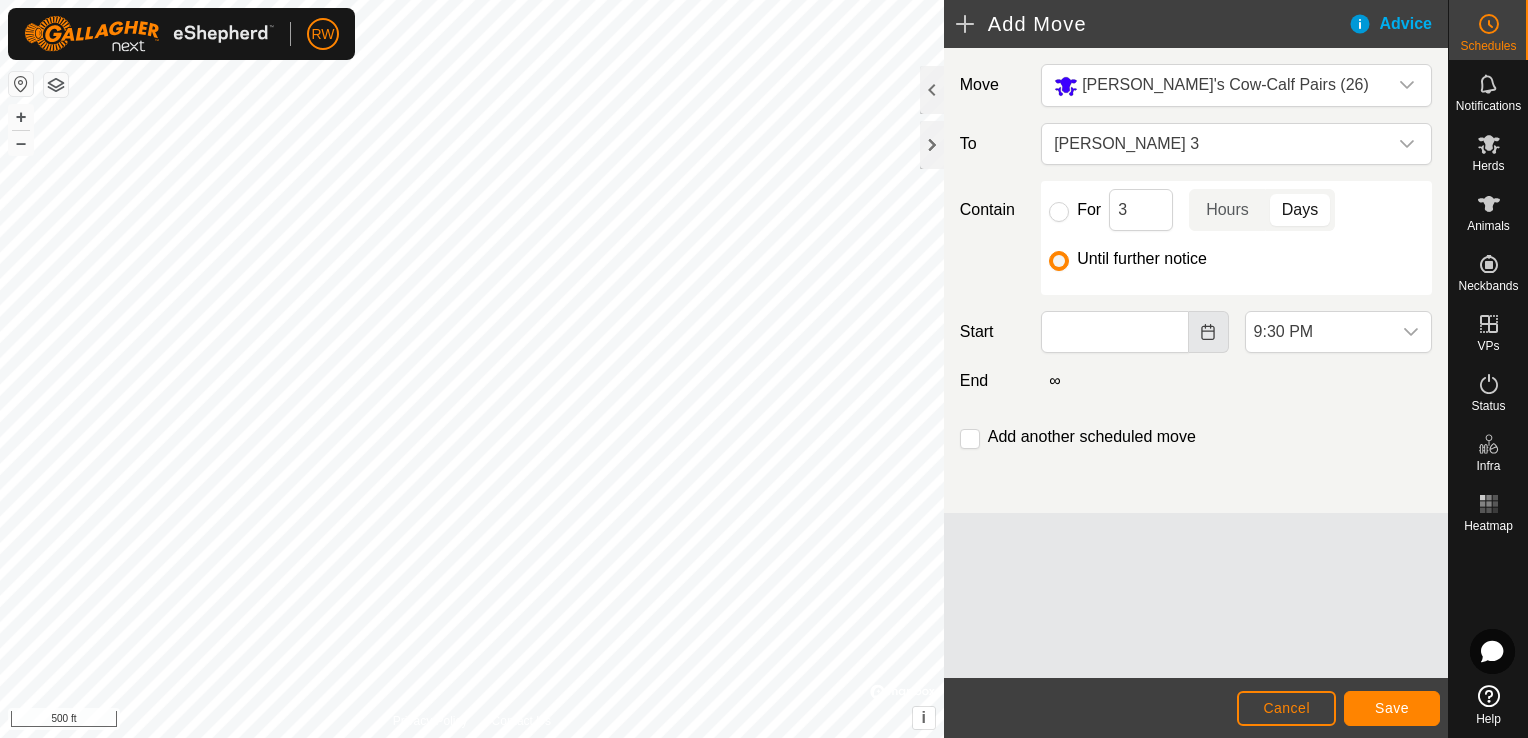 click 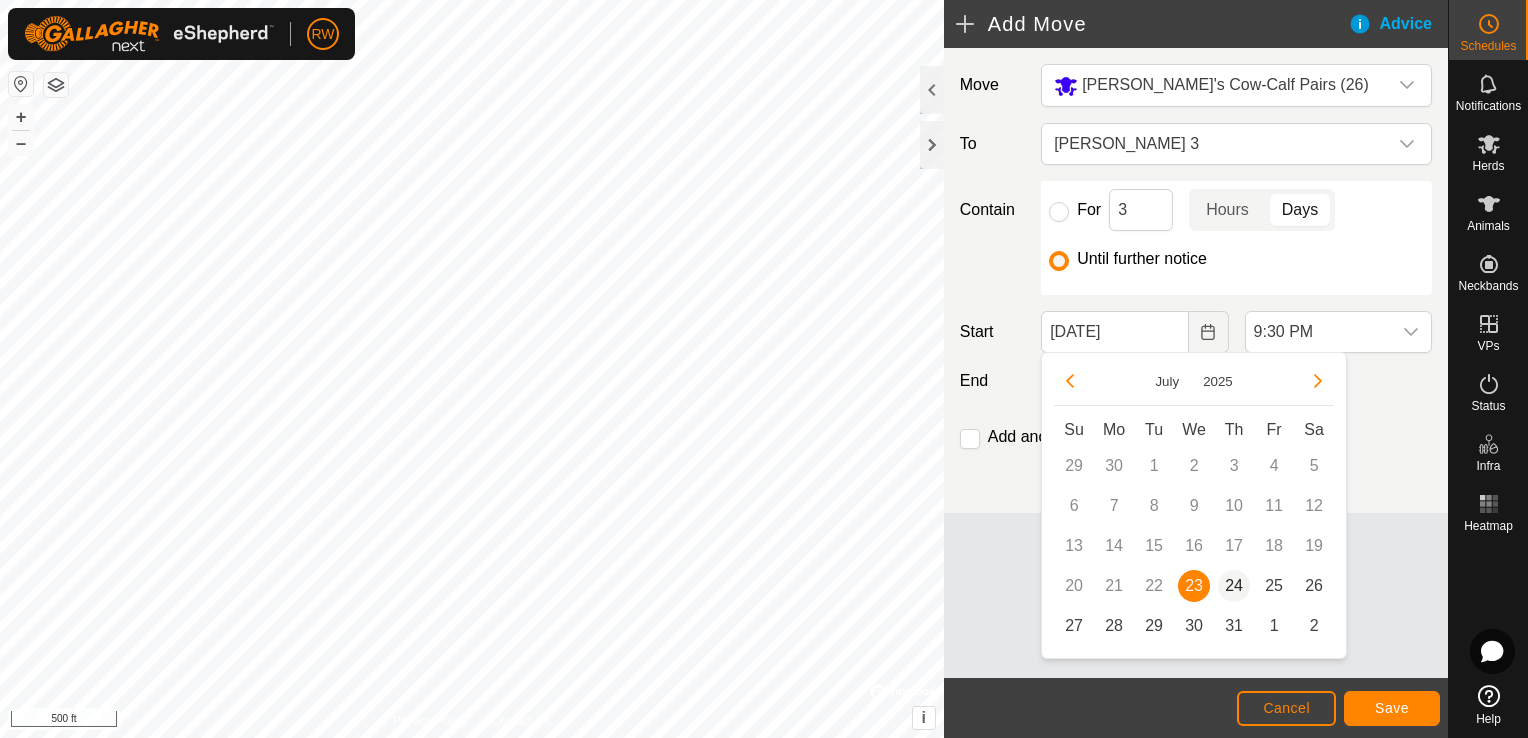 click on "24" at bounding box center [1234, 586] 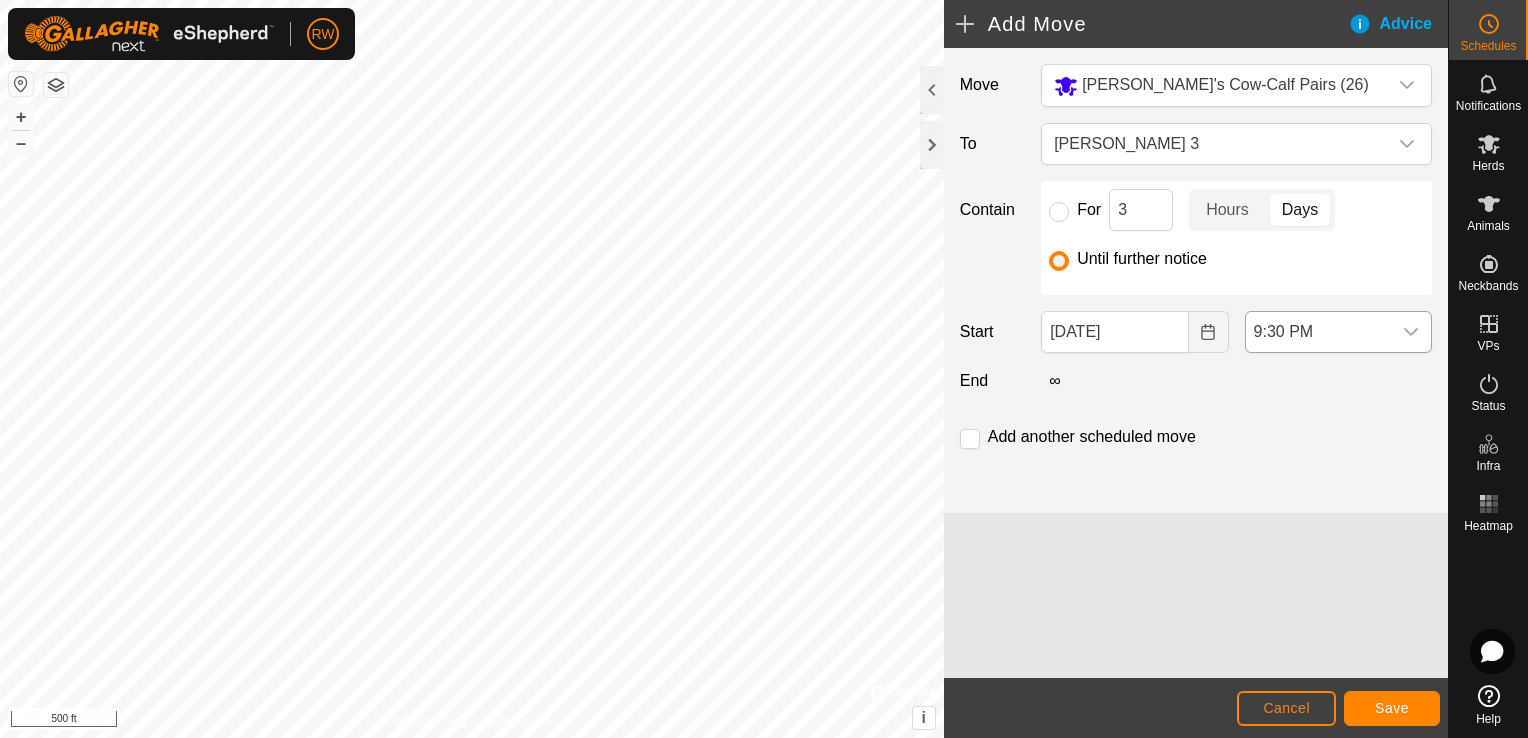 click 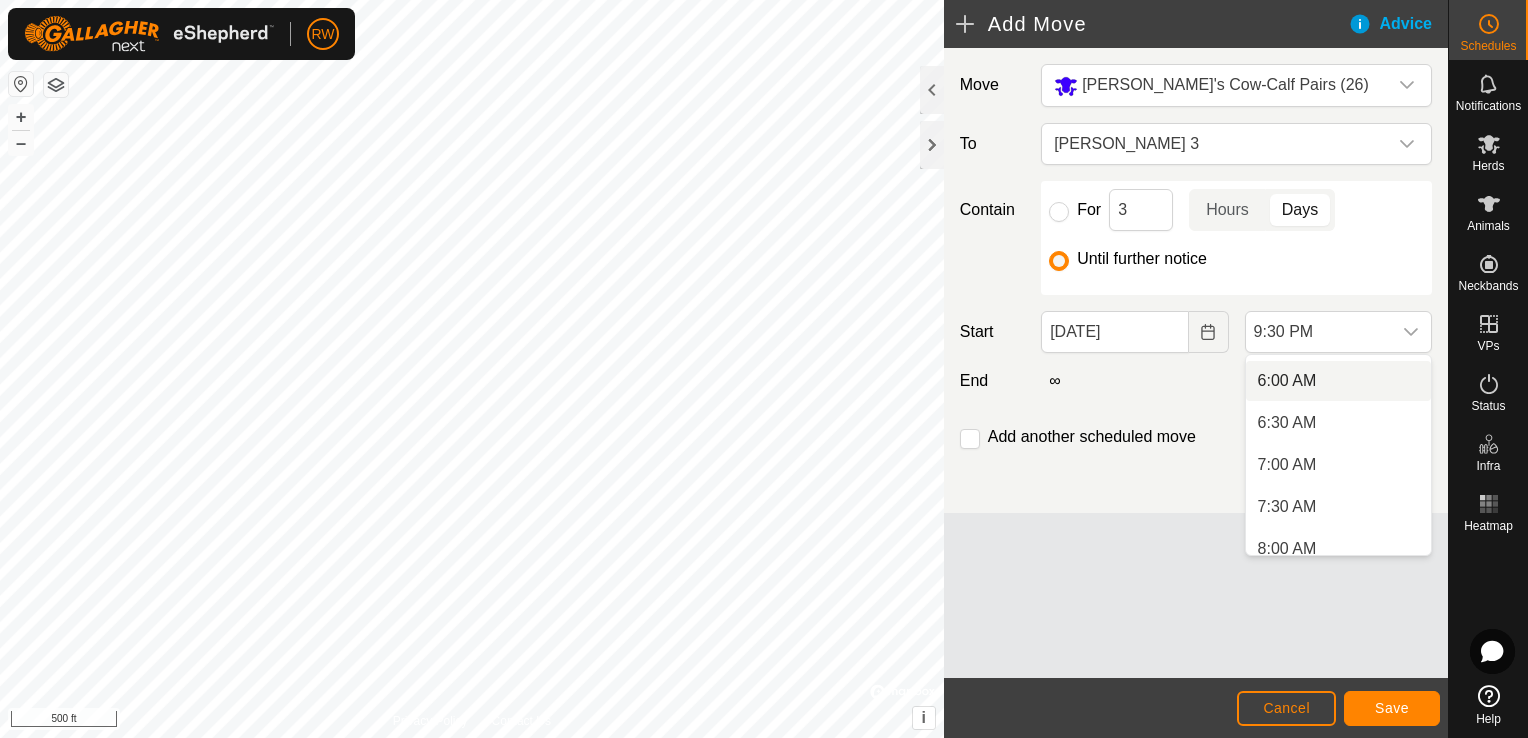 click on "6:00 AM" at bounding box center [1338, 381] 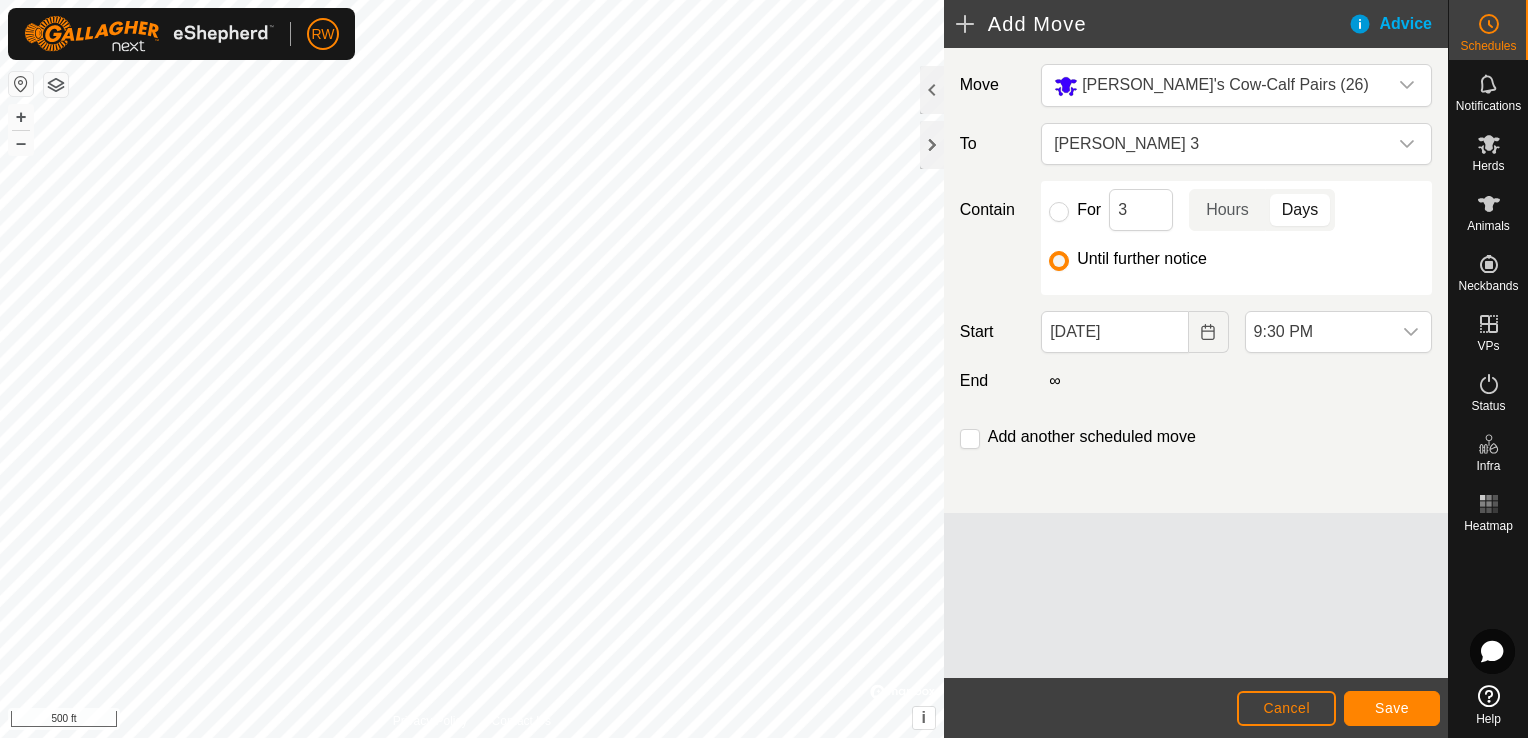 scroll, scrollTop: 1646, scrollLeft: 0, axis: vertical 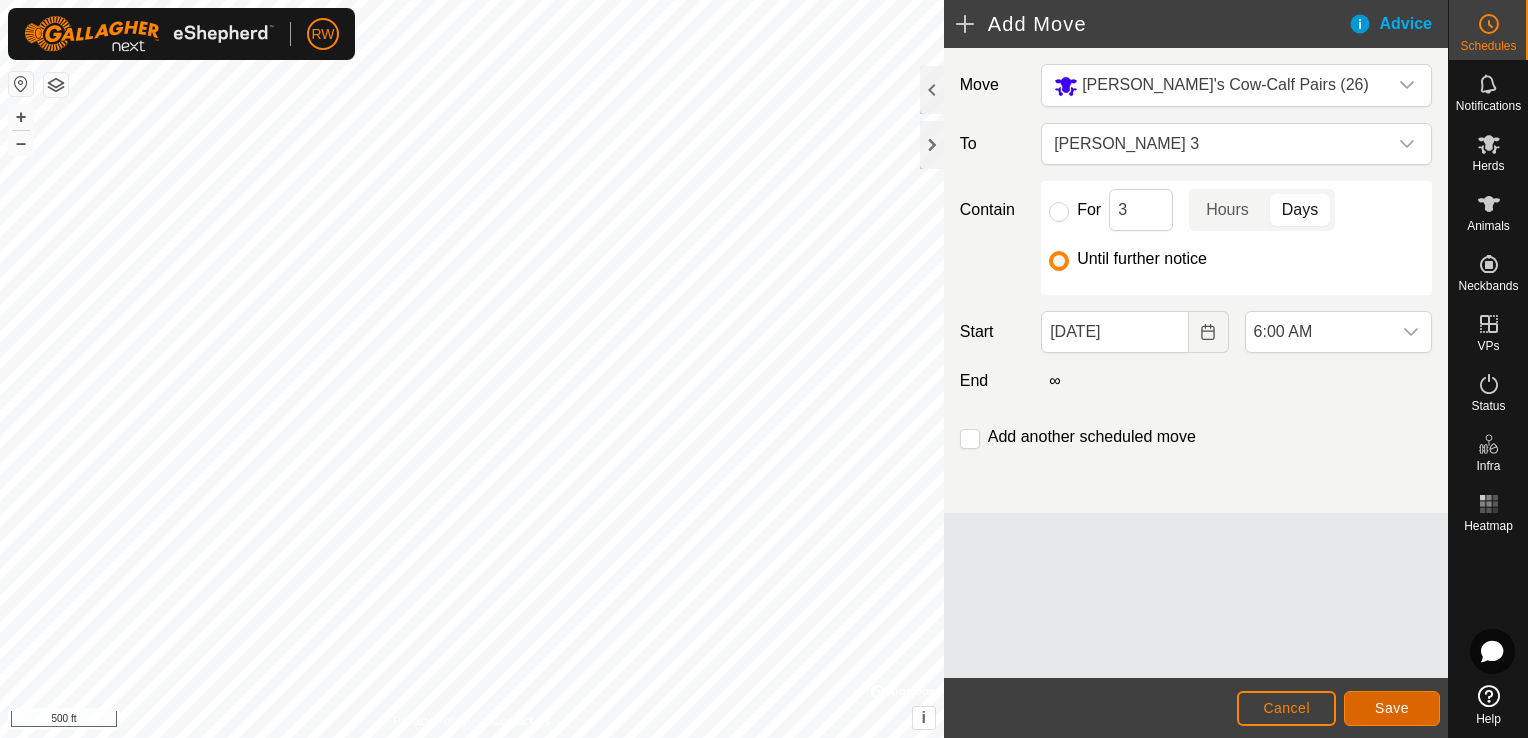 click on "Save" 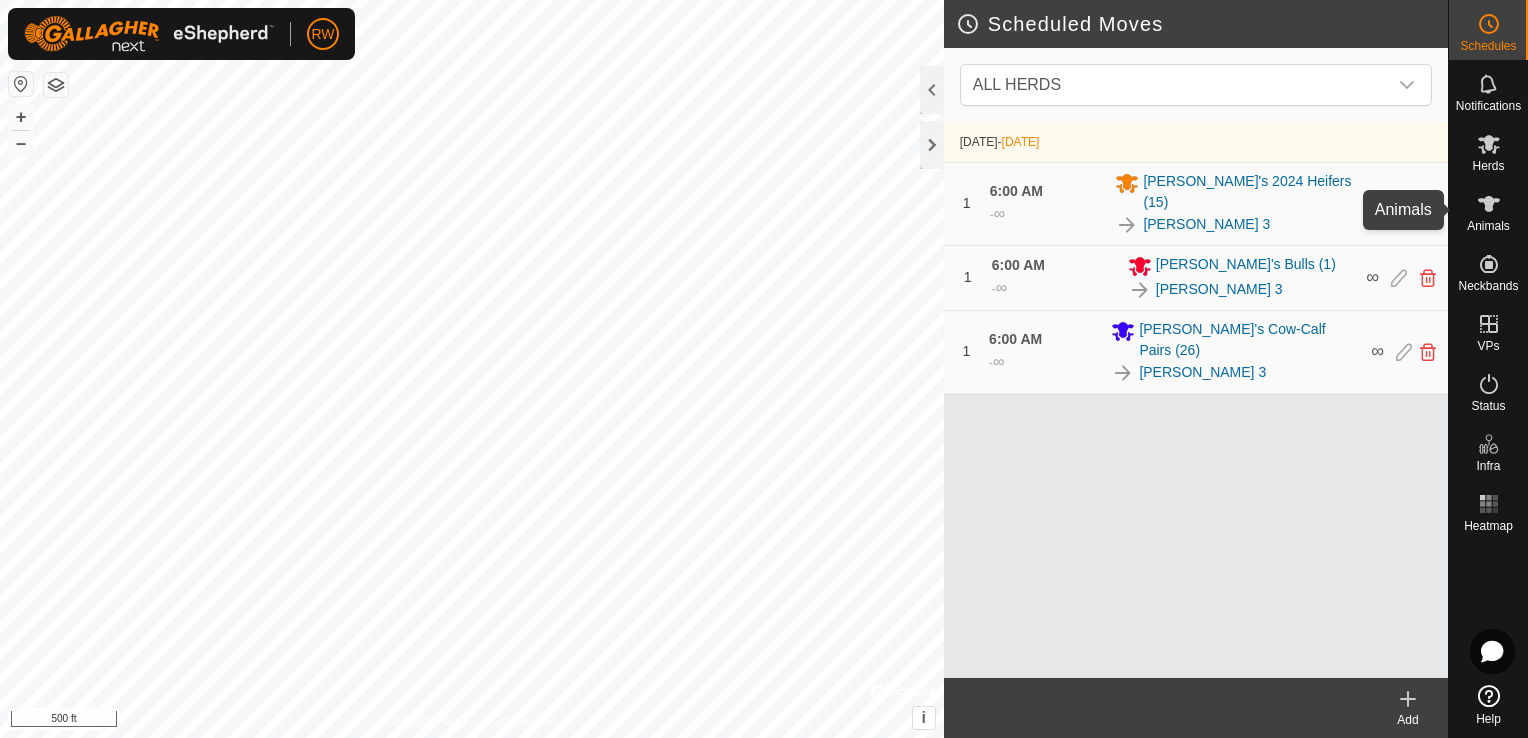 click 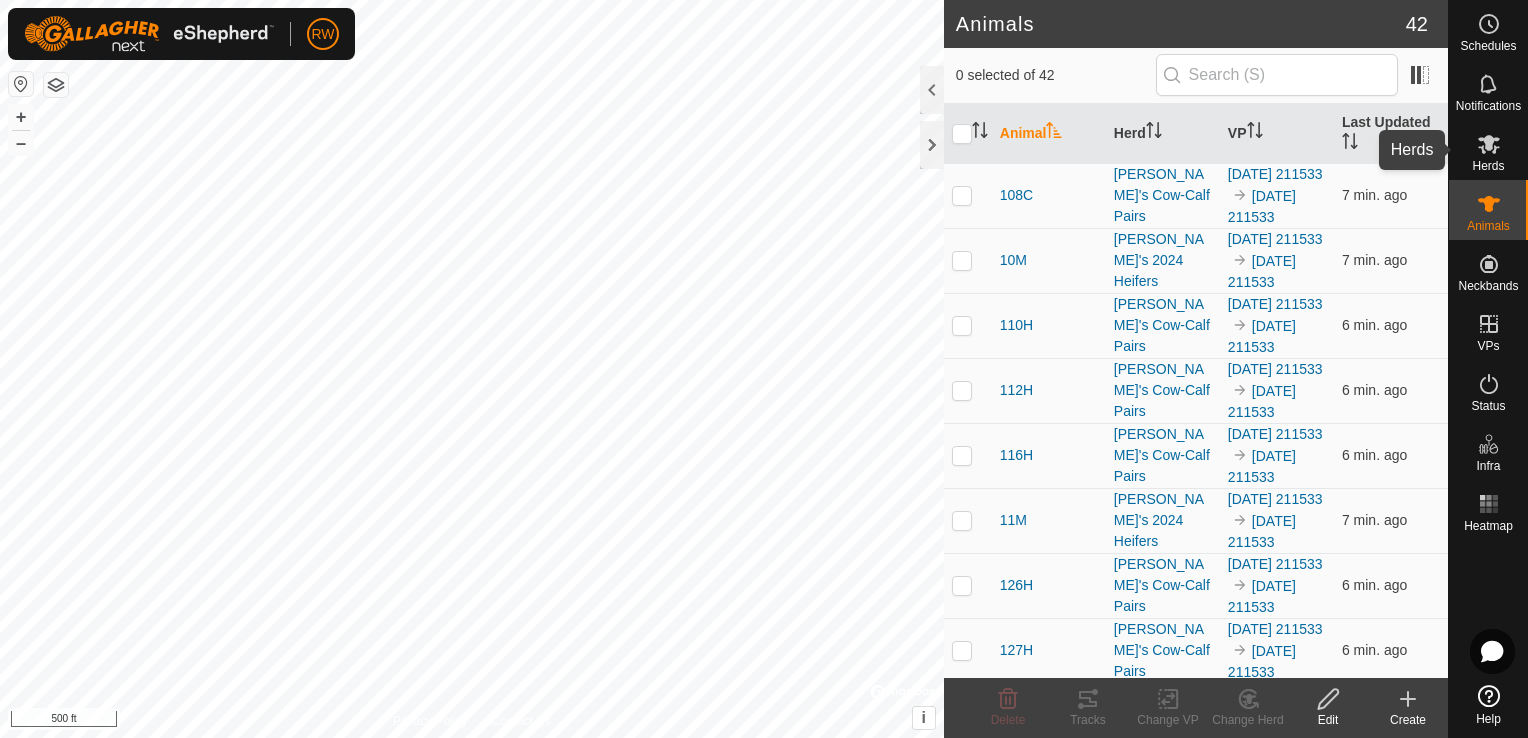 click 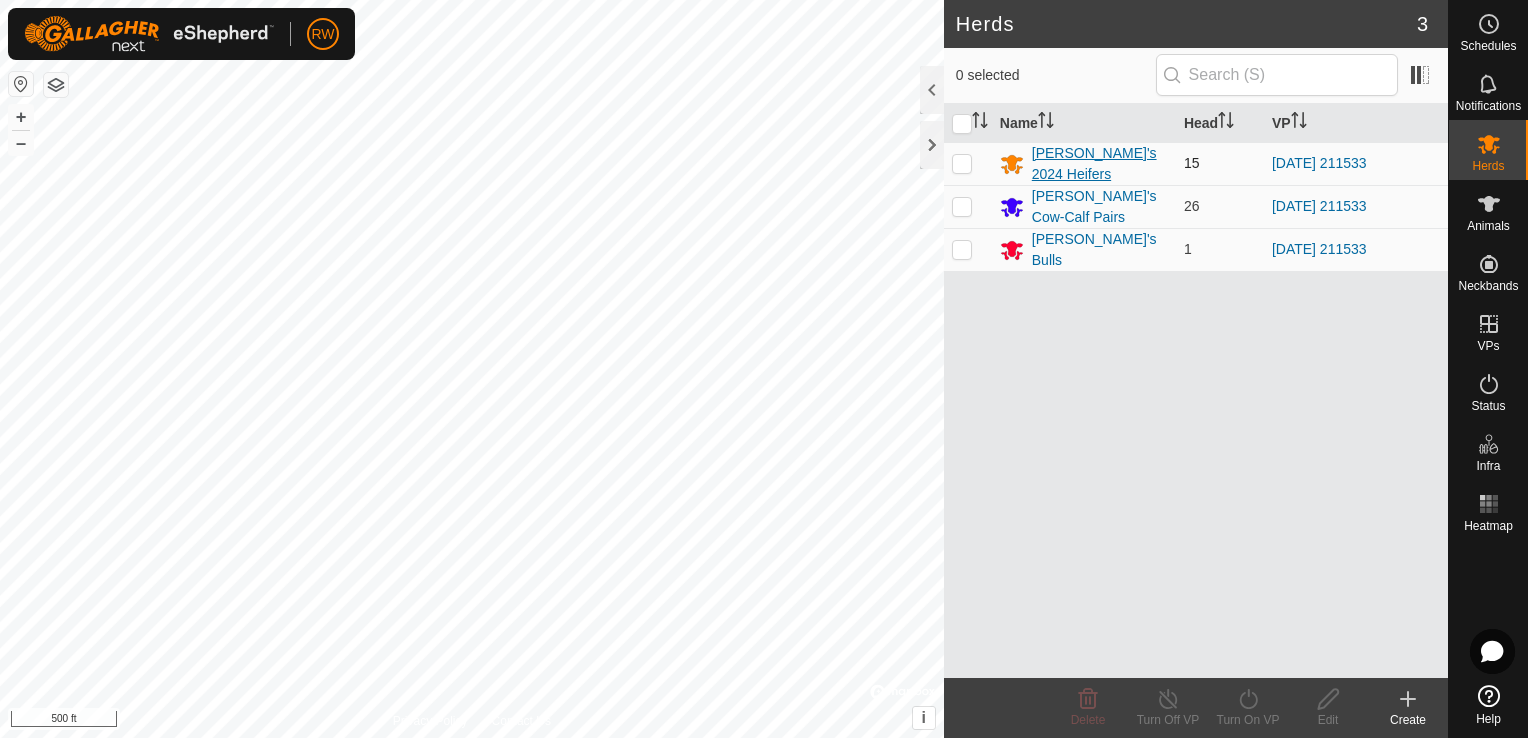 click on "[PERSON_NAME]'s 2024 Heifers" at bounding box center [1100, 164] 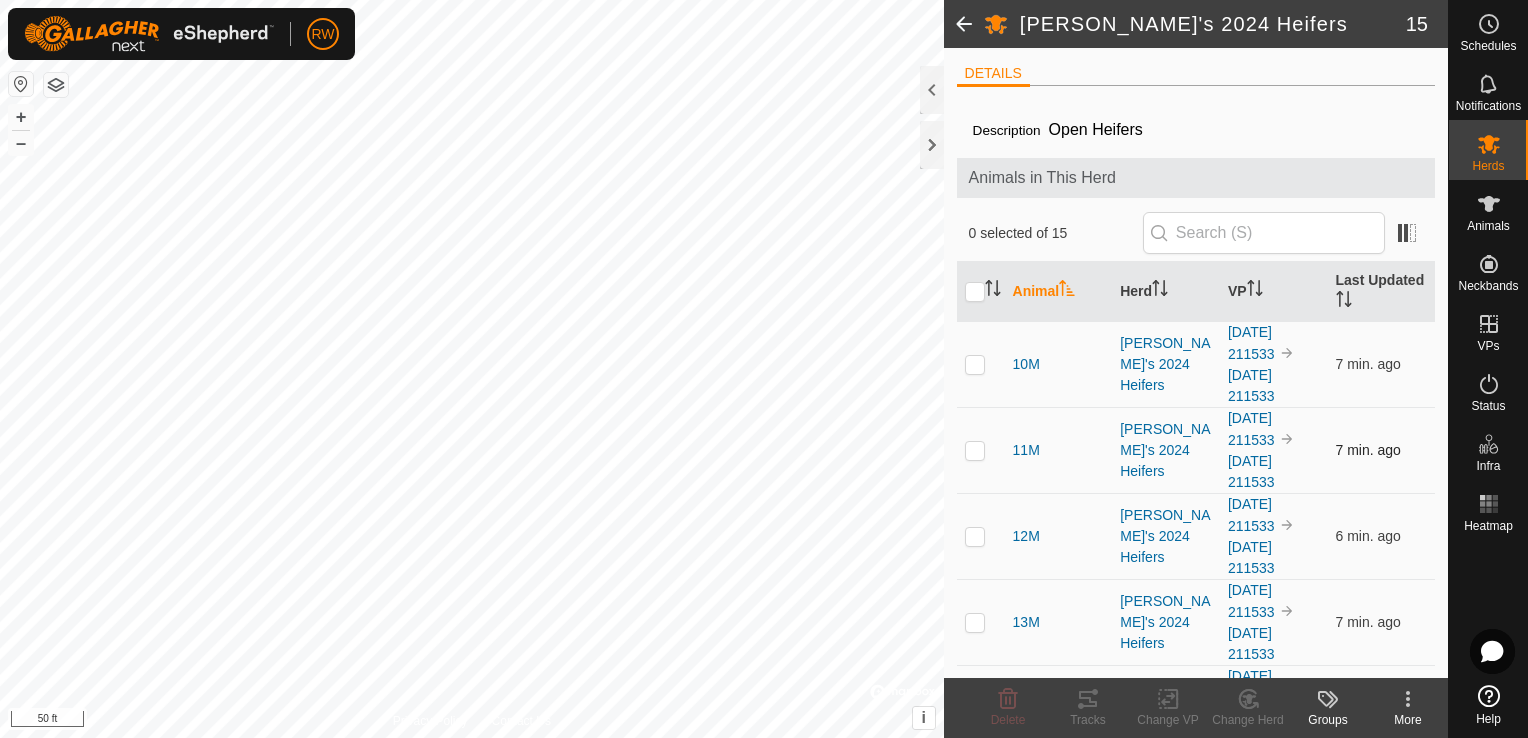 scroll, scrollTop: 0, scrollLeft: 0, axis: both 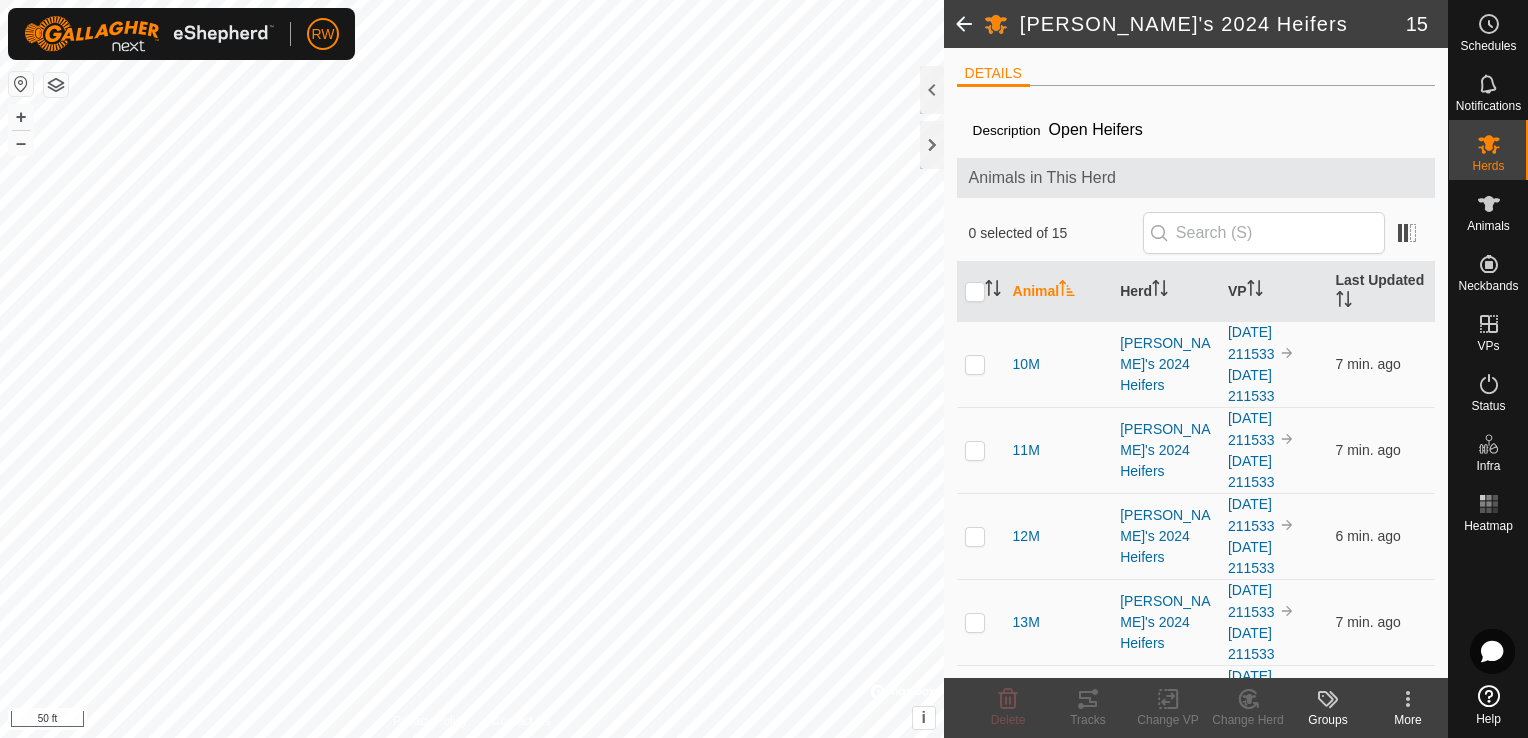 click 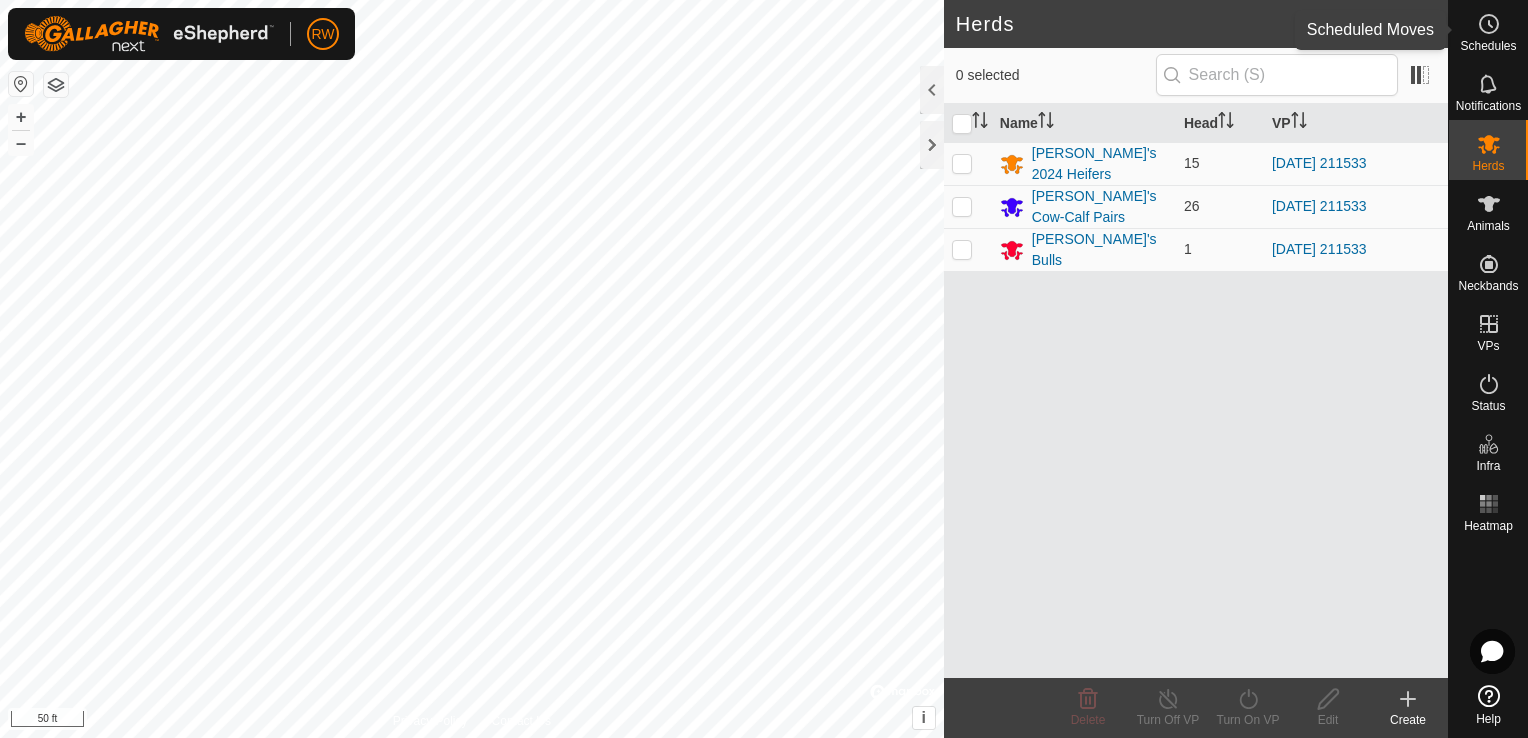 click 